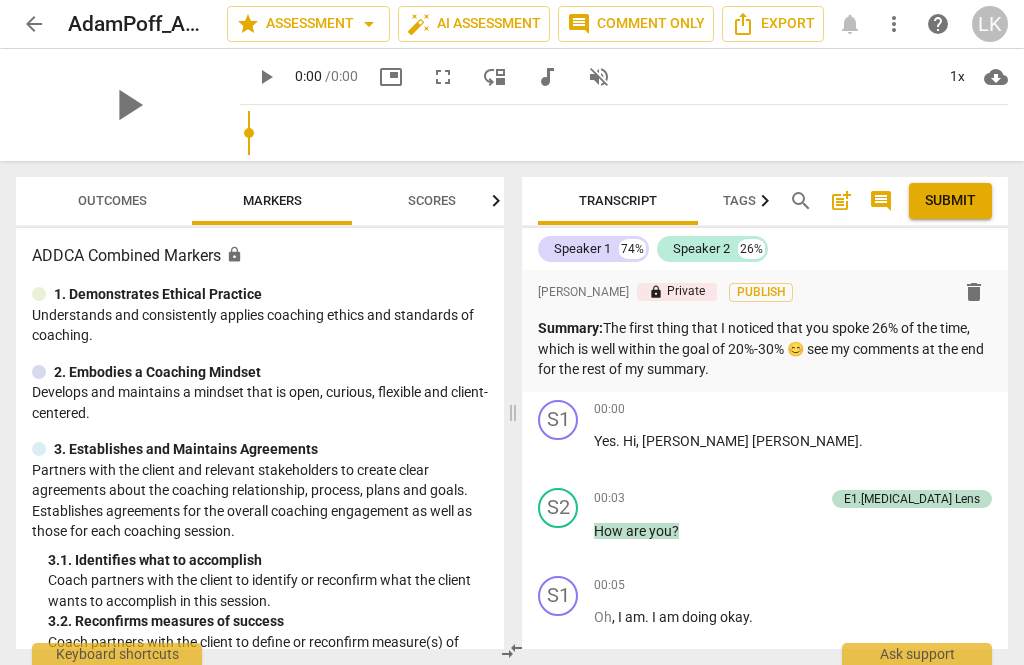 scroll, scrollTop: 0, scrollLeft: 0, axis: both 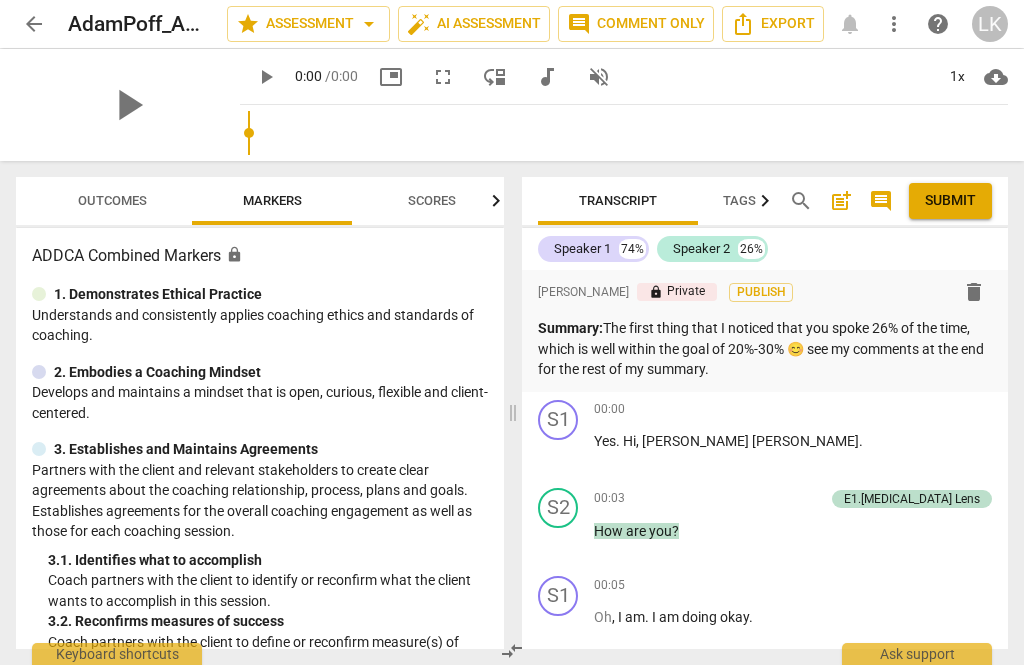 click on "Outcomes" at bounding box center [112, 200] 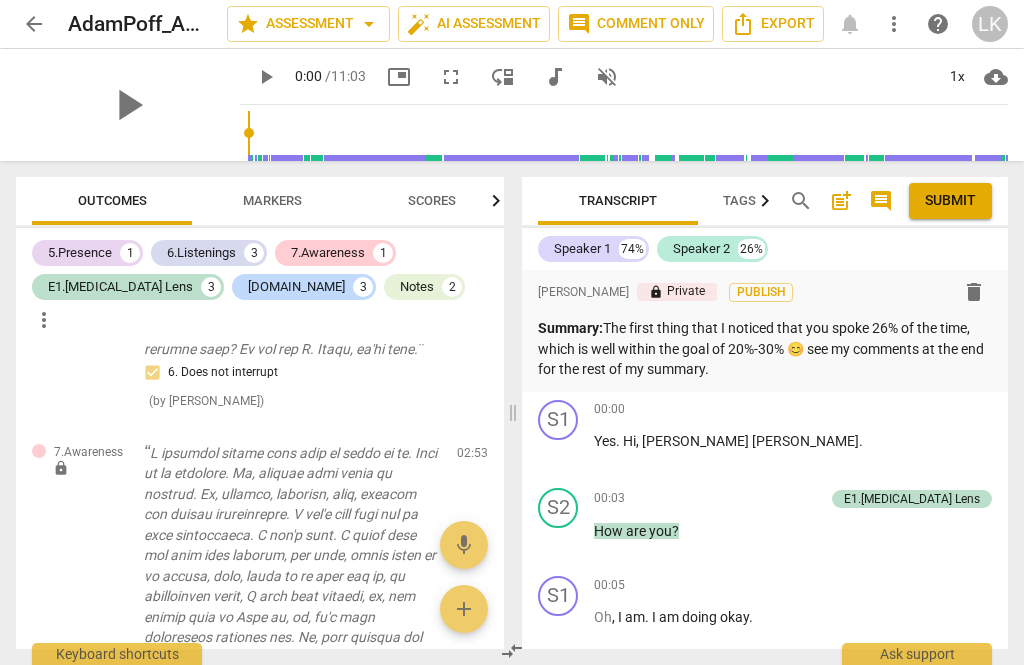 scroll, scrollTop: 2716, scrollLeft: 0, axis: vertical 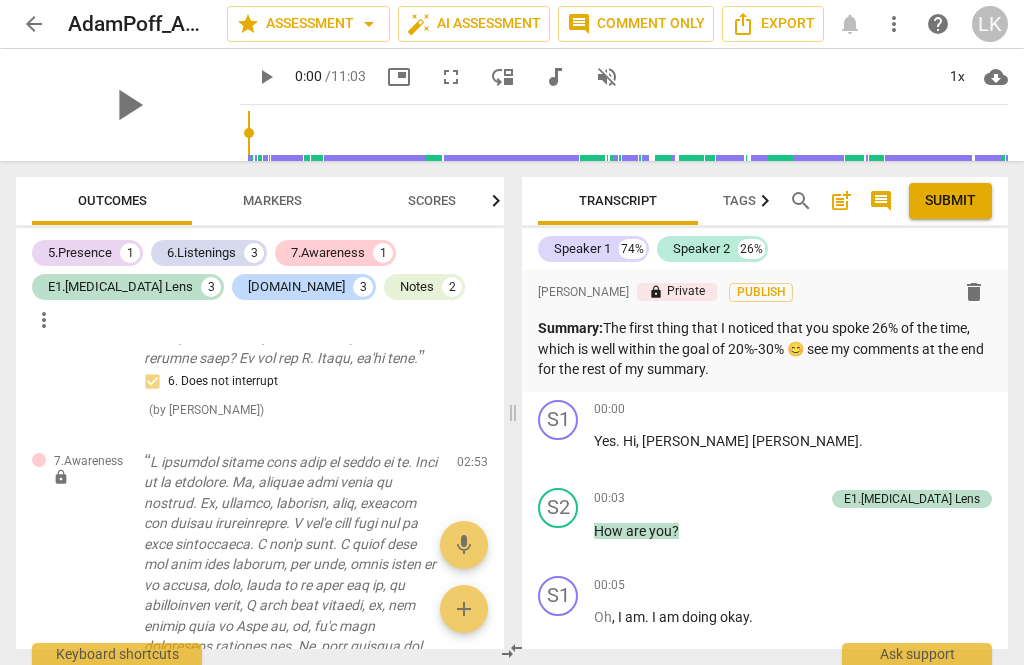 click on "play_arrow" at bounding box center (128, 105) 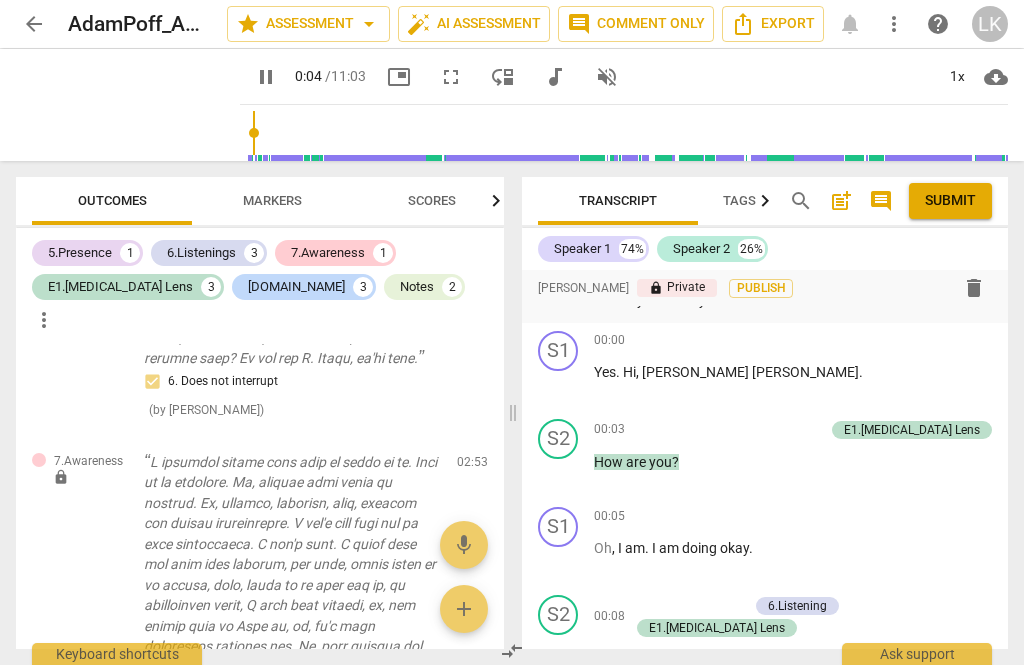 scroll, scrollTop: 133, scrollLeft: 0, axis: vertical 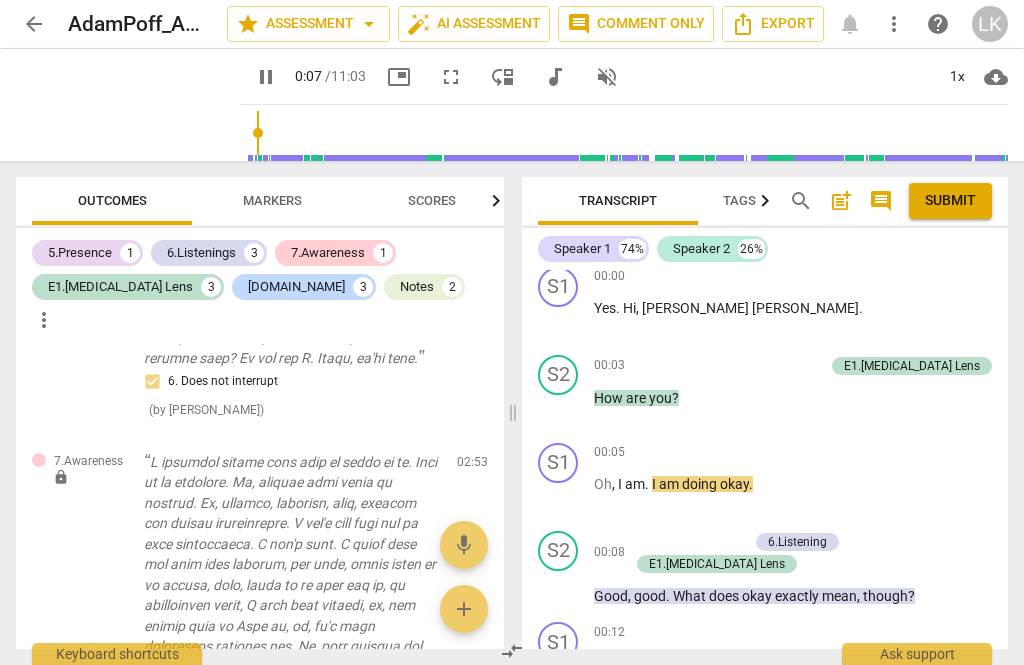 click on "pause" at bounding box center (559, 408) 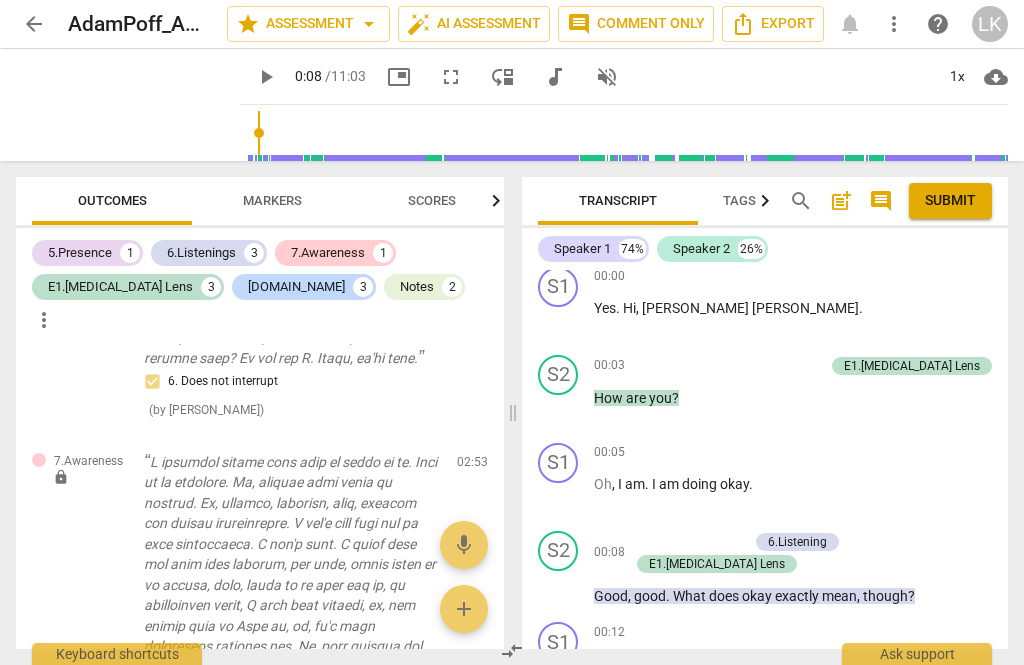 type on "8" 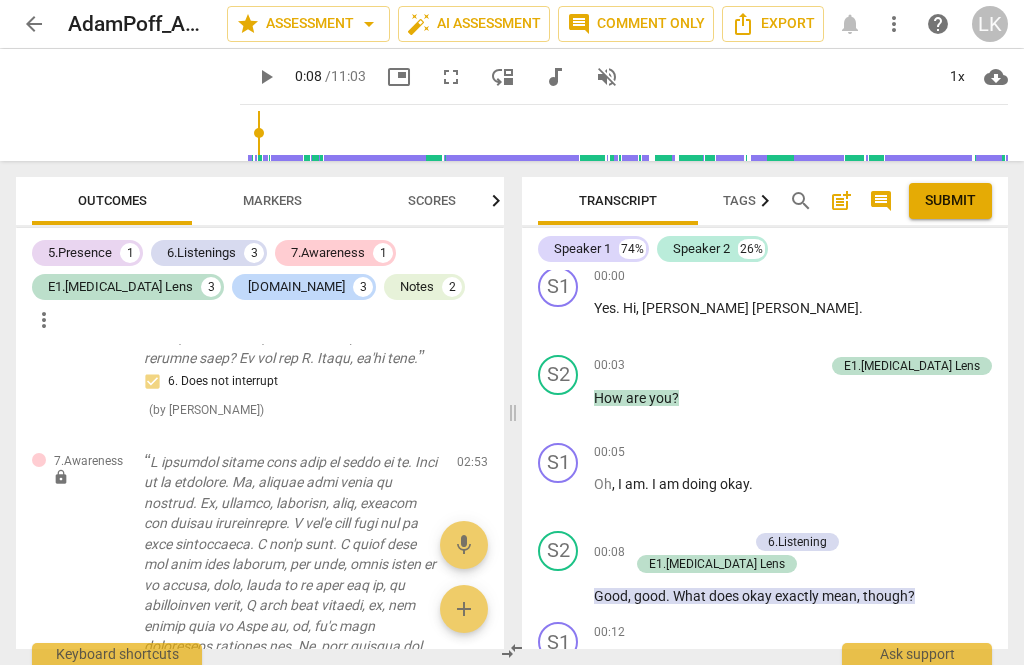 click on "+" at bounding box center [715, 366] 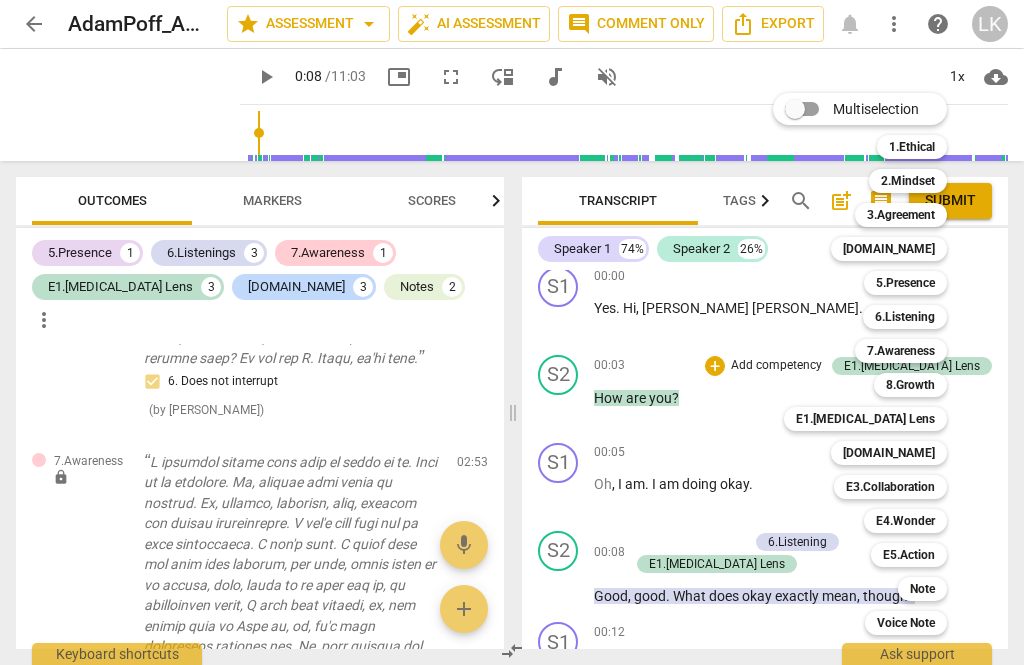 click on "Note" at bounding box center [922, 589] 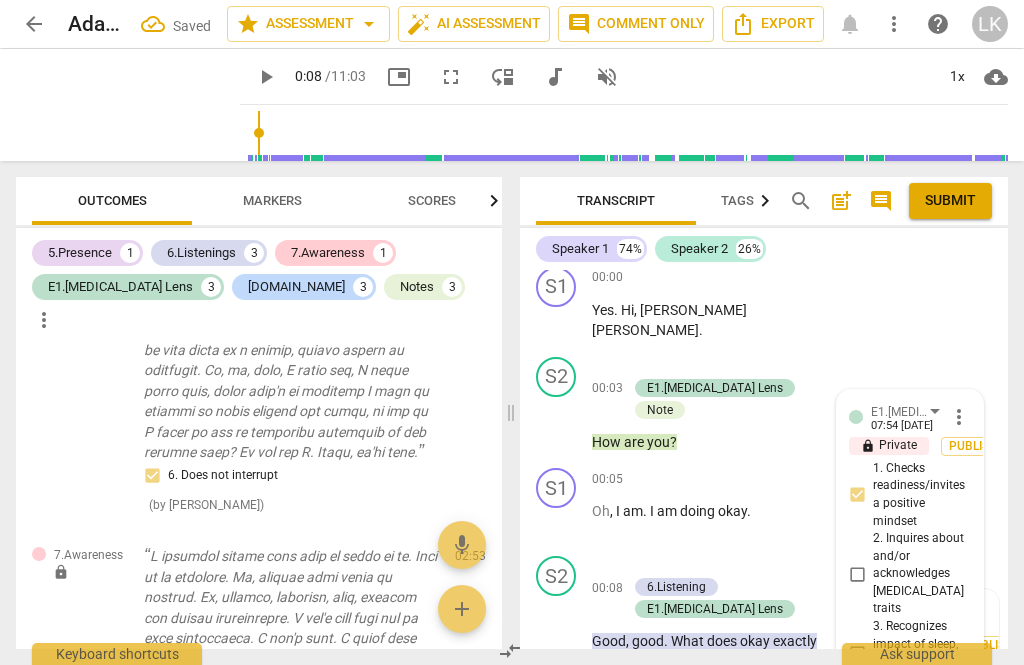 scroll, scrollTop: 0, scrollLeft: 0, axis: both 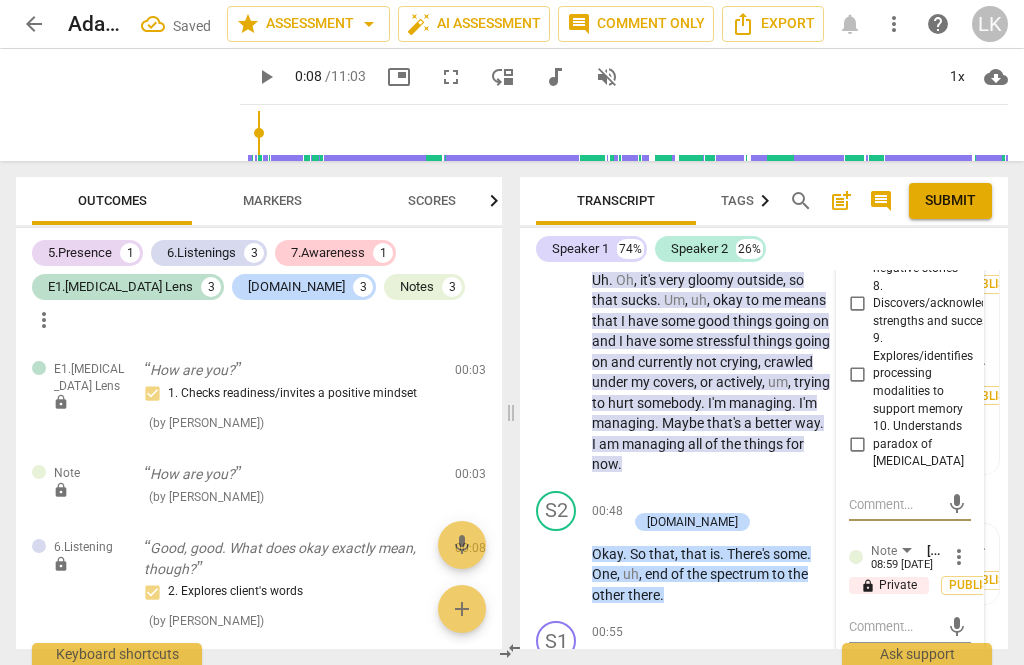 click at bounding box center (894, 626) 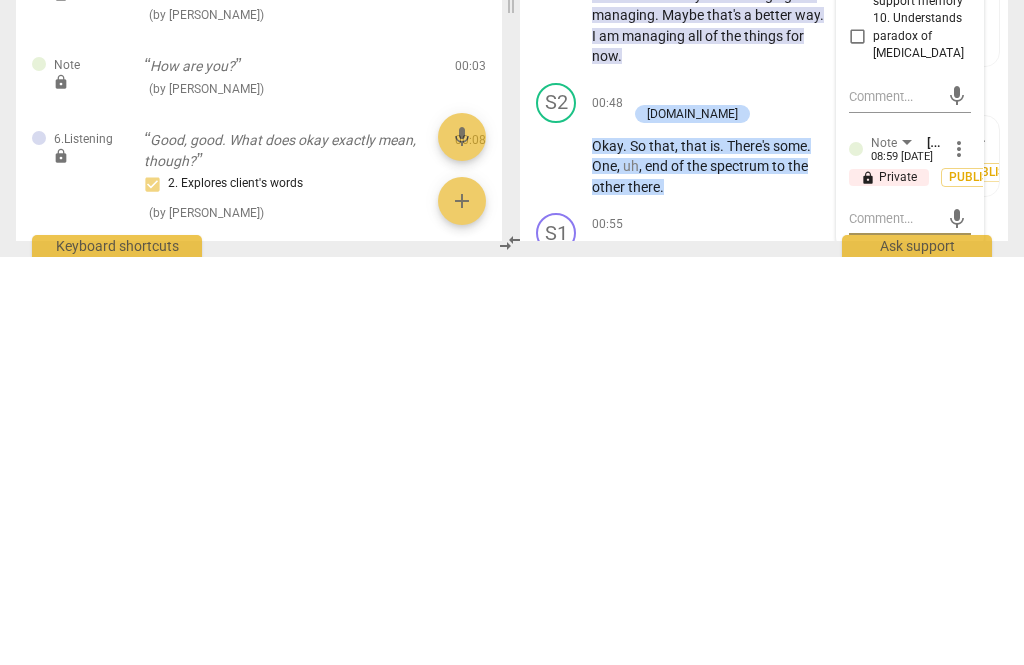 type on "N" 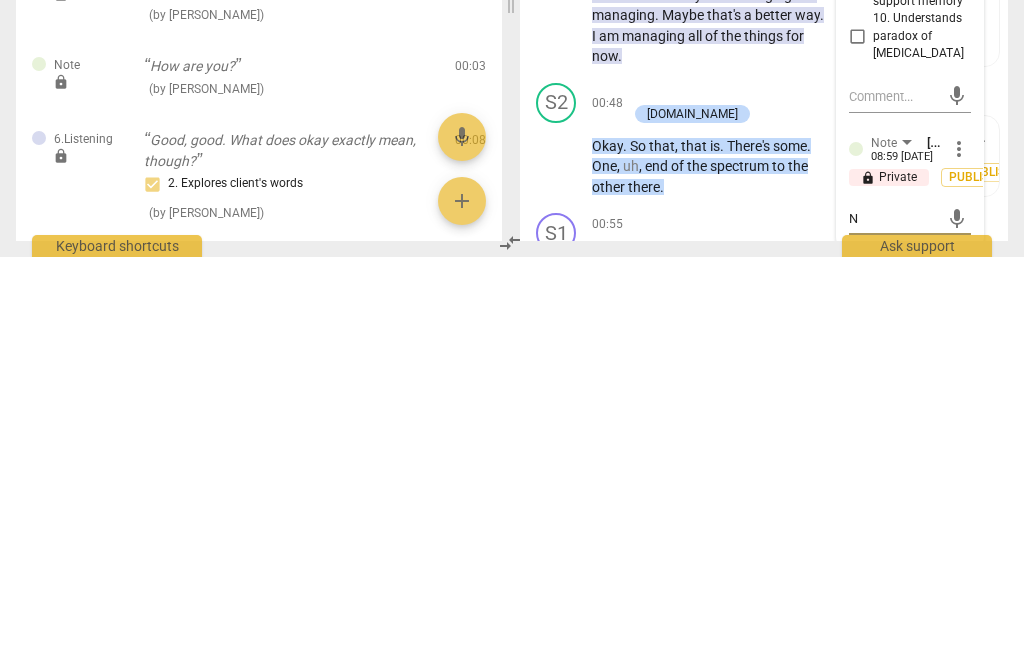 type on "N" 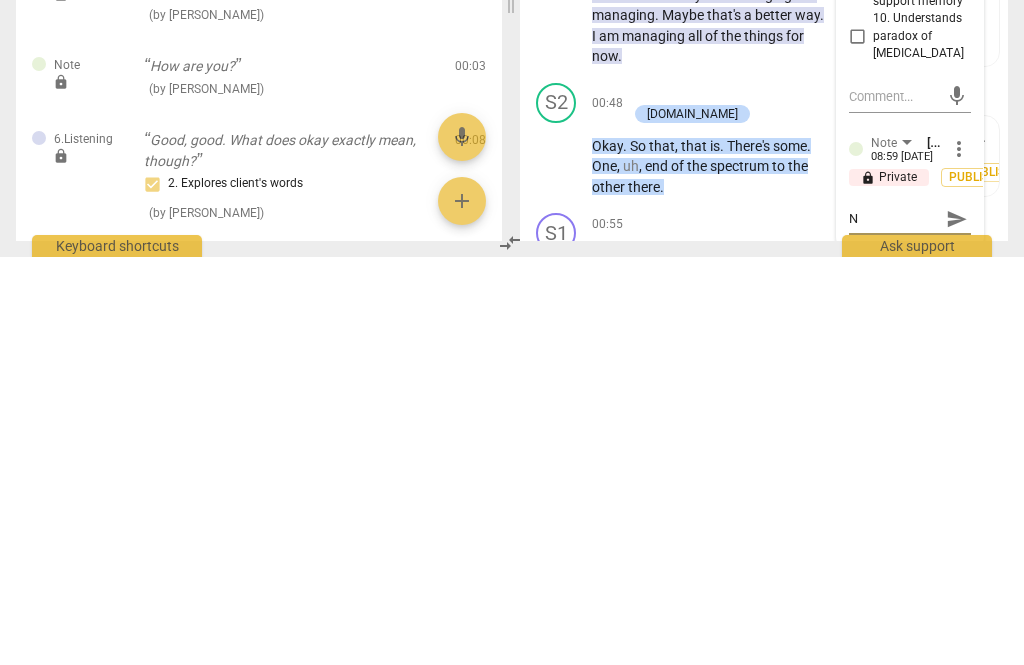 type on "Ni" 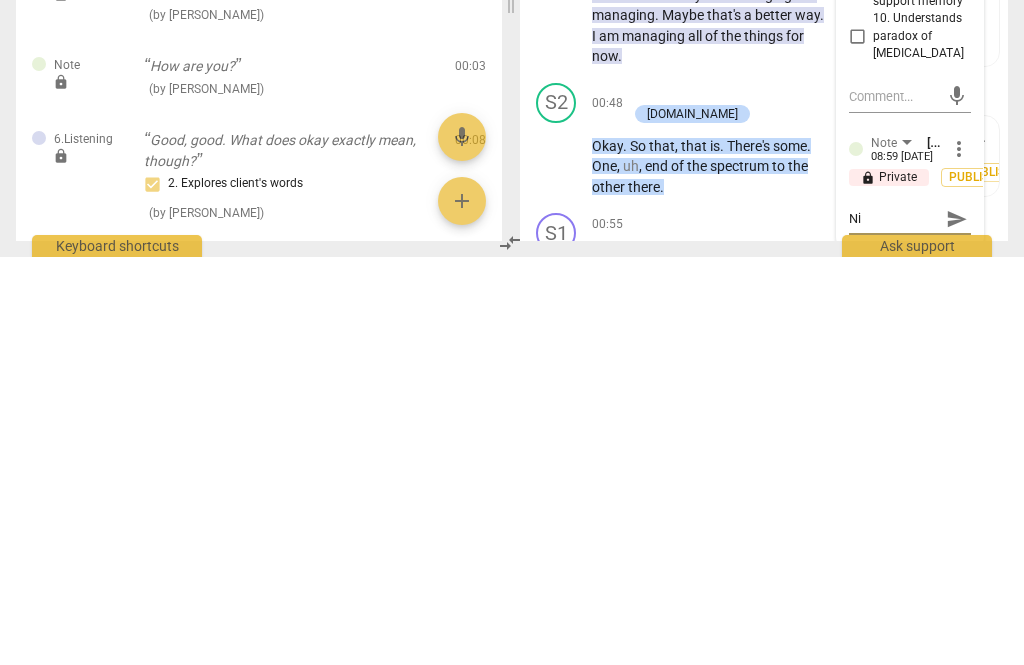 type on "Nic" 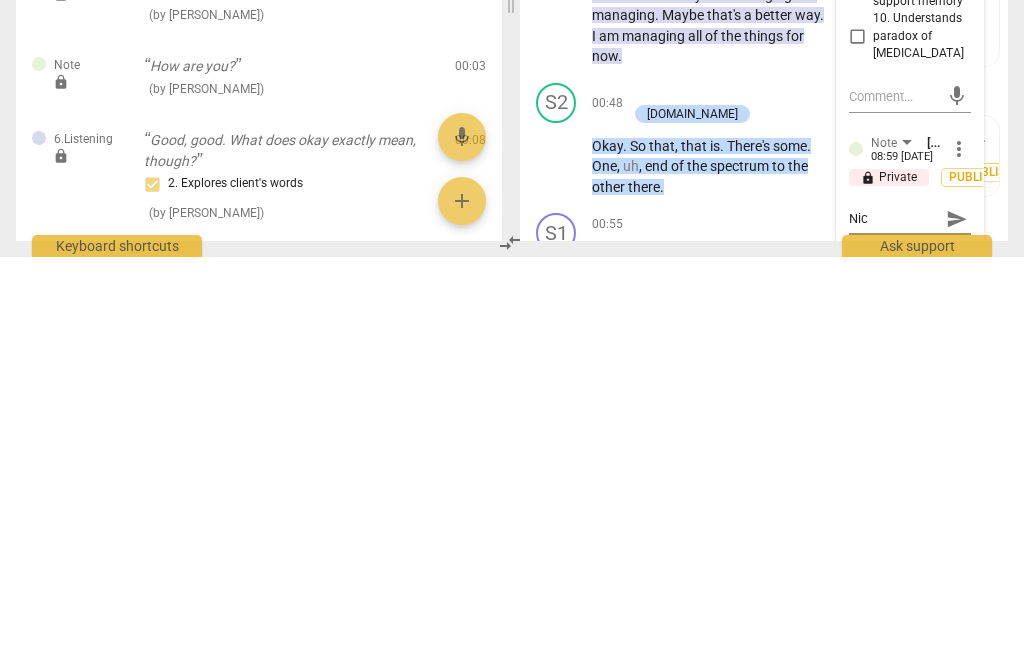 type on "Nice" 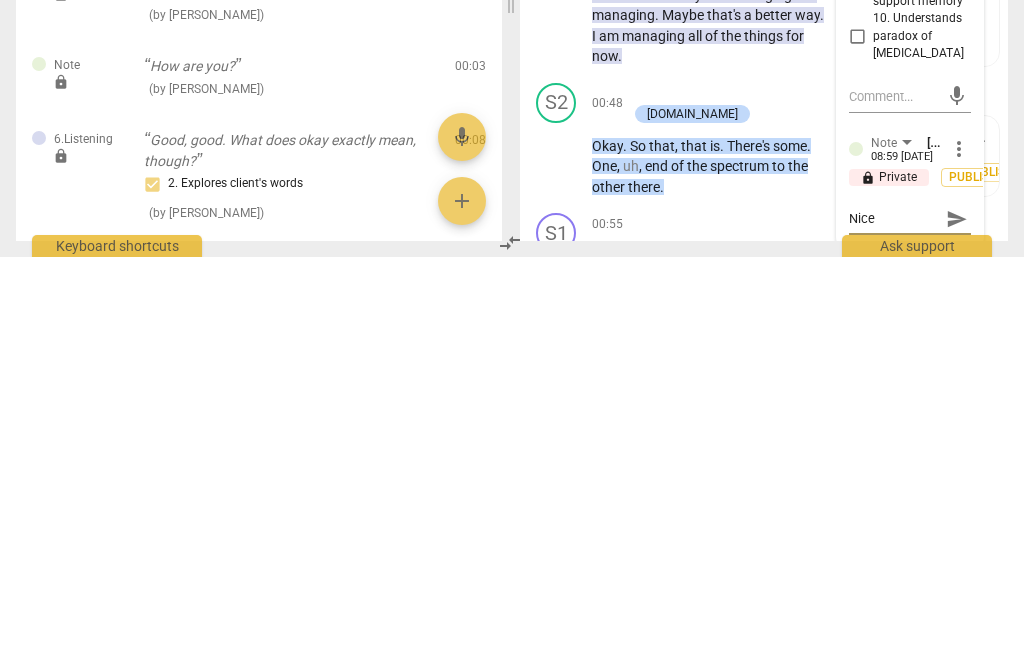 type on "Nice" 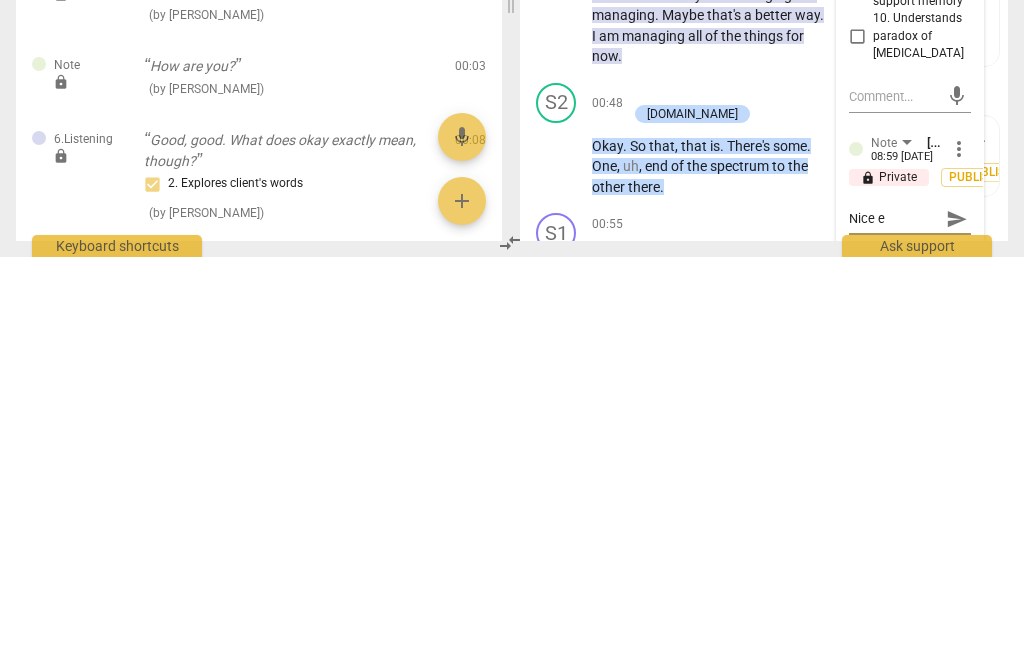 type on "Nice e" 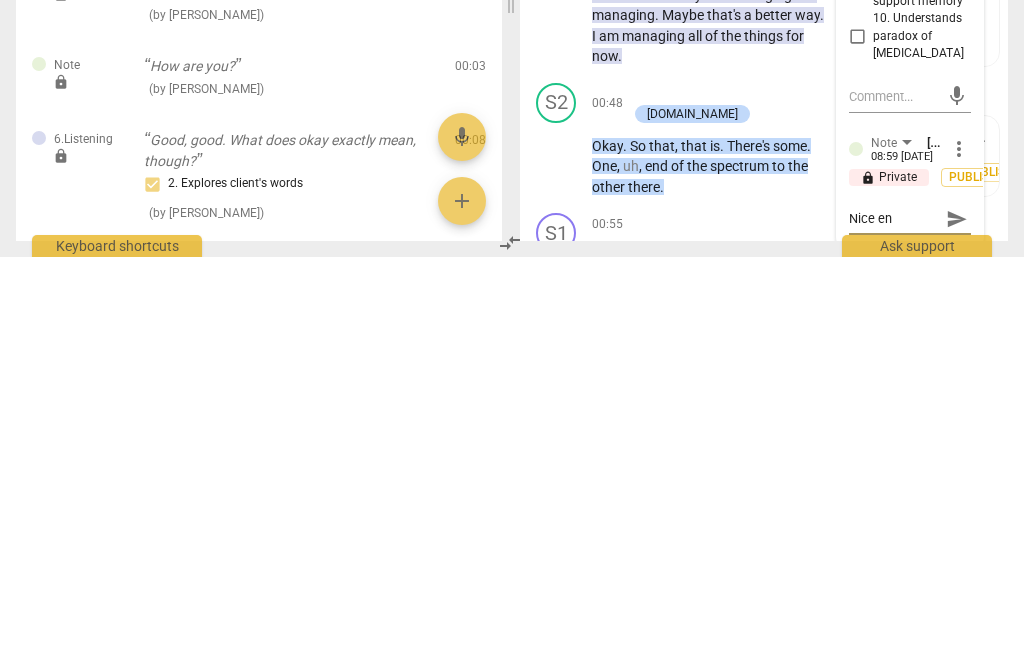 type on "Nice ene" 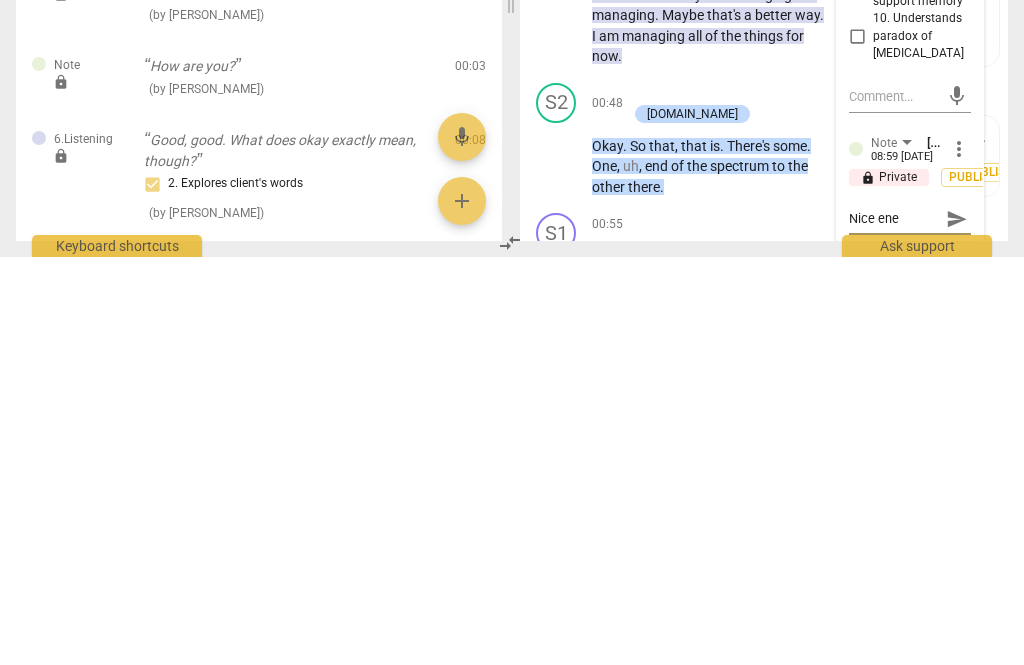 type on "Nice ener" 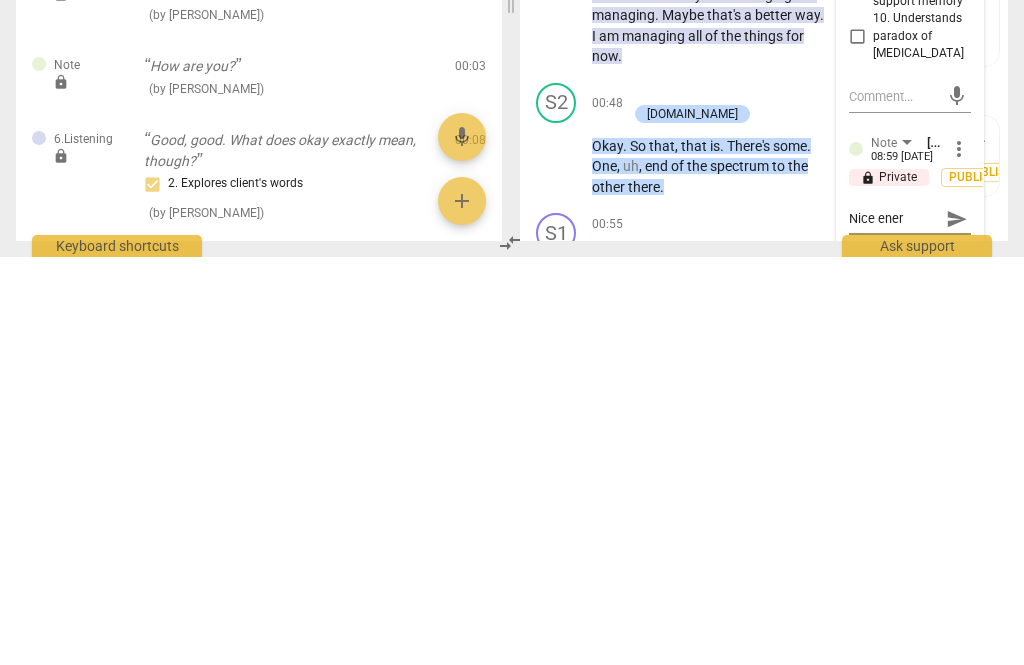 type on "Nice energetic" 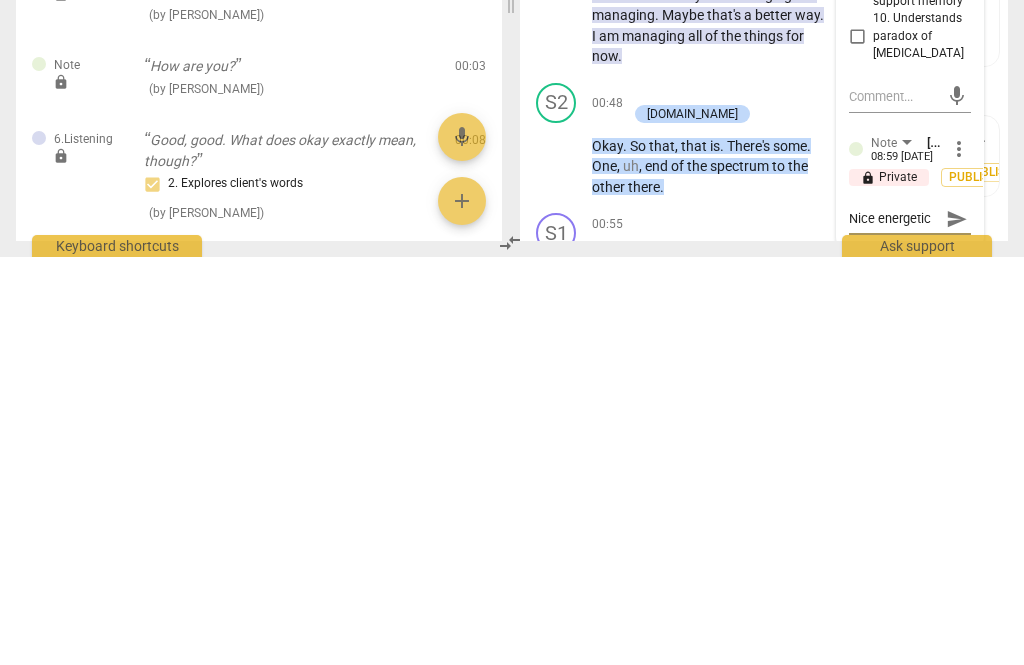 type on "Nice energetic" 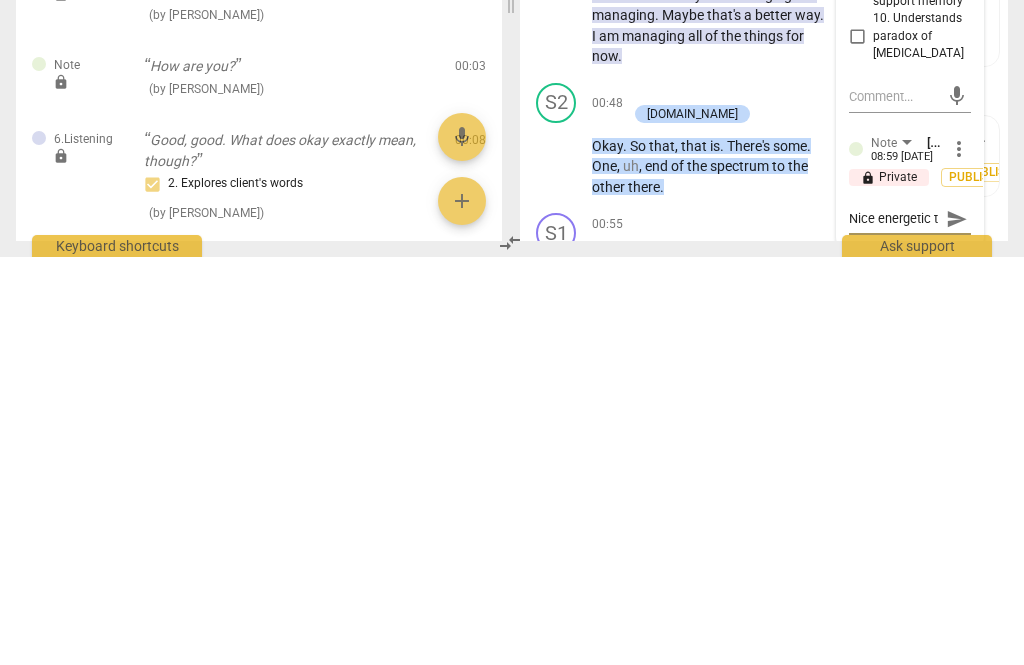 scroll, scrollTop: 18, scrollLeft: 0, axis: vertical 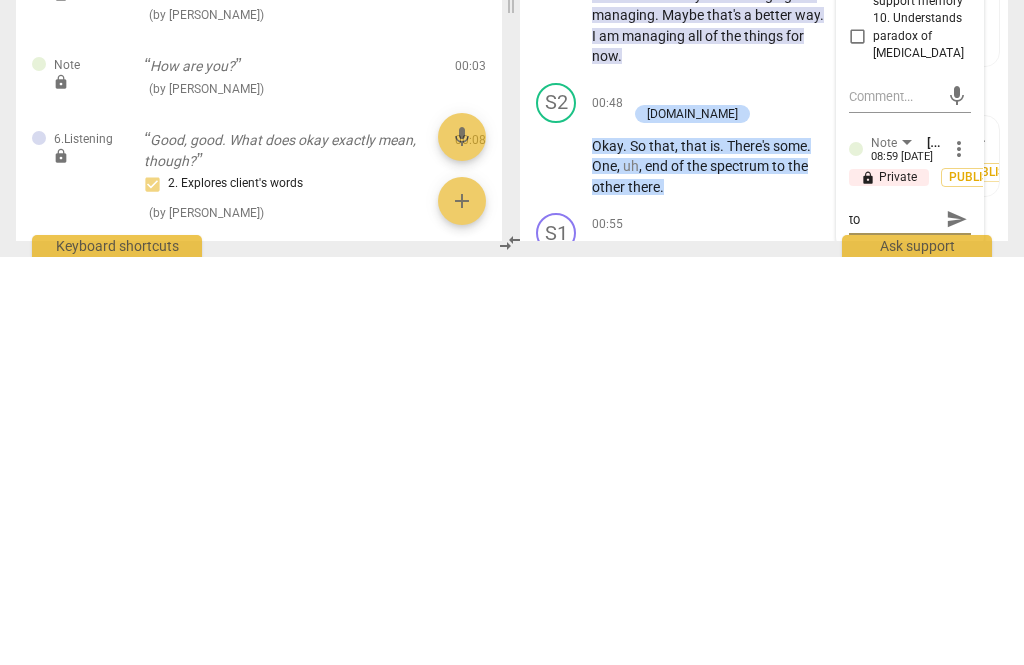 type on "Nice energetic ton" 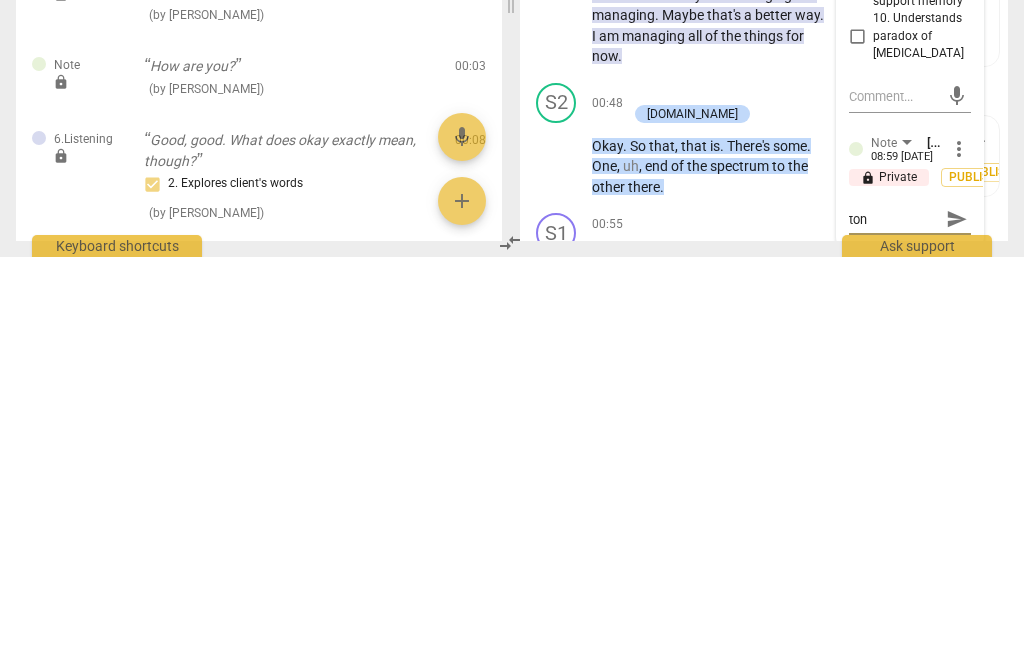 type on "Nice energetic tone" 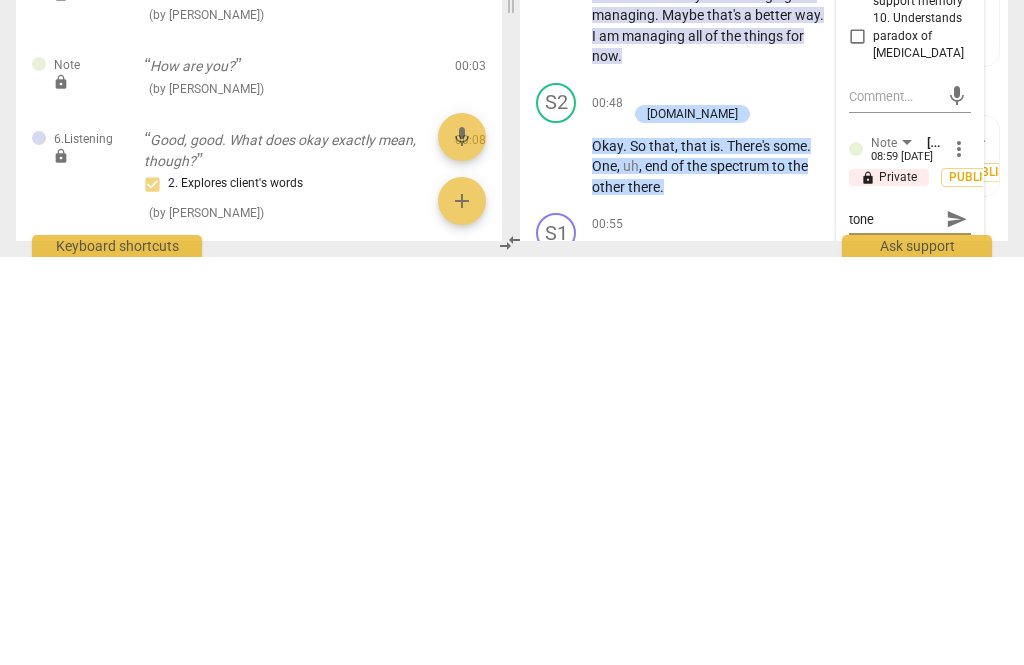 type on "Nice energetic tone" 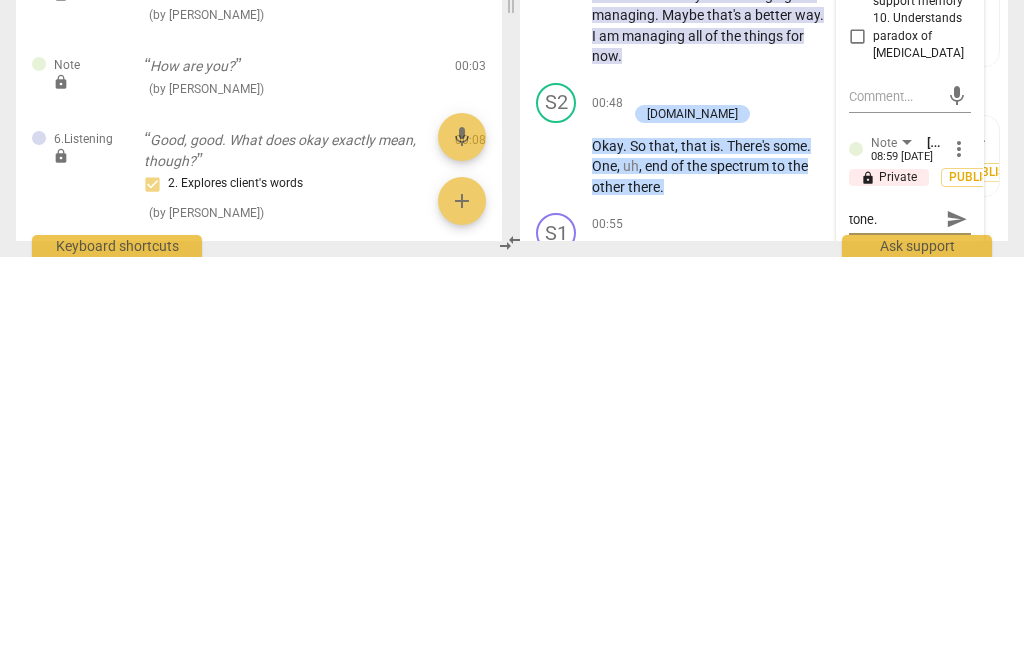 type on "Nice energetic tone." 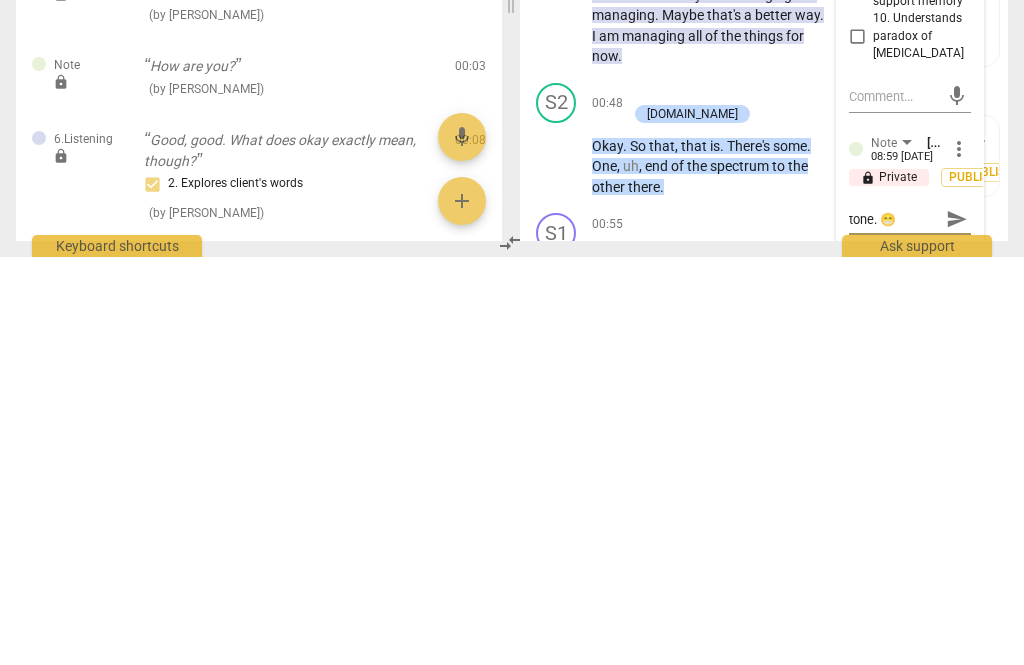 type on "Nice energetic tone. 😁" 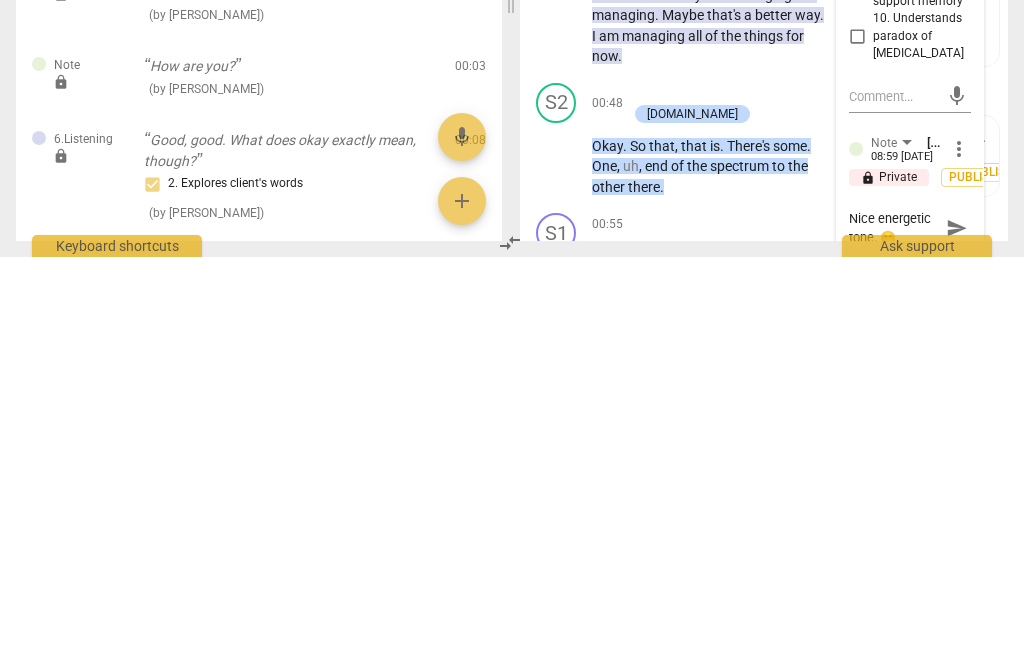 scroll, scrollTop: 0, scrollLeft: 0, axis: both 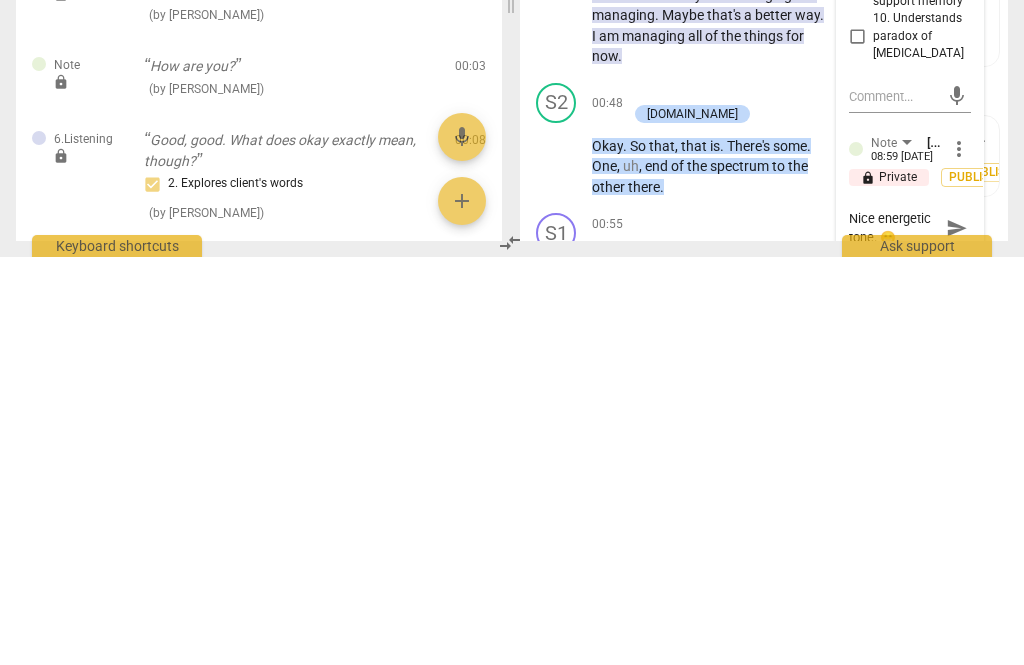 type on "Nice energetic tone. 😁" 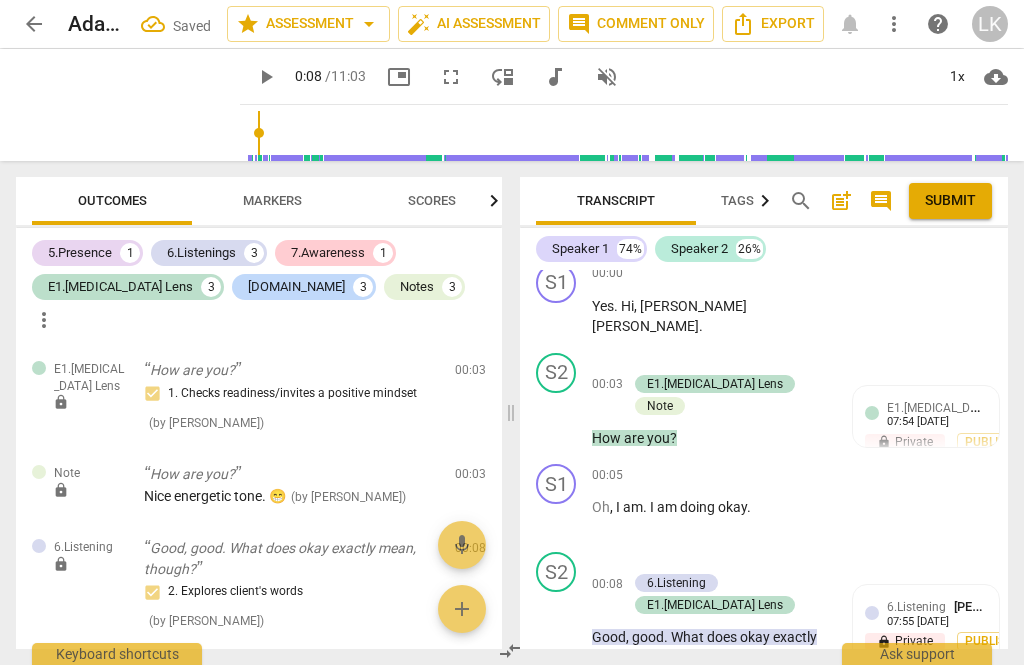 scroll, scrollTop: 141, scrollLeft: 0, axis: vertical 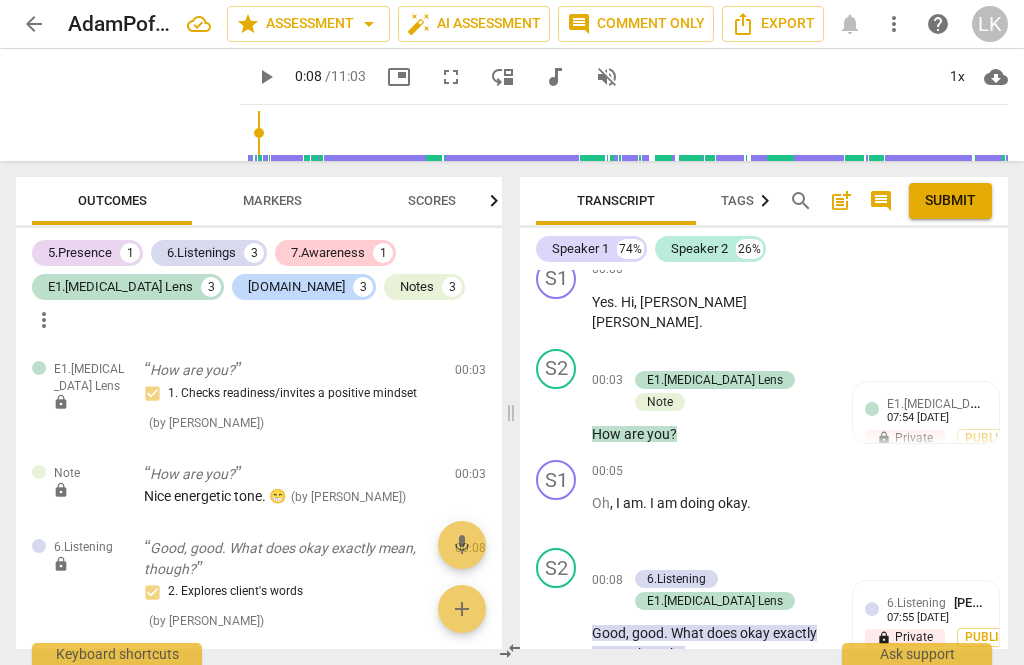 click on "play_arrow" at bounding box center (557, 623) 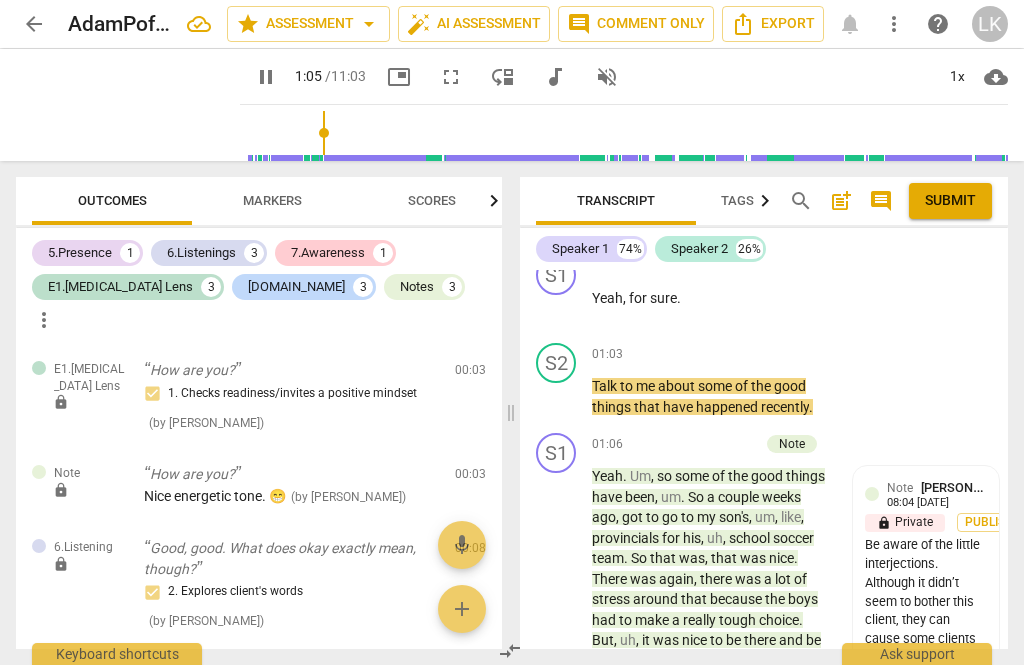 scroll, scrollTop: 1376, scrollLeft: 0, axis: vertical 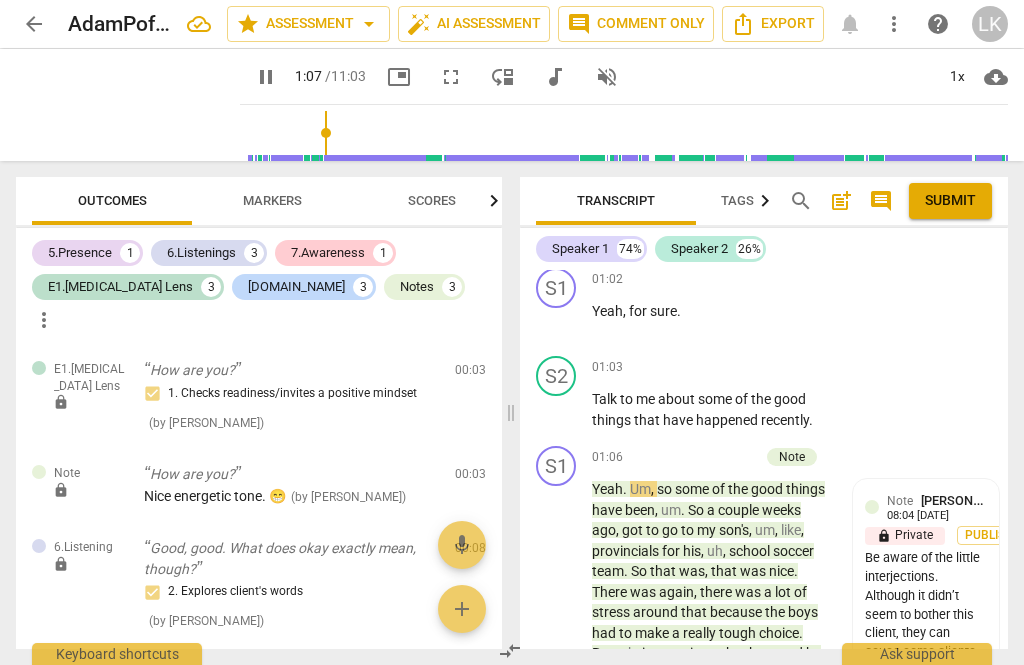 click on "pause" at bounding box center (557, 410) 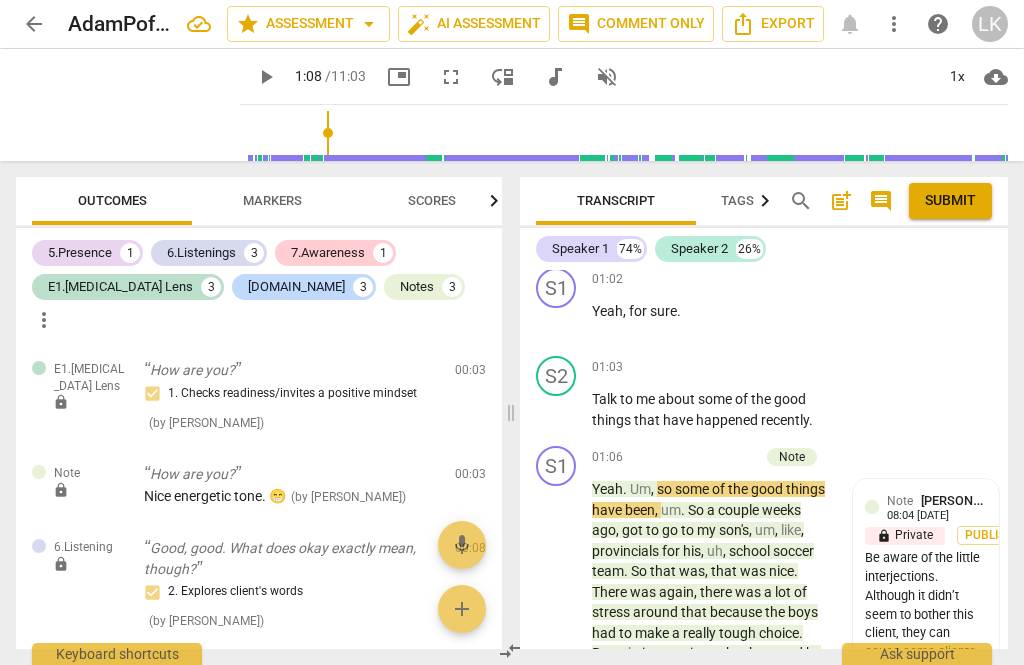 type on "69" 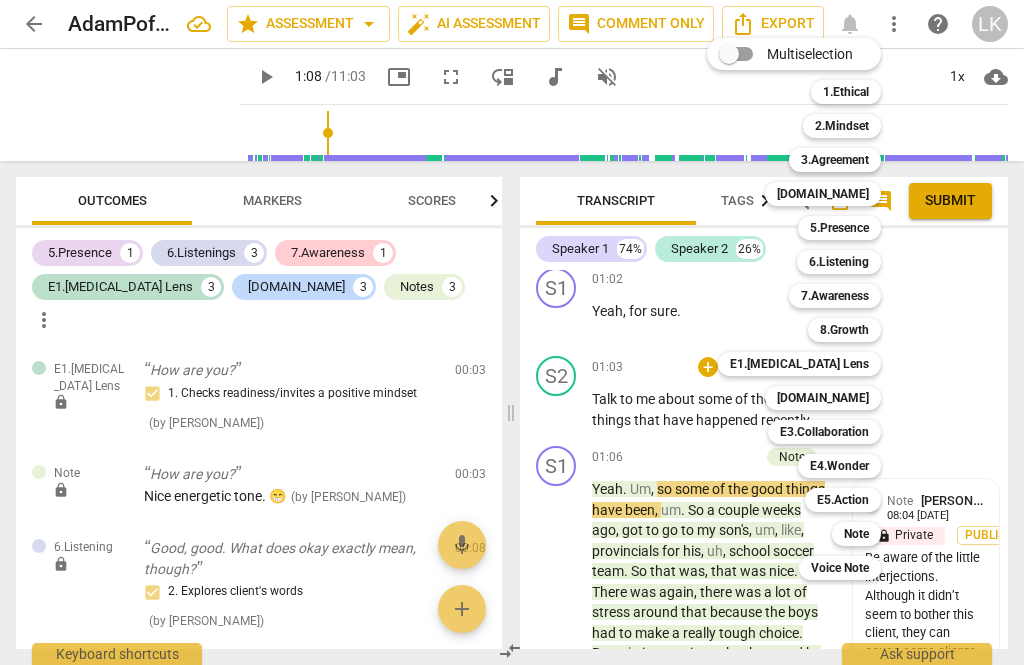 click on "E1.[MEDICAL_DATA] Lens" at bounding box center [799, 364] 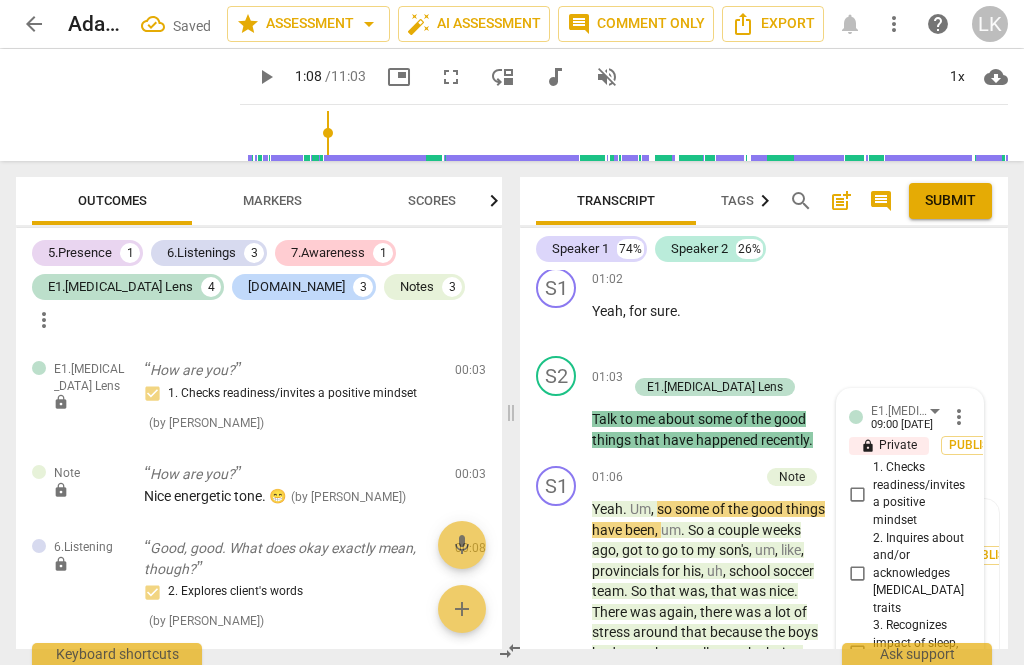 scroll, scrollTop: 1198, scrollLeft: 0, axis: vertical 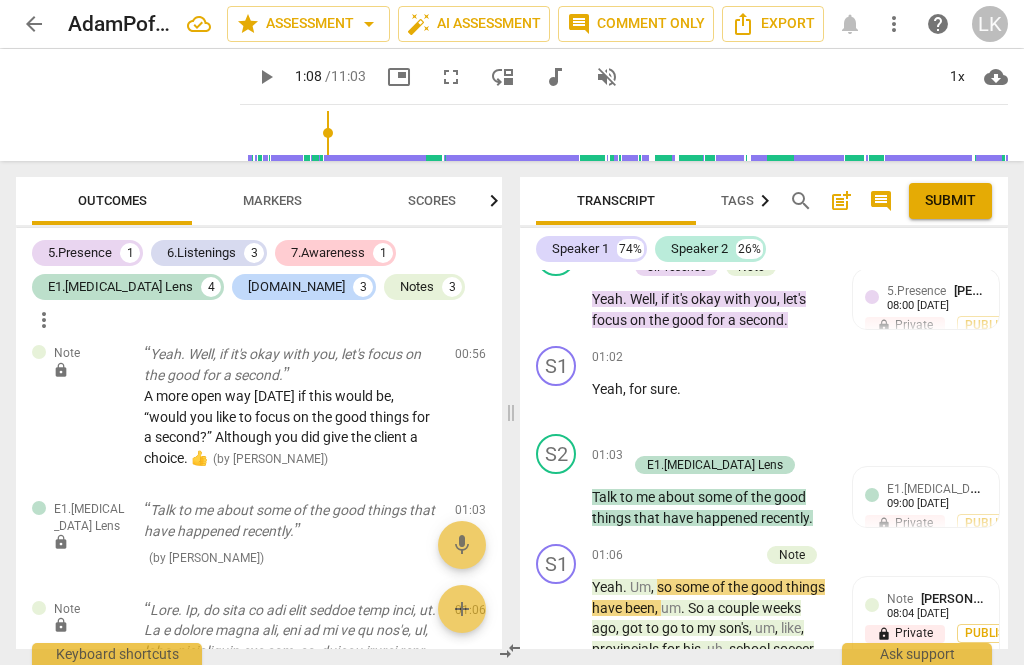 click on "E1.[MEDICAL_DATA] Lens" at bounding box center (955, 487) 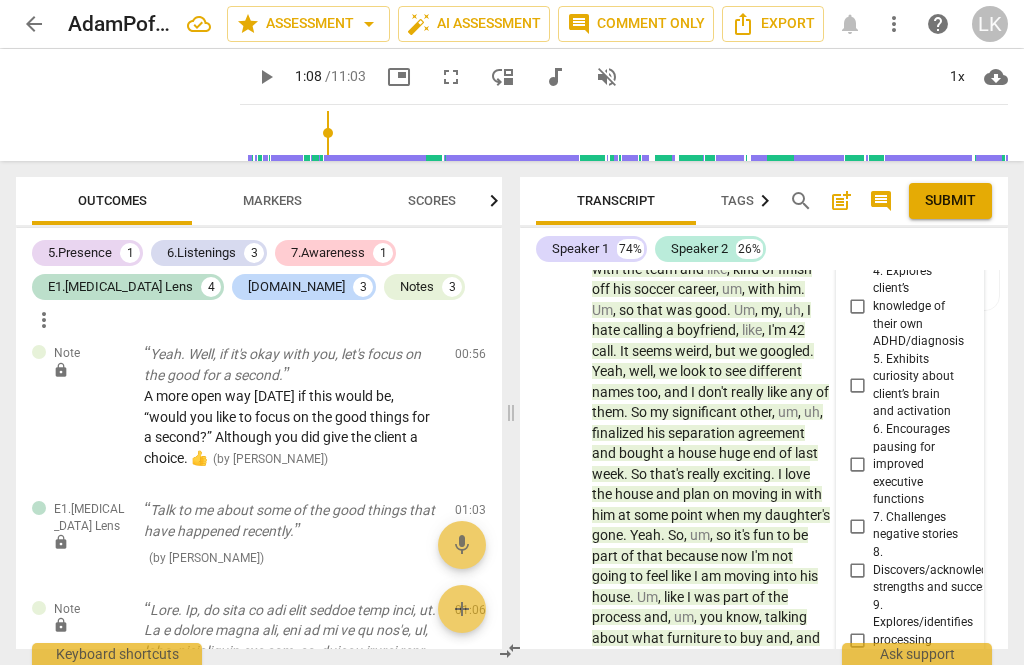 scroll, scrollTop: 1804, scrollLeft: 0, axis: vertical 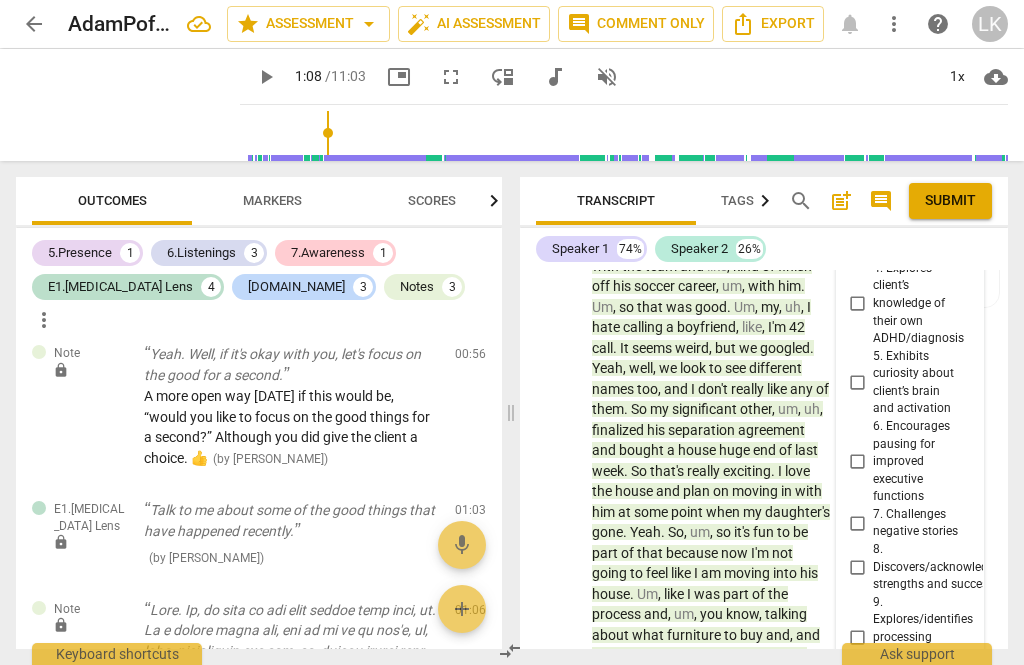 click on "8. Discovers/acknowledges strengths and successes" at bounding box center (857, 567) 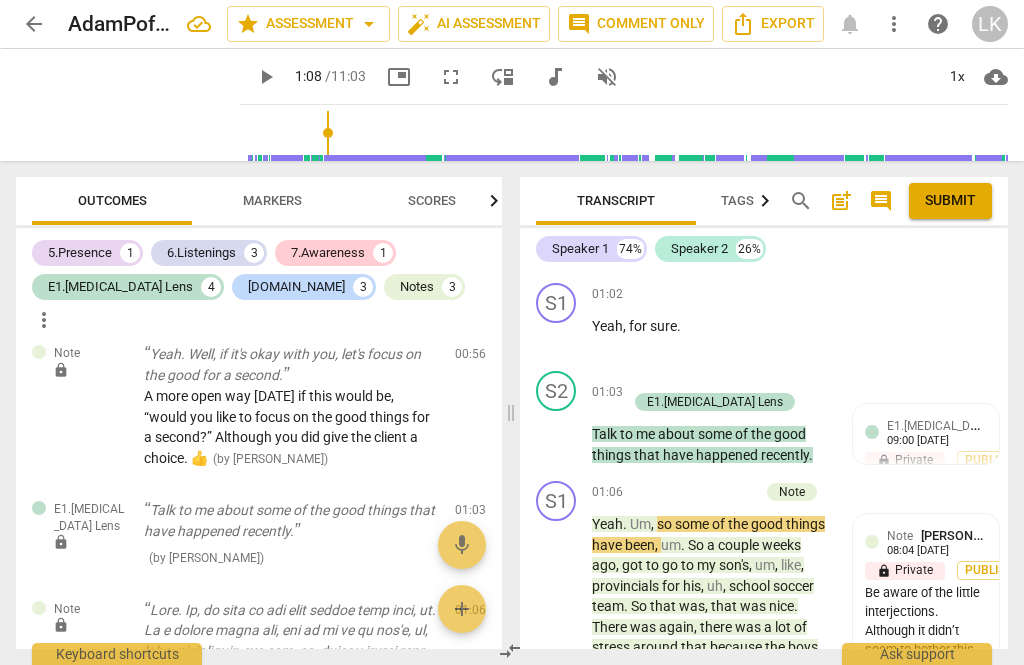 scroll, scrollTop: 1393, scrollLeft: 0, axis: vertical 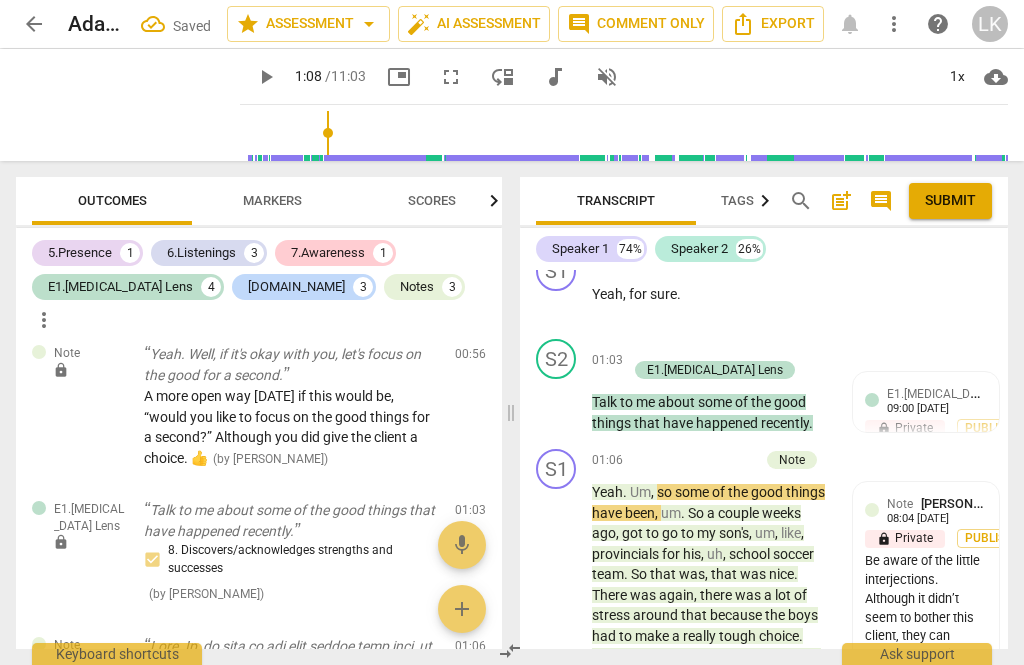 click on "play_arrow" at bounding box center [557, 831] 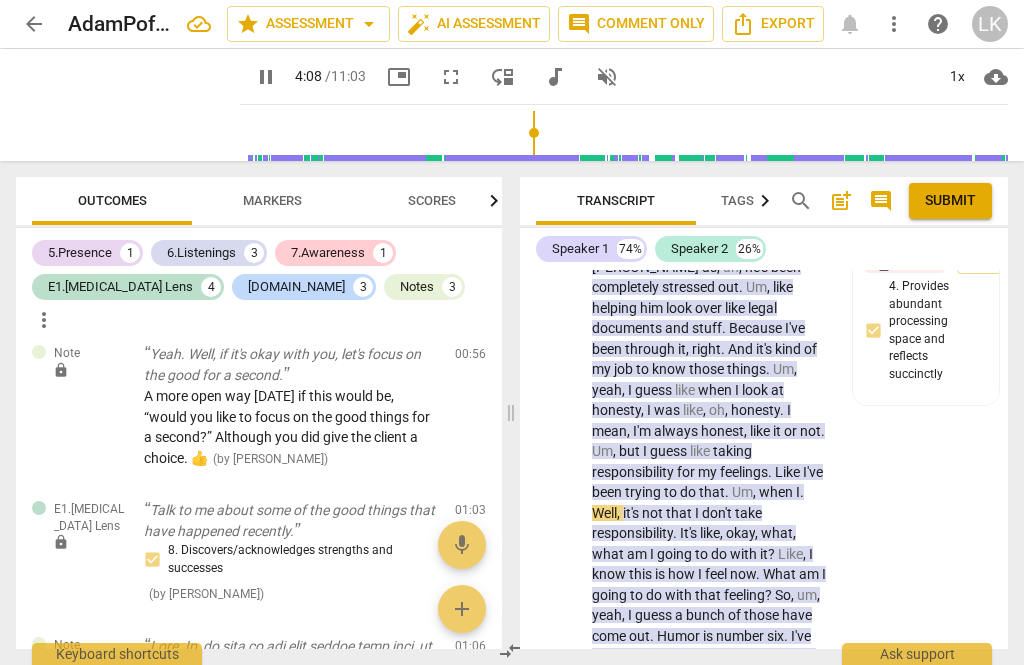 scroll, scrollTop: 3064, scrollLeft: 0, axis: vertical 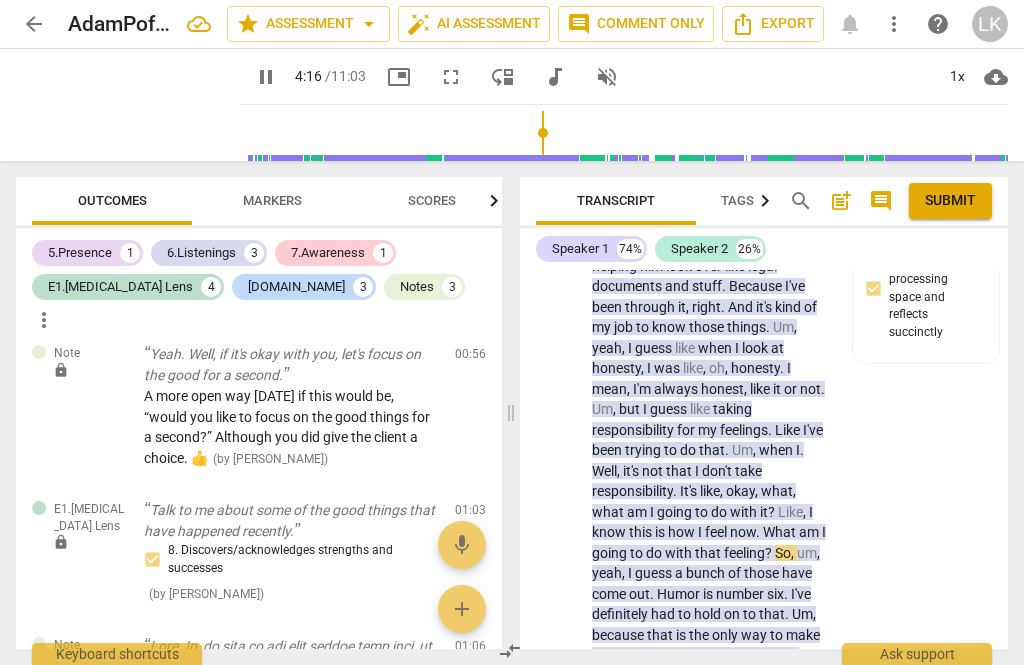 click on "S1 play_arrow pause 02:53 + Add competency 6.Listening 7.Awareness [DOMAIN_NAME] keyboard_arrow_right I   probably   should   keep   that   in   front   of   me .   Like   on   my   computer .   Um ,   because   that   would   be   helpful .   Um ,   honesty ,   kindness ,   love ,   bravery   and   social   intelligence .   I   don't   know   that   any   of   them   necessarily .   I   don't   know .   I   guess   like   the   love   part   because ,   you   know ,   being   close   to   my   family ,   like ,   close   to   my   kids   and   um ,   my   significant   other ,   I   have   been   helping ,   uh ,   and   taking   care   of   [PERSON_NAME]   as ,   ah ,   he's   been   completely   stressed   out .   Um ,   like   helping   him   look   over   like   legal   documents   and   stuff .   Because   I've   been   through   it ,   right .   And   it's   kind   of   my   job   to   know   those   things .   Um ,   yeah ,   I   guess   like   when   I   look   at   honesty ,   I   was   like ,   oh ,   honesty ." at bounding box center (764, 350) 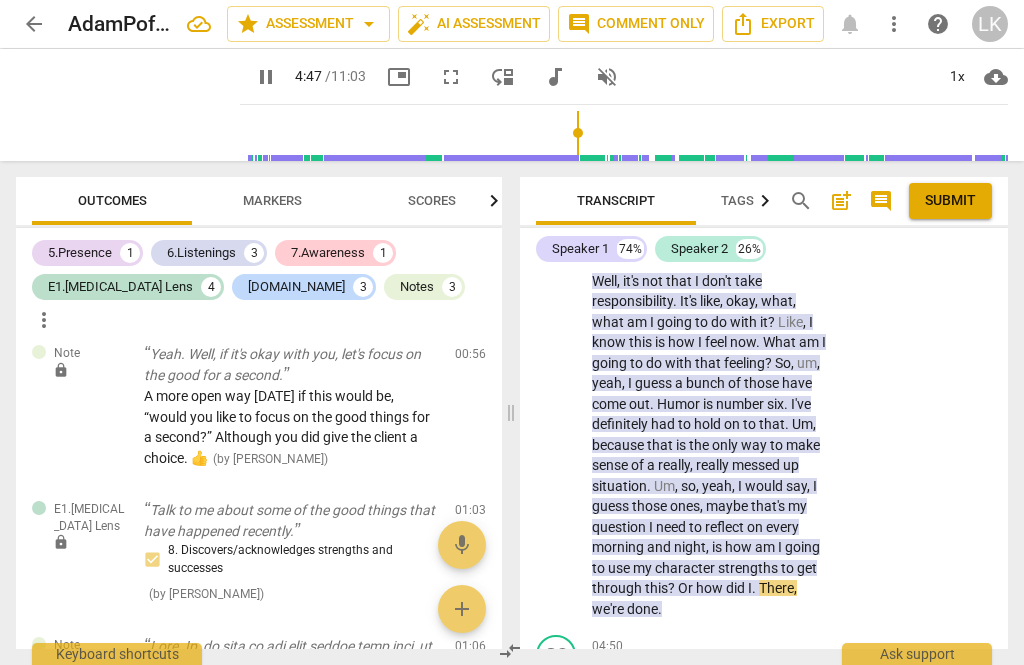 scroll, scrollTop: 3334, scrollLeft: 0, axis: vertical 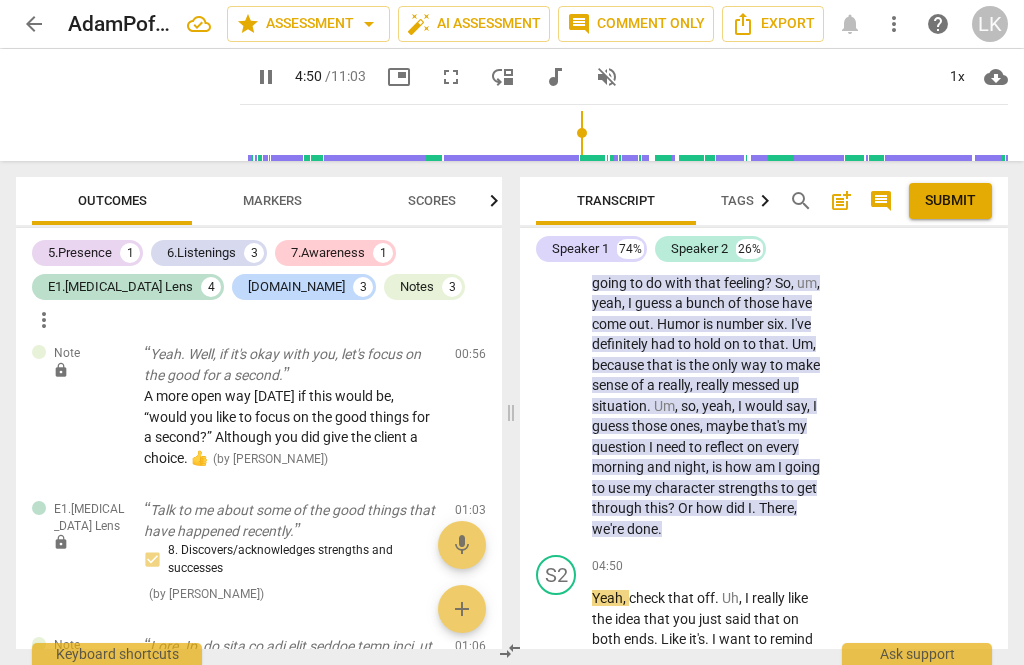 click on "pause" at bounding box center (557, 660) 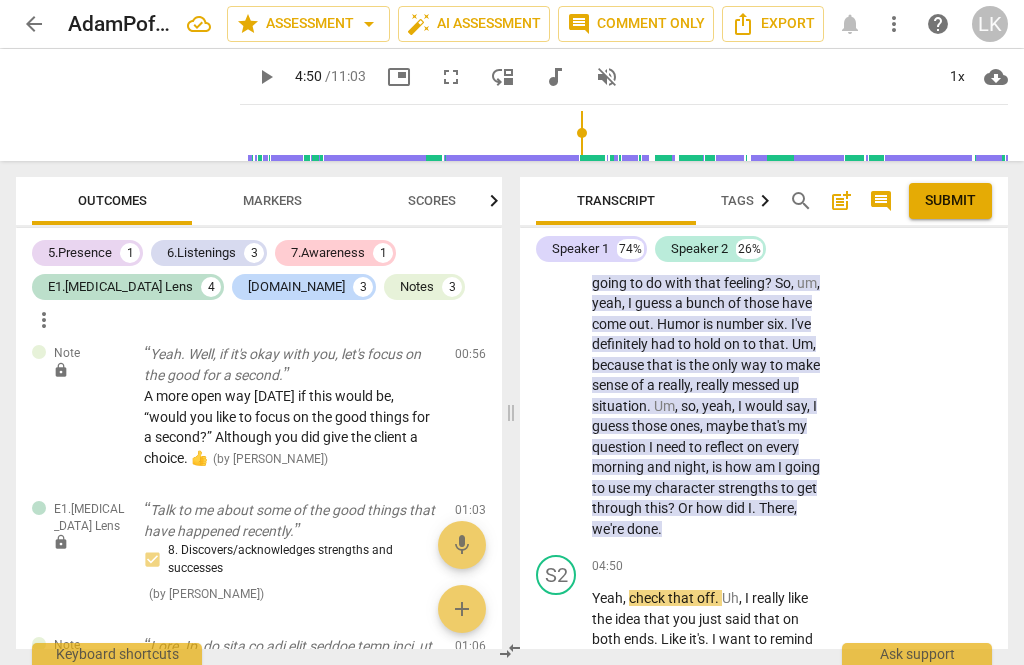 click on "play_arrow" at bounding box center (557, 660) 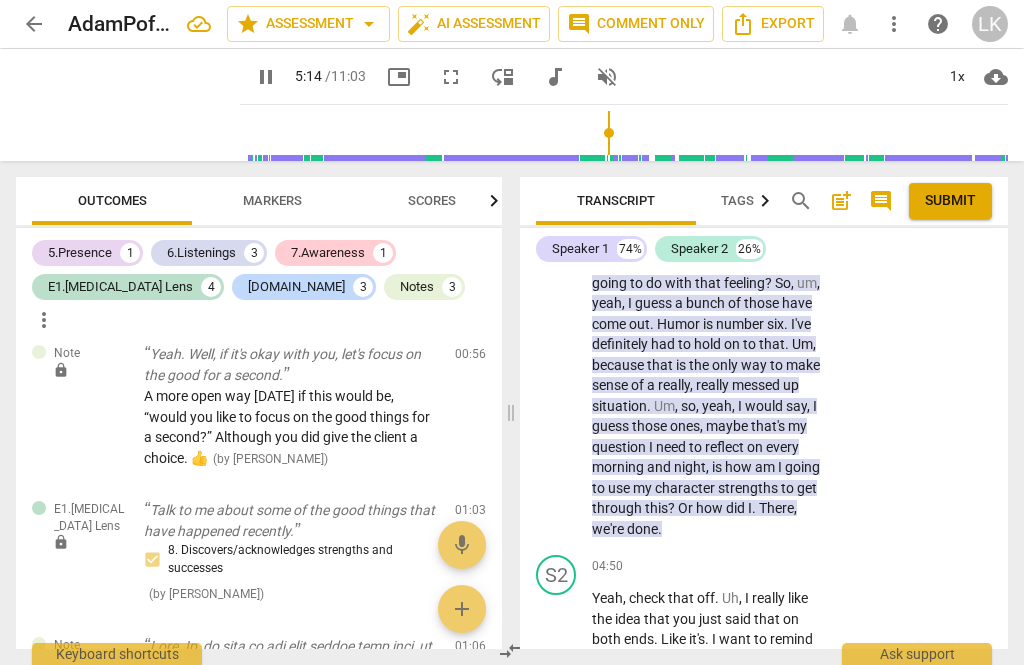 click on "play_arrow pause" at bounding box center (566, 660) 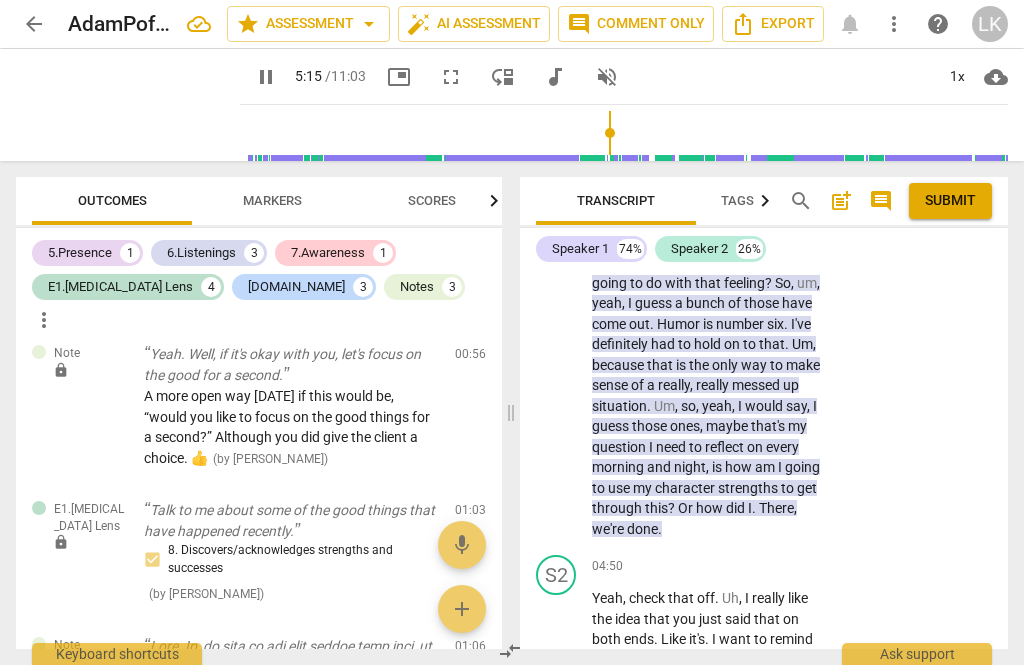 type on "315" 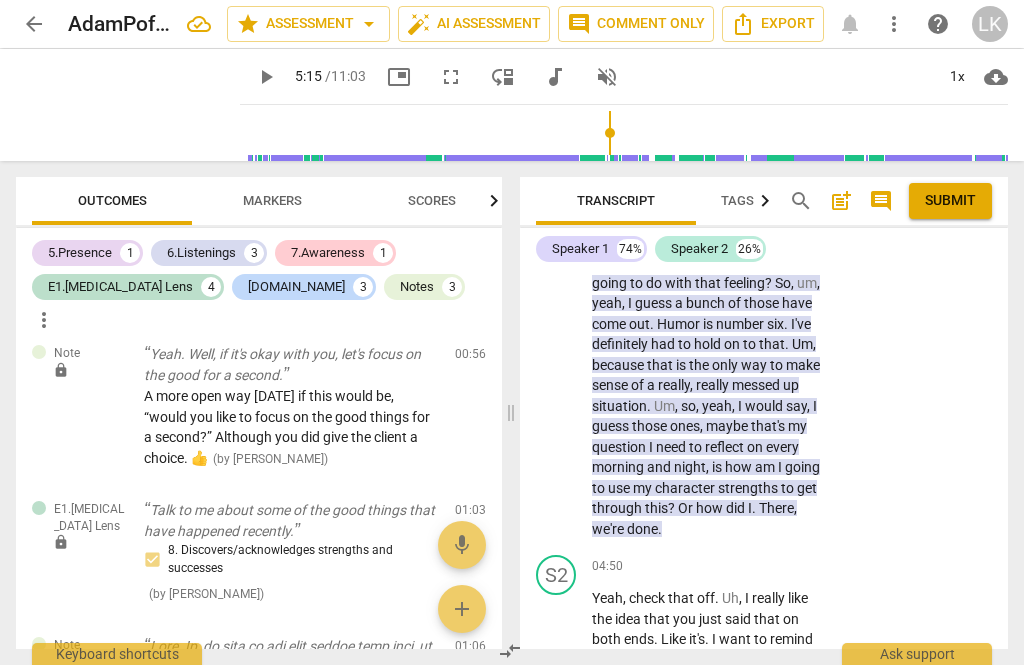 click on "+" at bounding box center (708, 566) 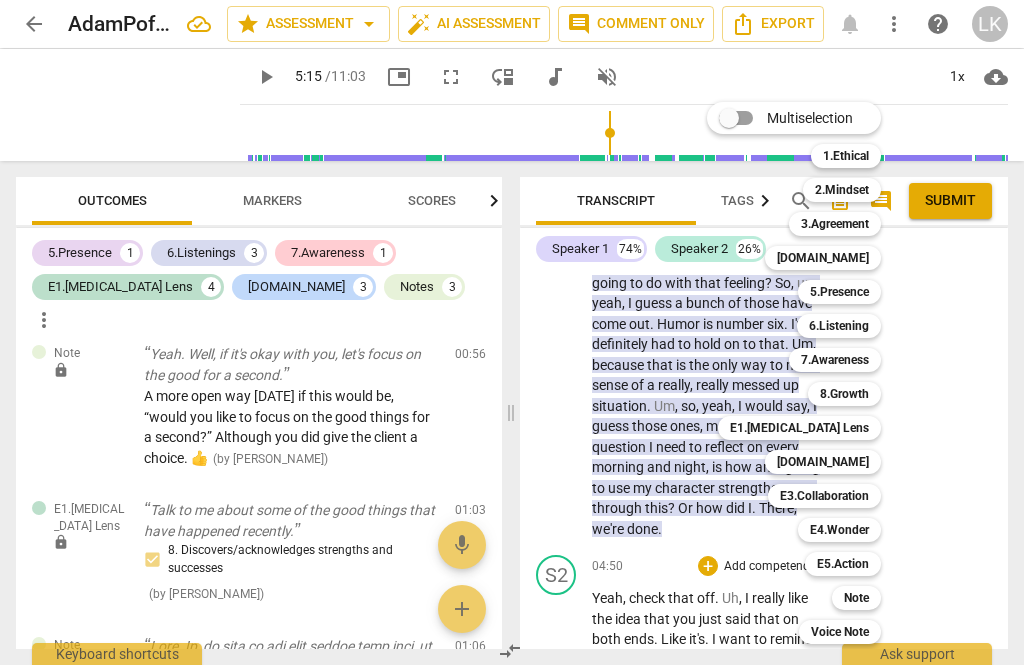 click on "Multiselection m 1.Ethical 1 2.Mindset 2 3.Agreement 3 [DOMAIN_NAME] 4 5.Presence 5 6.Listening 6 7.Awareness 7 8.Growth 8 E1.[MEDICAL_DATA] Lens 9 [DOMAIN_NAME] 0 E3.Collaboration q E4.Wonder w E5.Action r Note t Voice Note y" at bounding box center (809, 373) 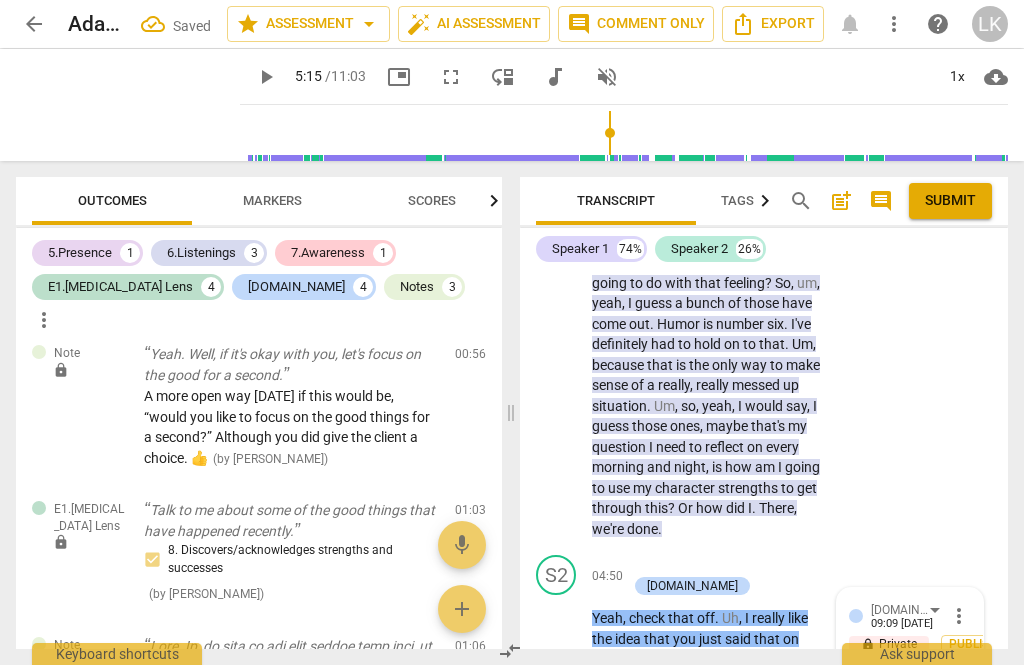 scroll, scrollTop: 4296, scrollLeft: 0, axis: vertical 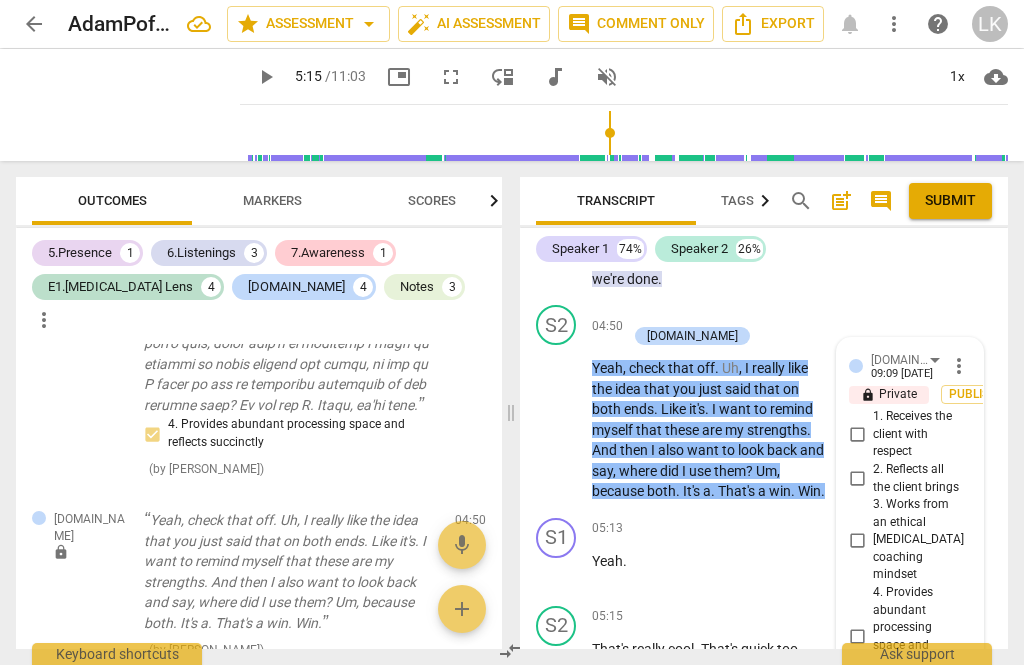 click on "2. Reflects all the client brings" at bounding box center [857, 479] 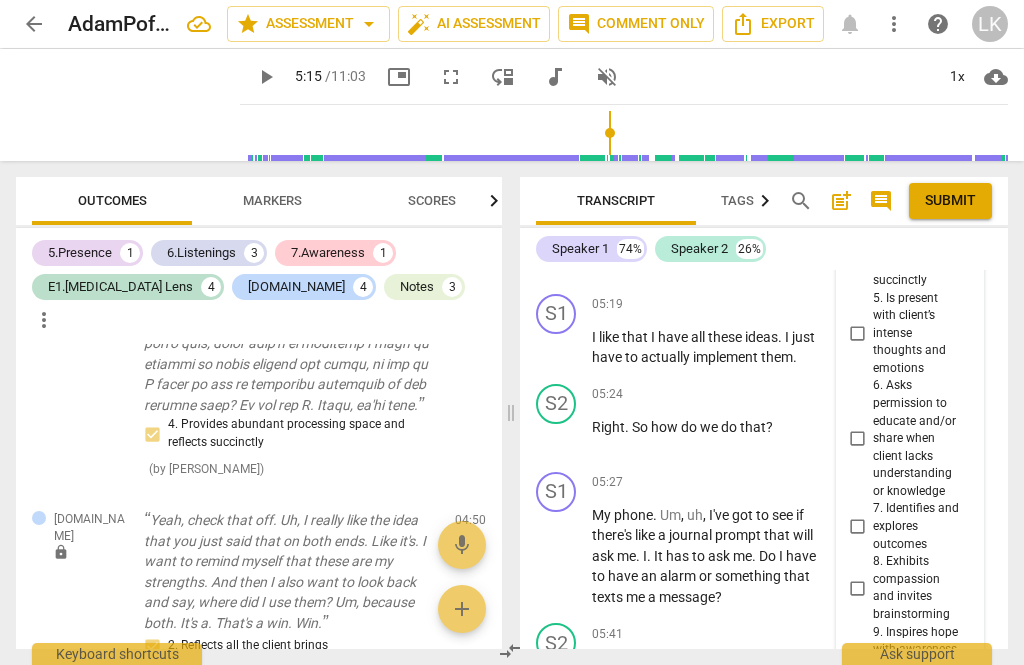 scroll, scrollTop: 4049, scrollLeft: 0, axis: vertical 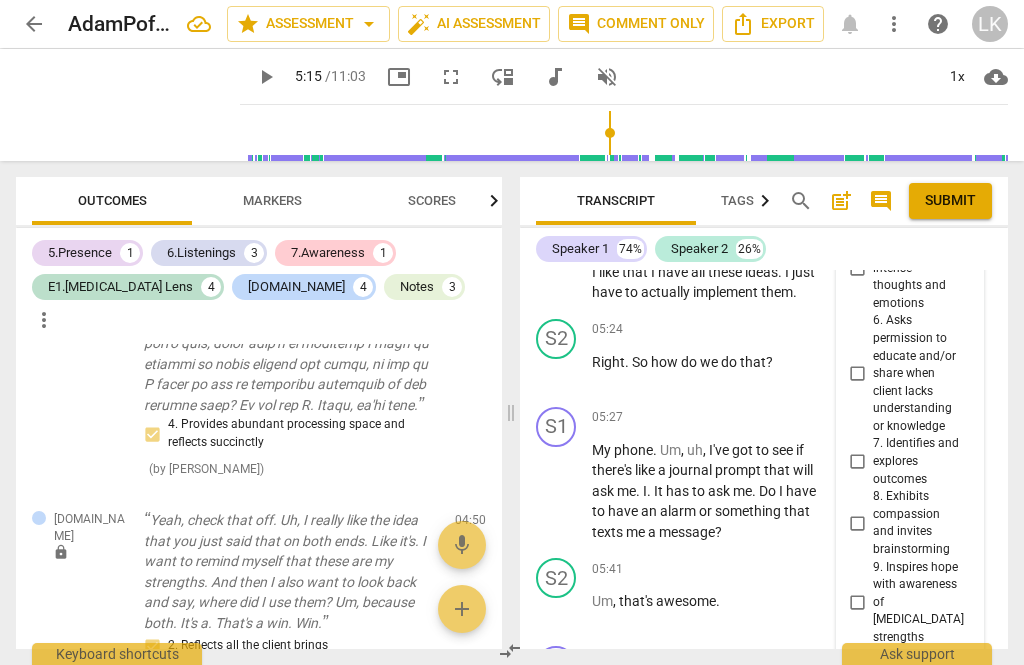 click at bounding box center [894, 679] 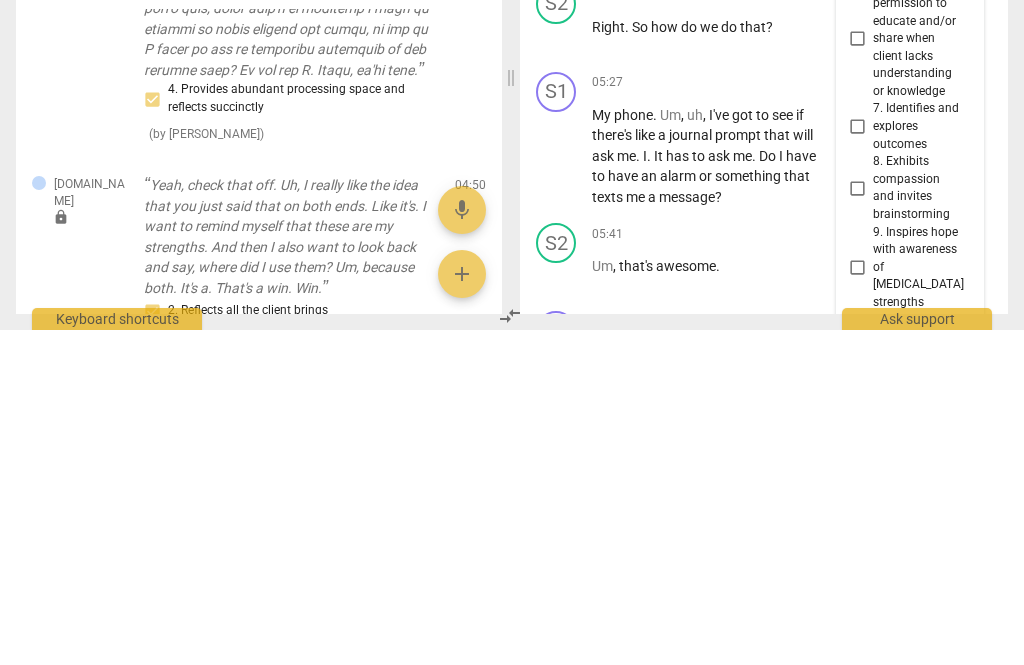 type on "G" 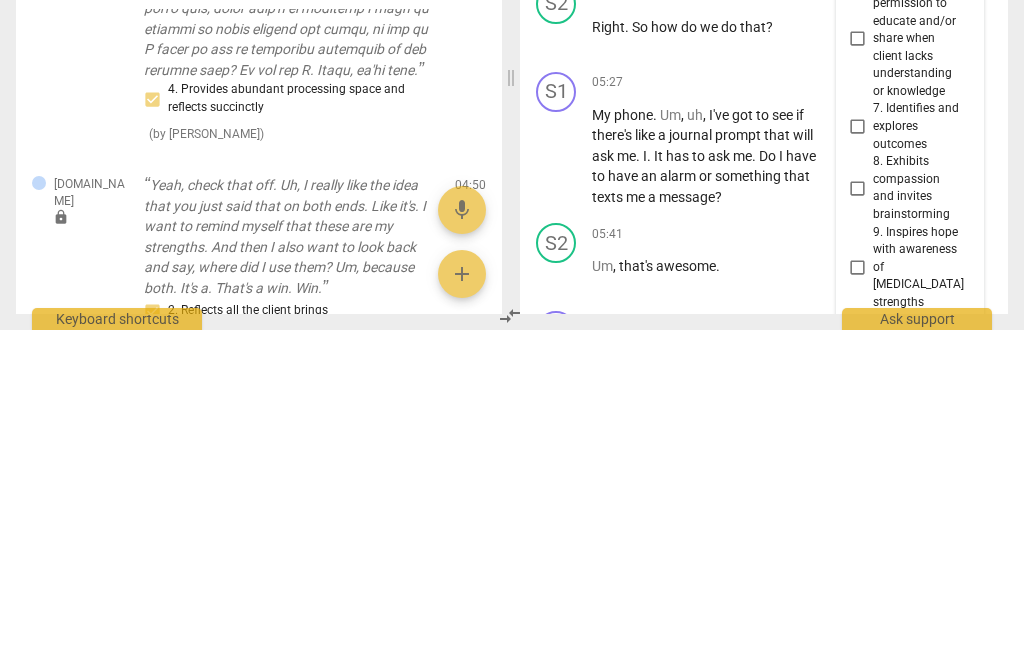 type on "G" 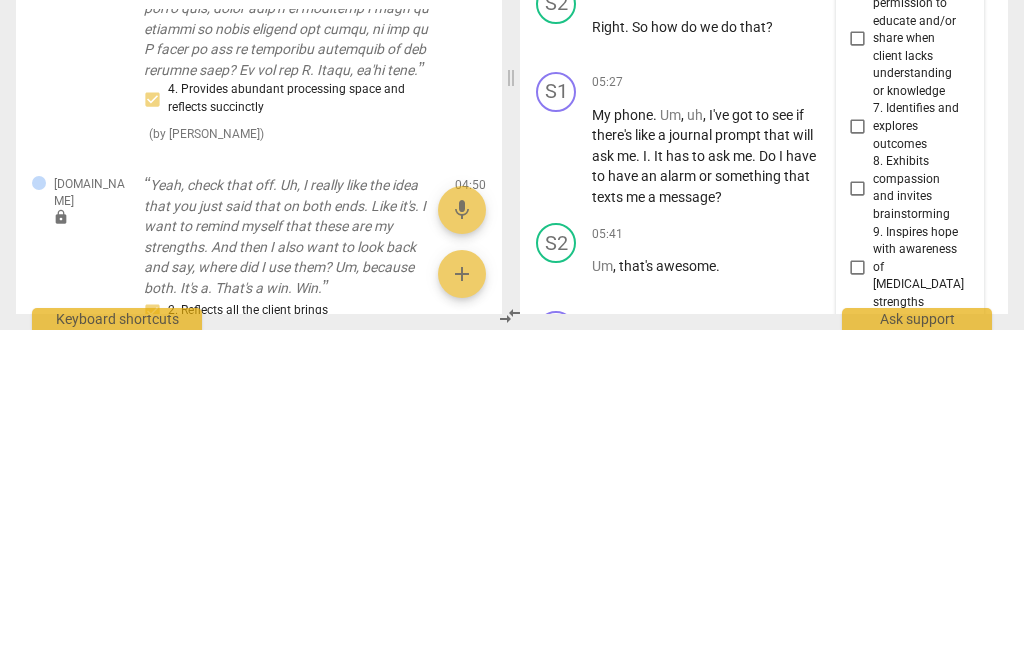 type on "Good" 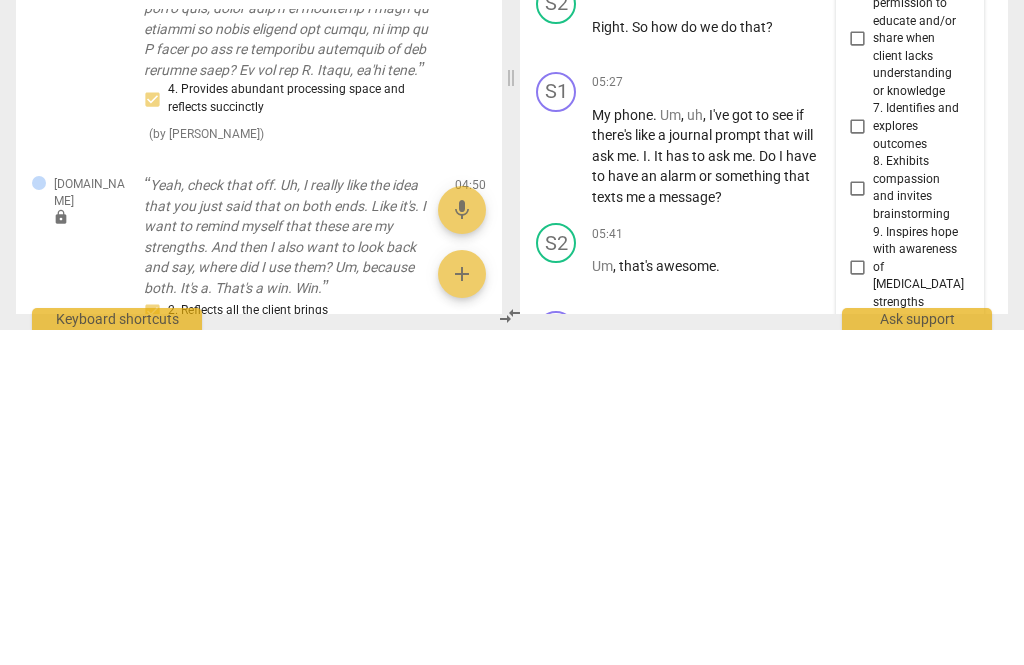 type on "Good reinforcement" 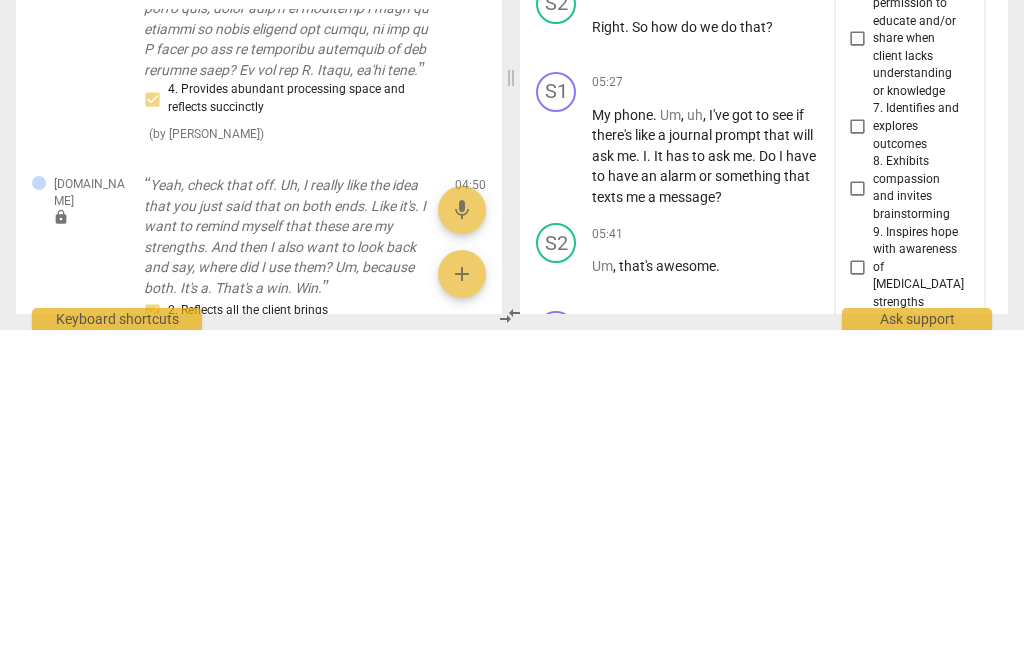 type on "Good reinforcement" 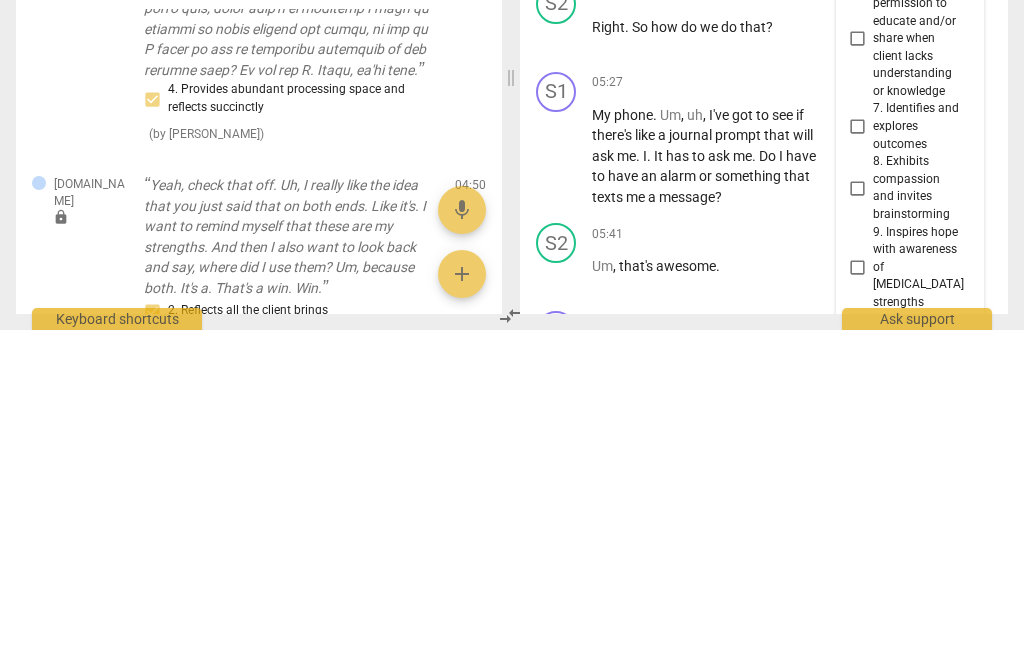 type on "Good reinforcement of" 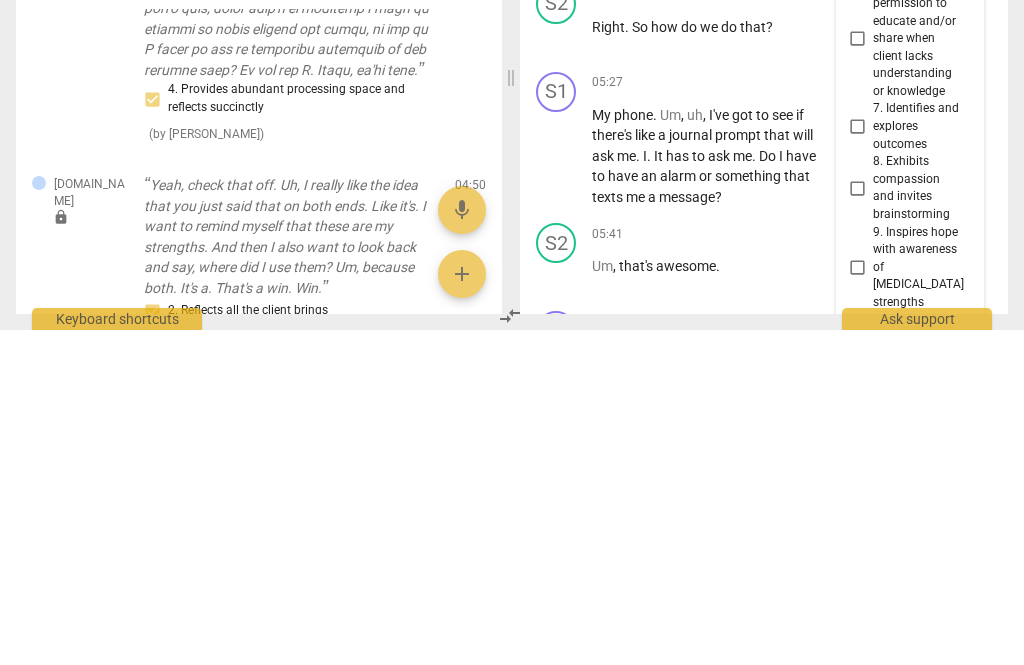 type on "Good reinforcement of" 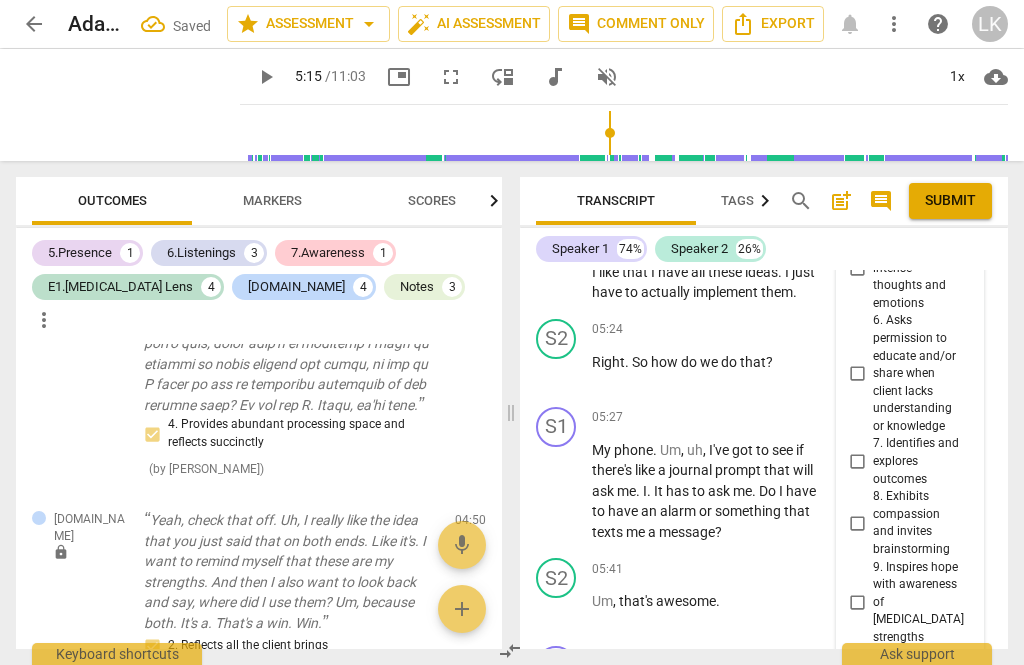 scroll, scrollTop: 0, scrollLeft: 0, axis: both 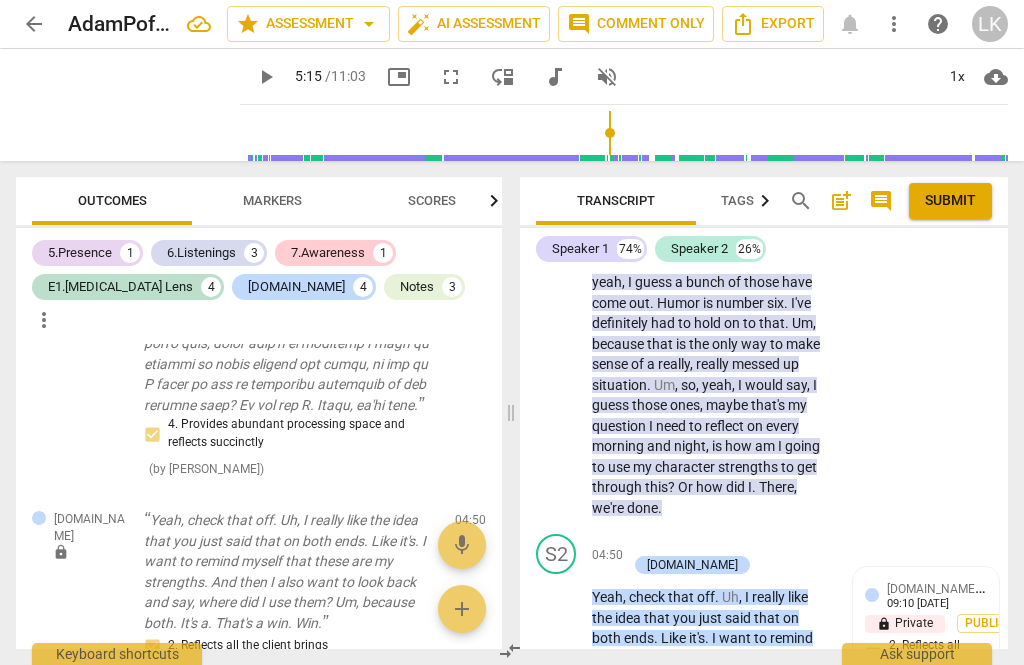 click on "Add competency" at bounding box center (698, 545) 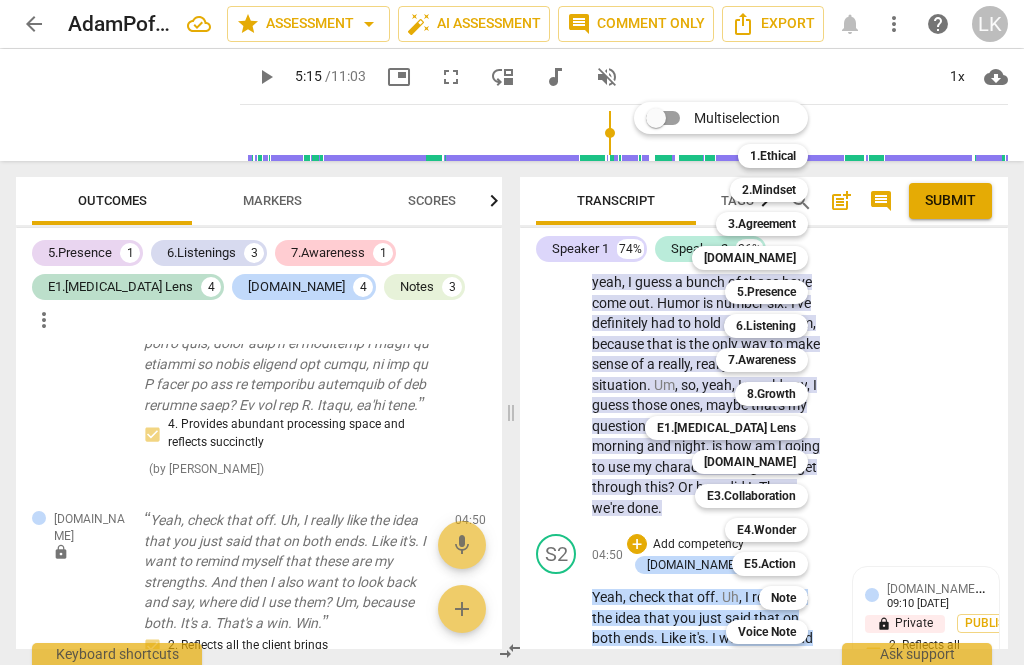 click on "Note" at bounding box center [783, 598] 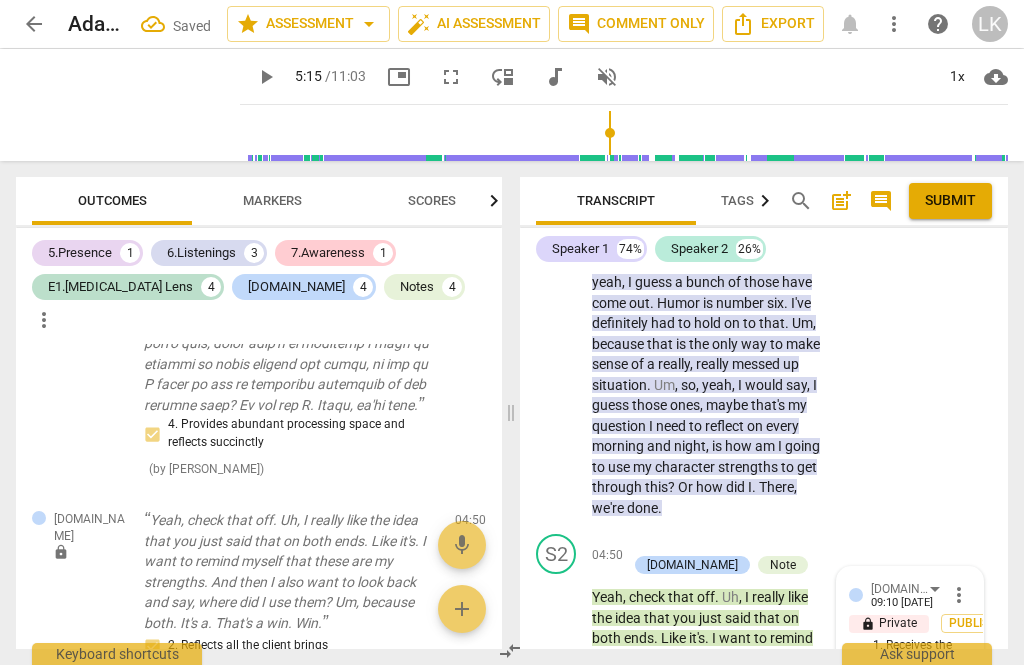 scroll, scrollTop: 4496, scrollLeft: 0, axis: vertical 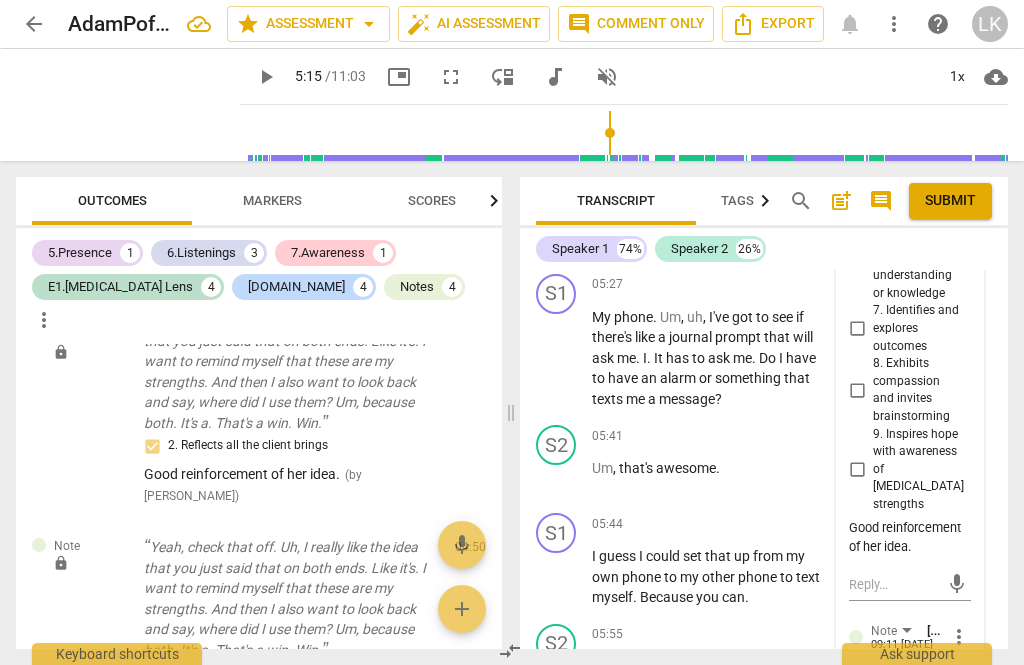 click at bounding box center (894, 706) 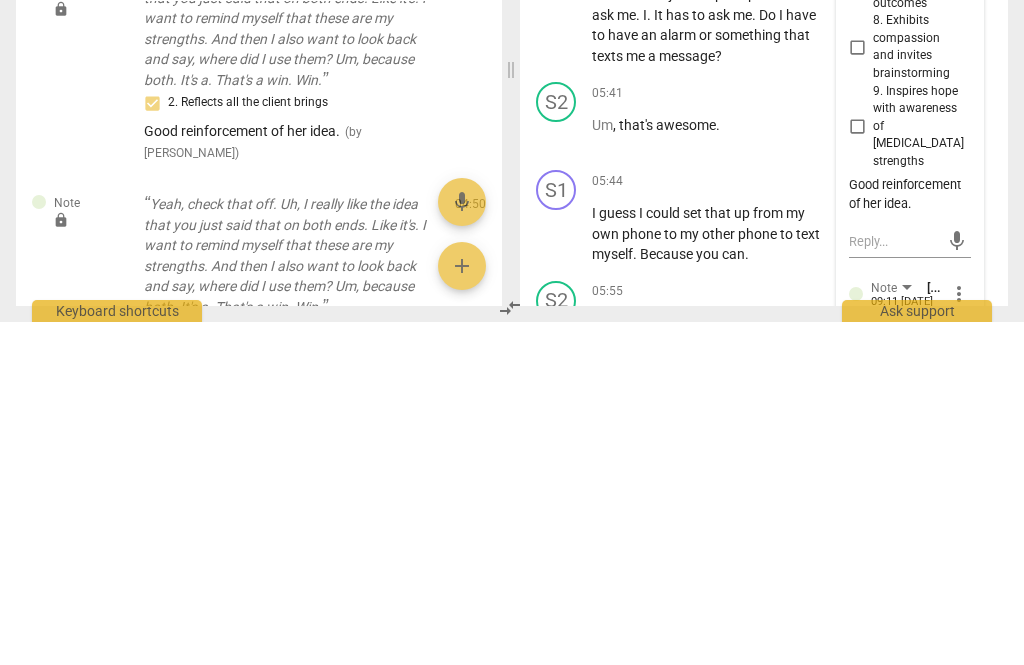 type on "That’" 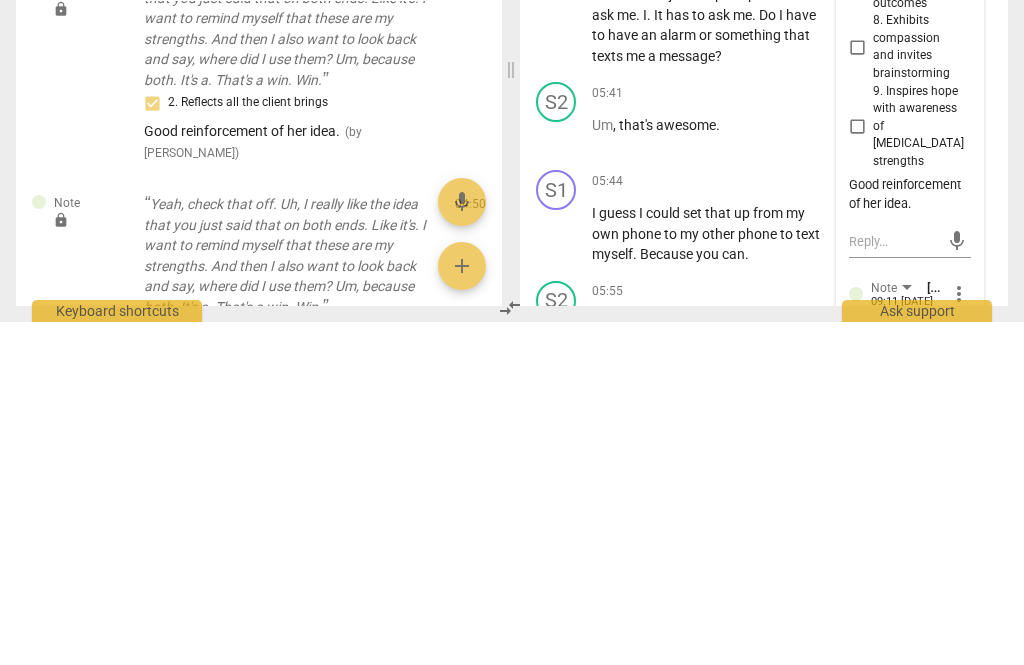type on "That’s just a small thing but important." 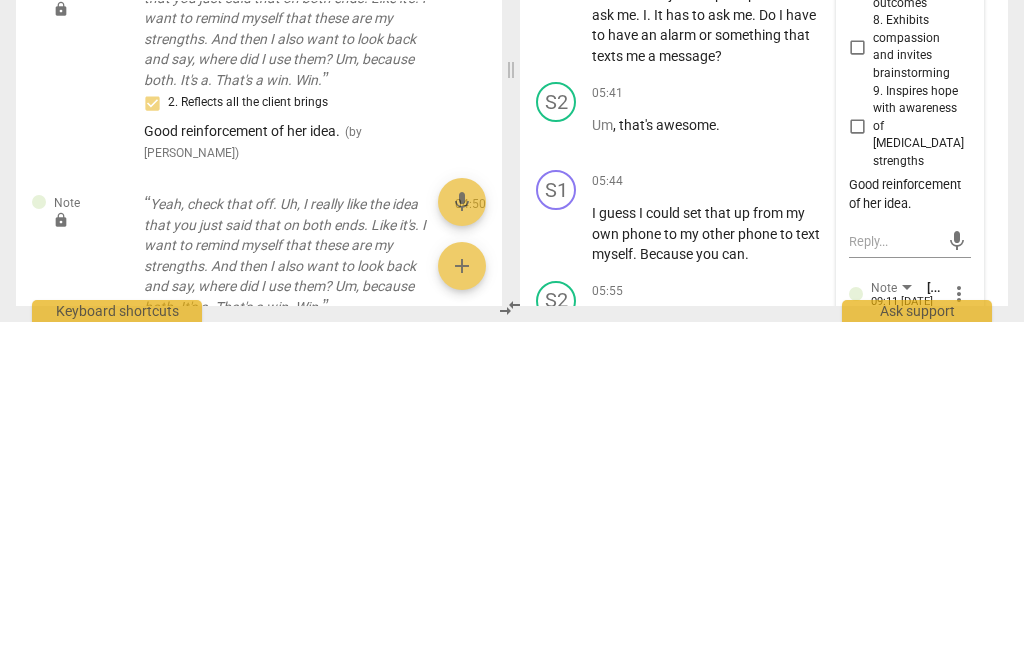 type on "That’s just a small thing but important. Be" 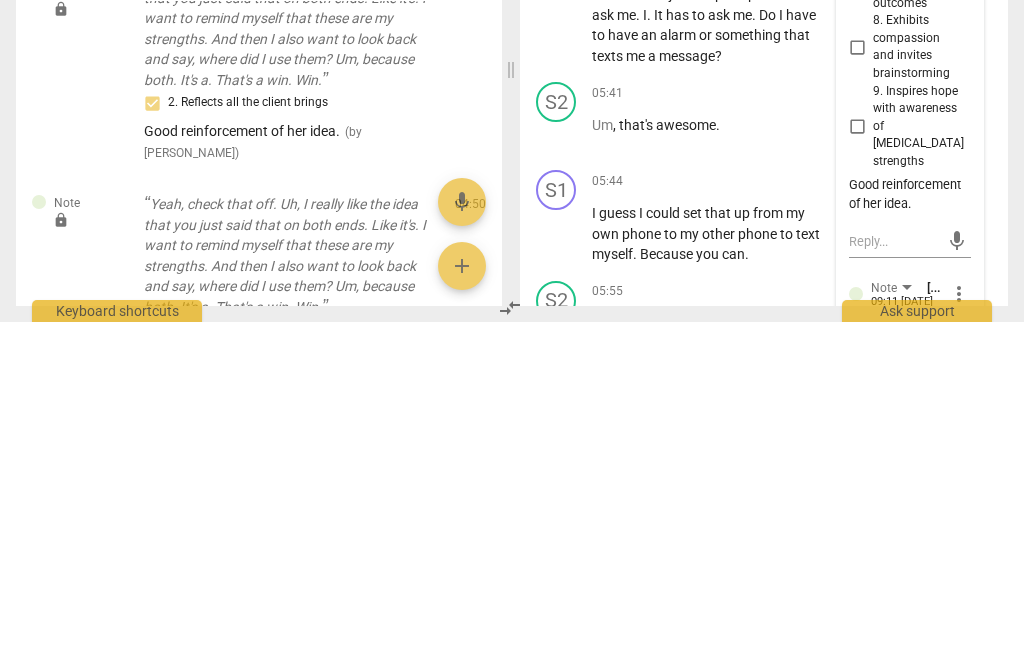 type on "That’s just a small thing but important. Be careful about" 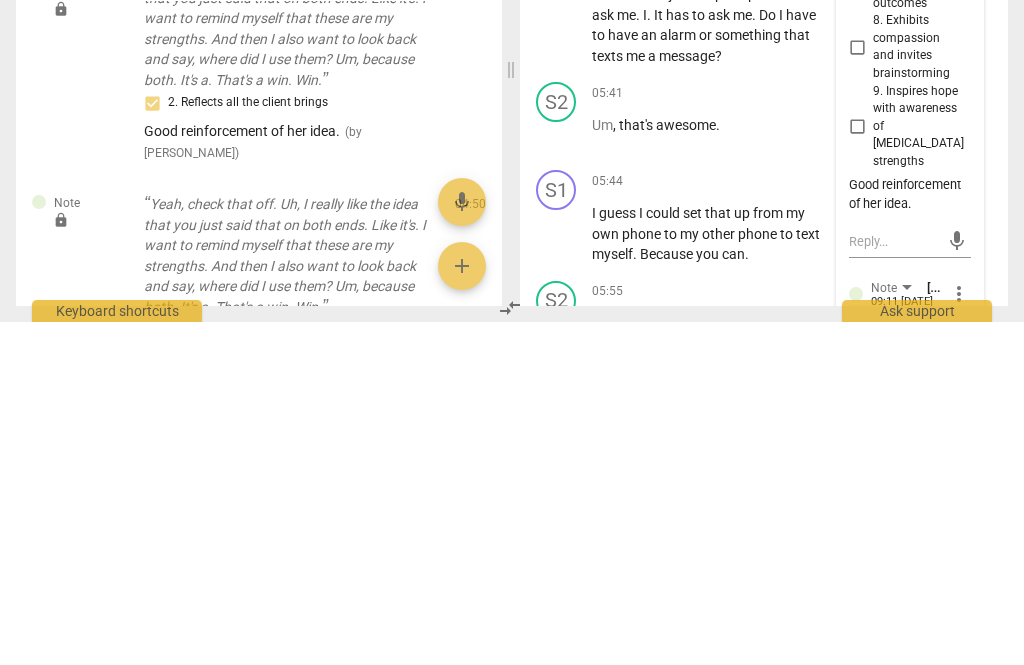 type on "That’s just a small thing but important. Be careful about saying things like, “I like" 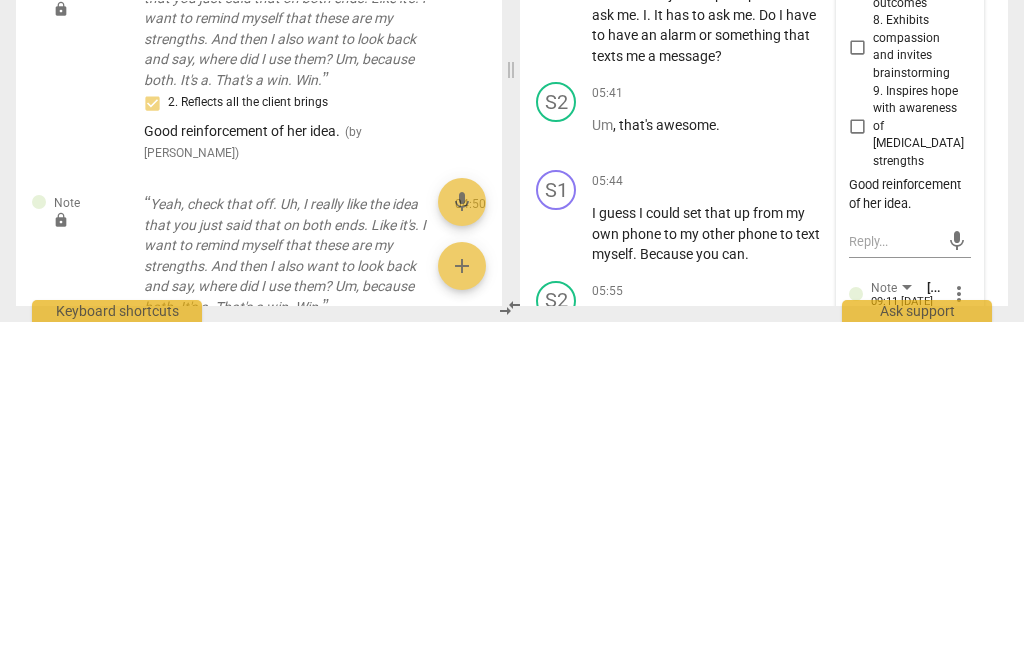 type on "That’s just a small thing but important. Be careful about saying things like, “I like… And" 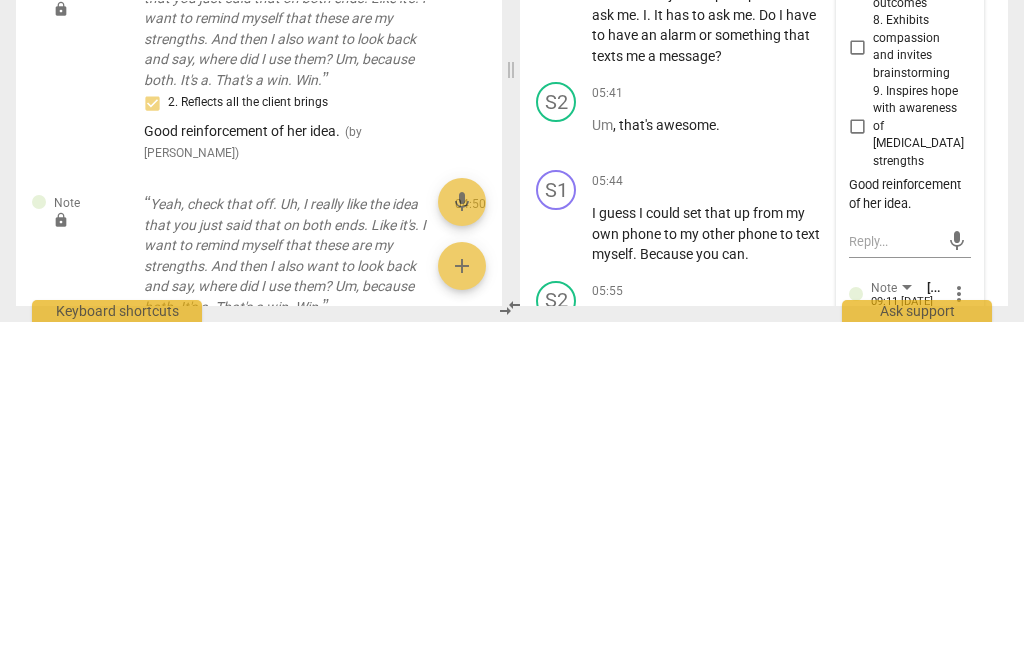 type on "That’s just a small thing but important. Be careful about saying things like, “I like…” It shows approval, which" 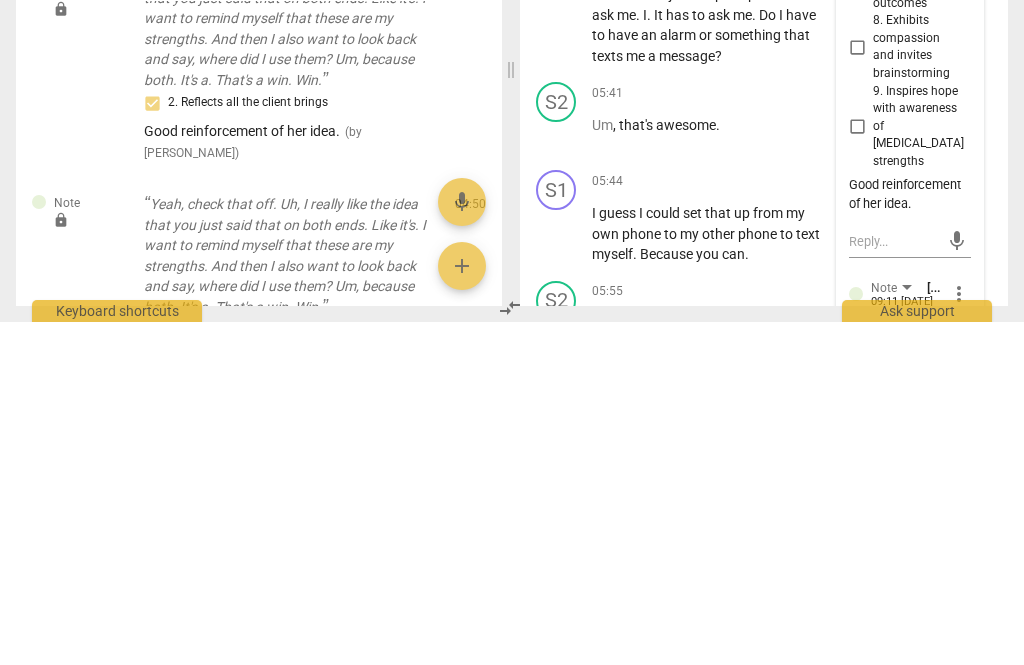 type on "That’s just a small thing but important. Be careful about saying things like, “I like…” It shows approval, which changes the relationship from equal partners to hire" 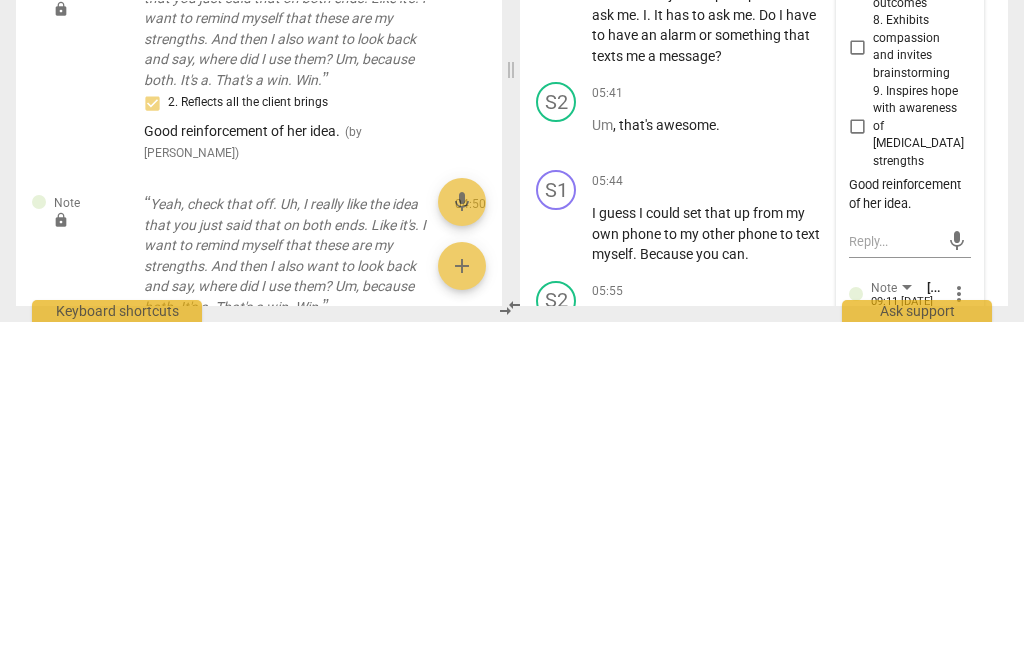 type on "That’s just a small thing but important. Be careful about saying things like, “I like…” It shows approval, which changes the relationship from equal partners to hierarchical." 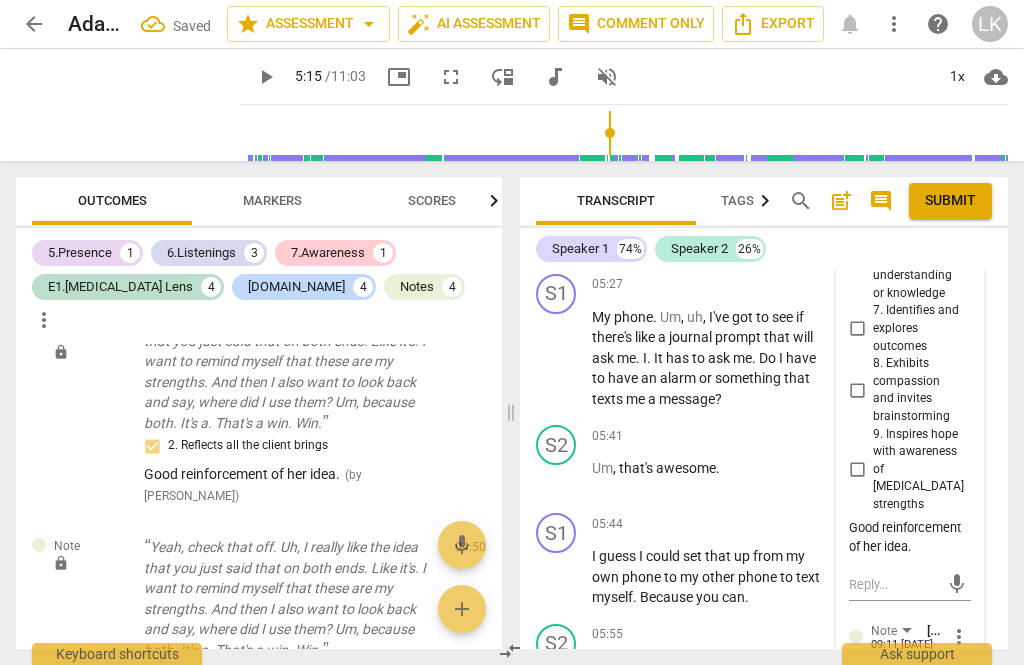 scroll, scrollTop: 0, scrollLeft: 0, axis: both 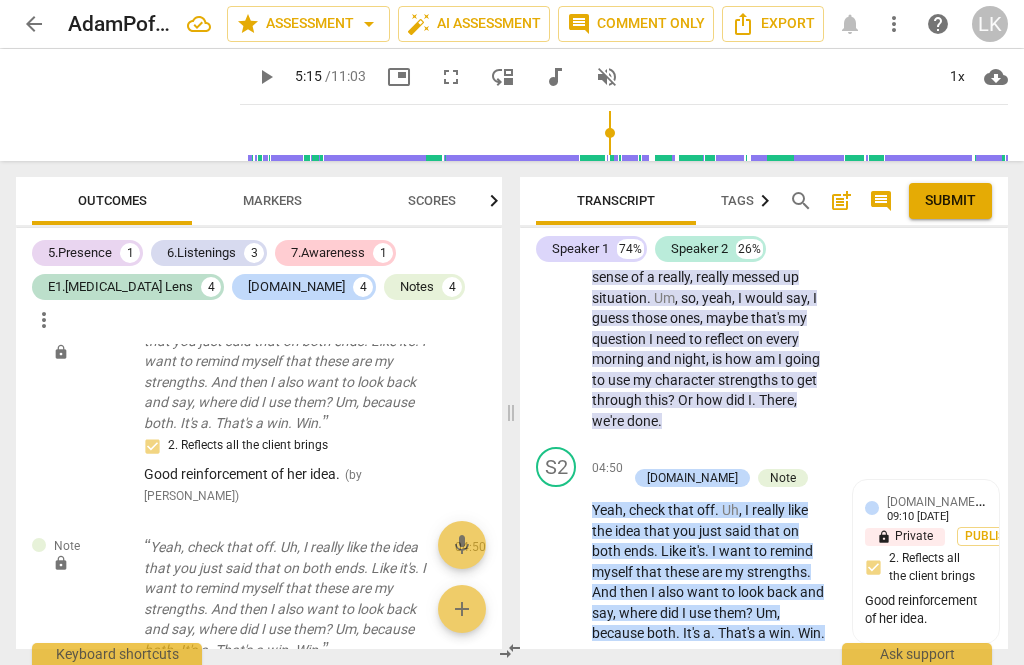click on "play_arrow" at bounding box center [557, 713] 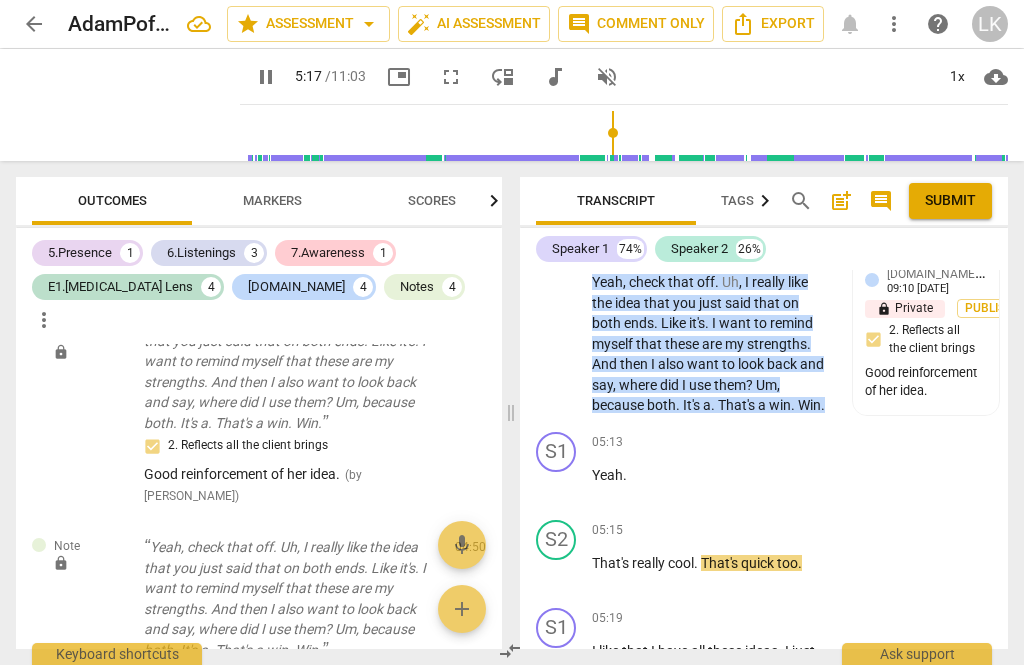 scroll, scrollTop: 3671, scrollLeft: 0, axis: vertical 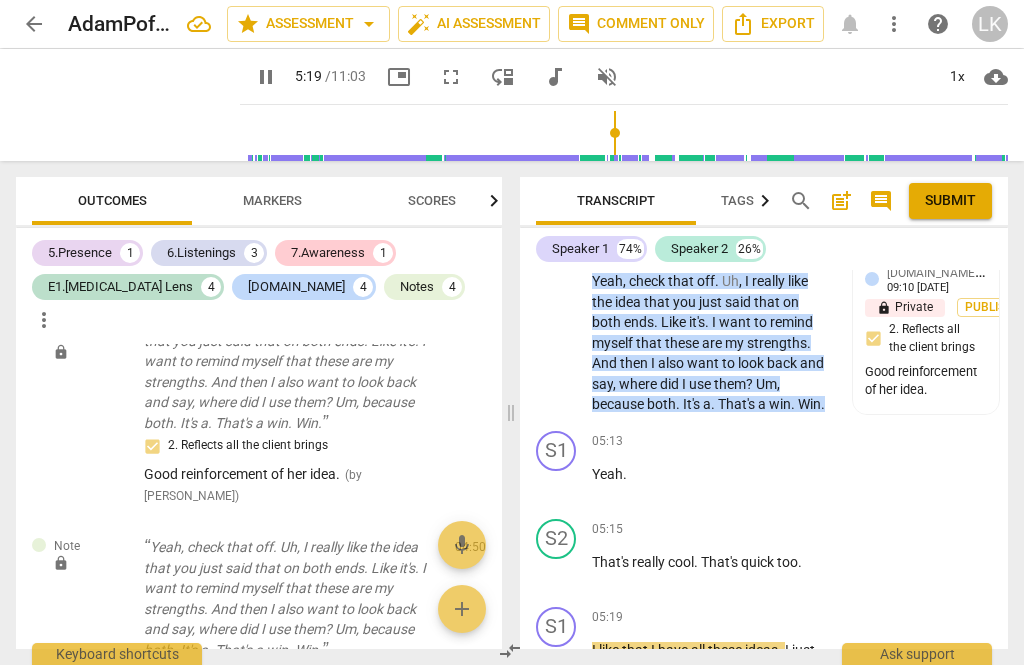 click on "pause" at bounding box center (557, 572) 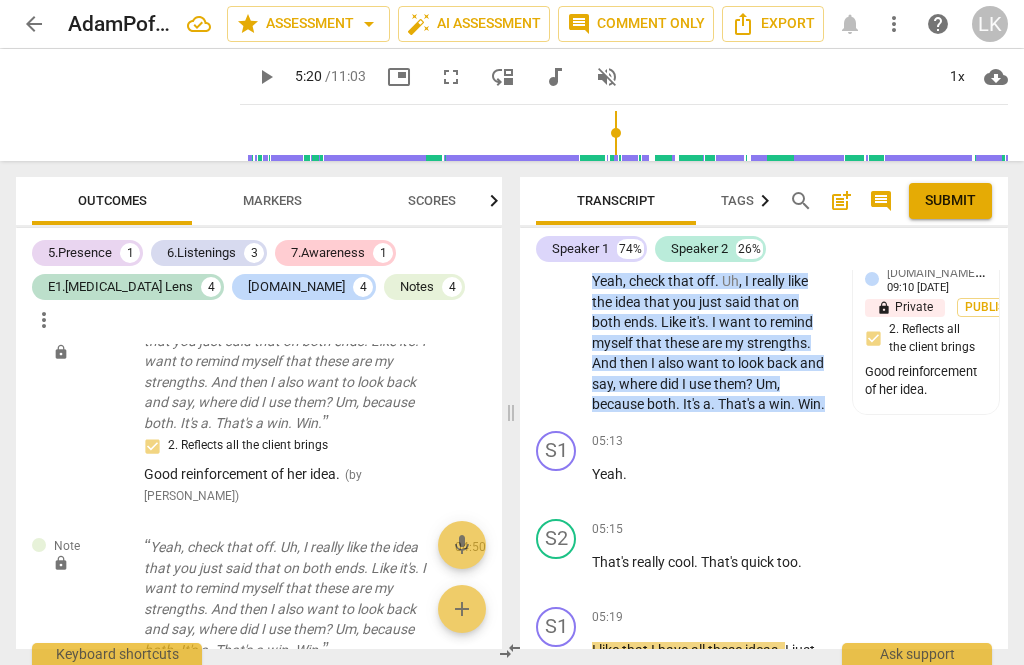 click on "Add competency" at bounding box center (769, 530) 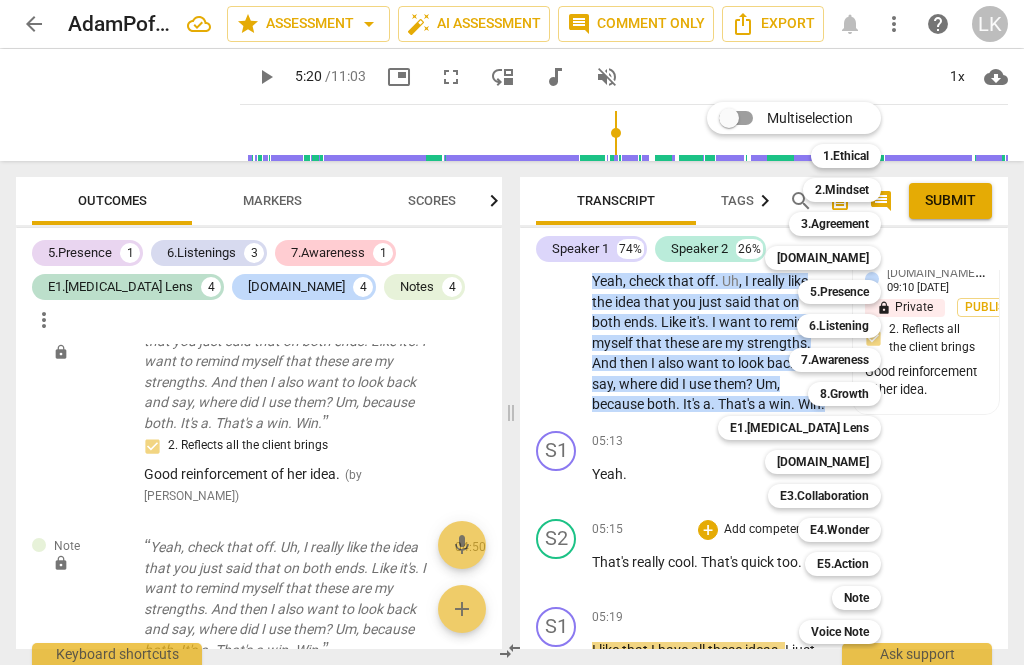 click on "Note" at bounding box center (856, 598) 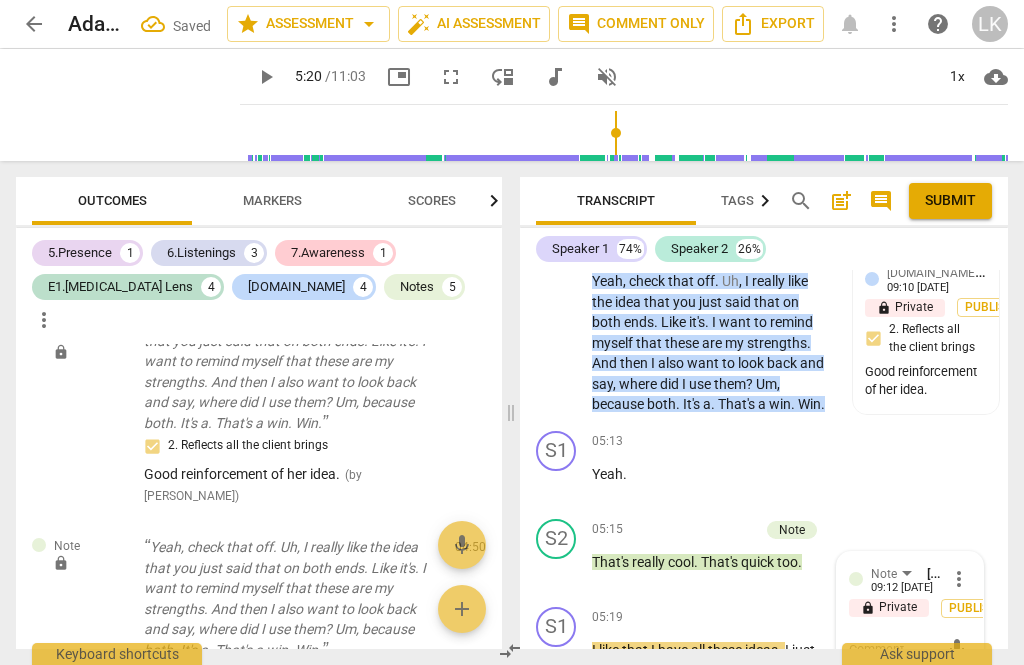 scroll, scrollTop: 4667, scrollLeft: 0, axis: vertical 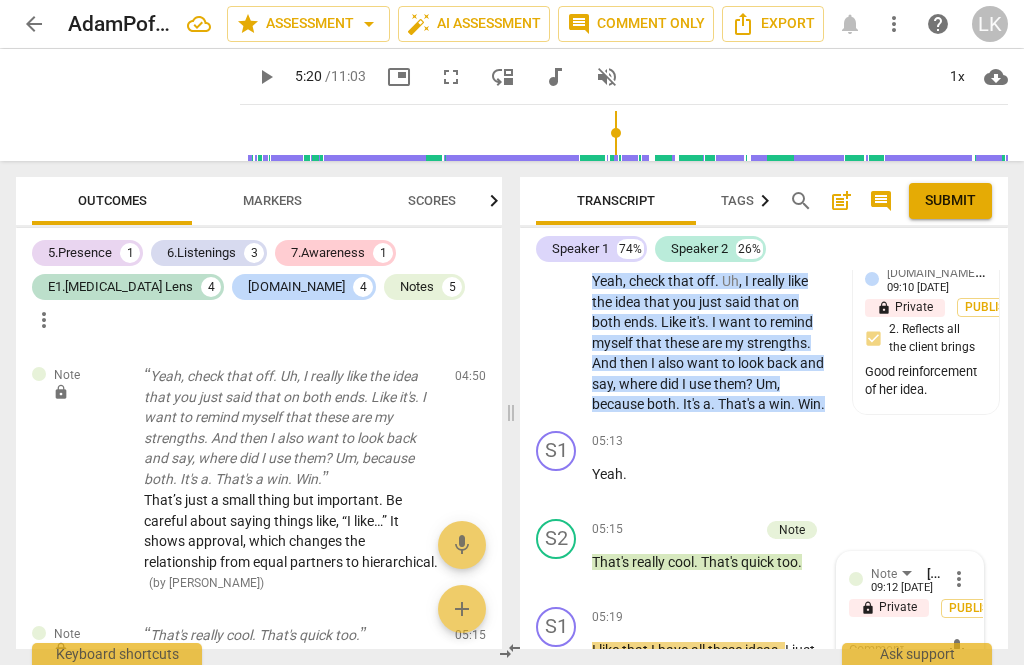 click at bounding box center (894, 649) 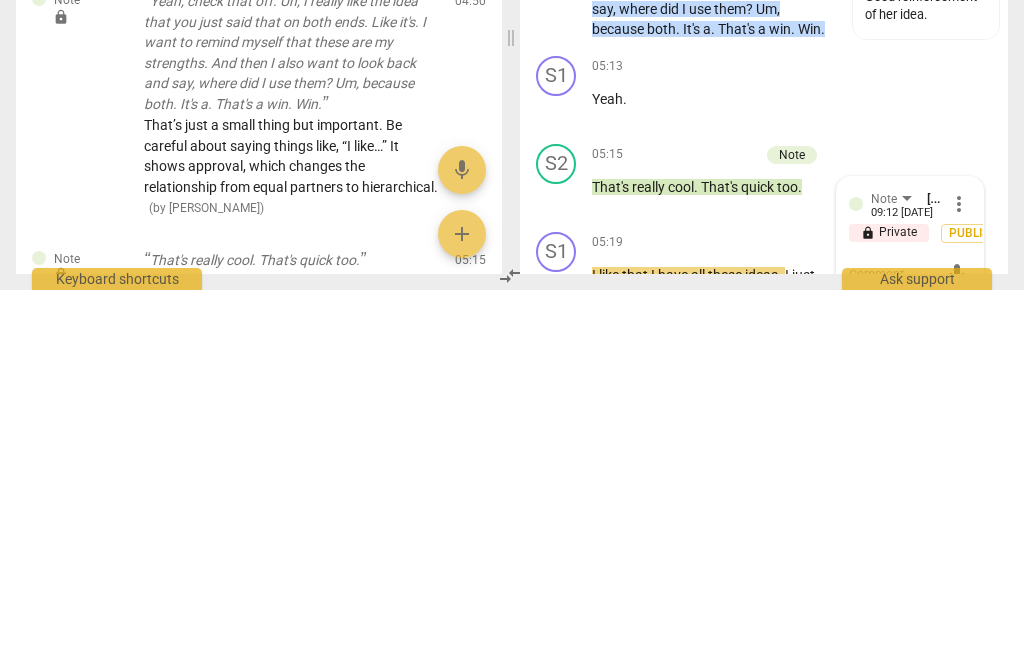 type on "T" 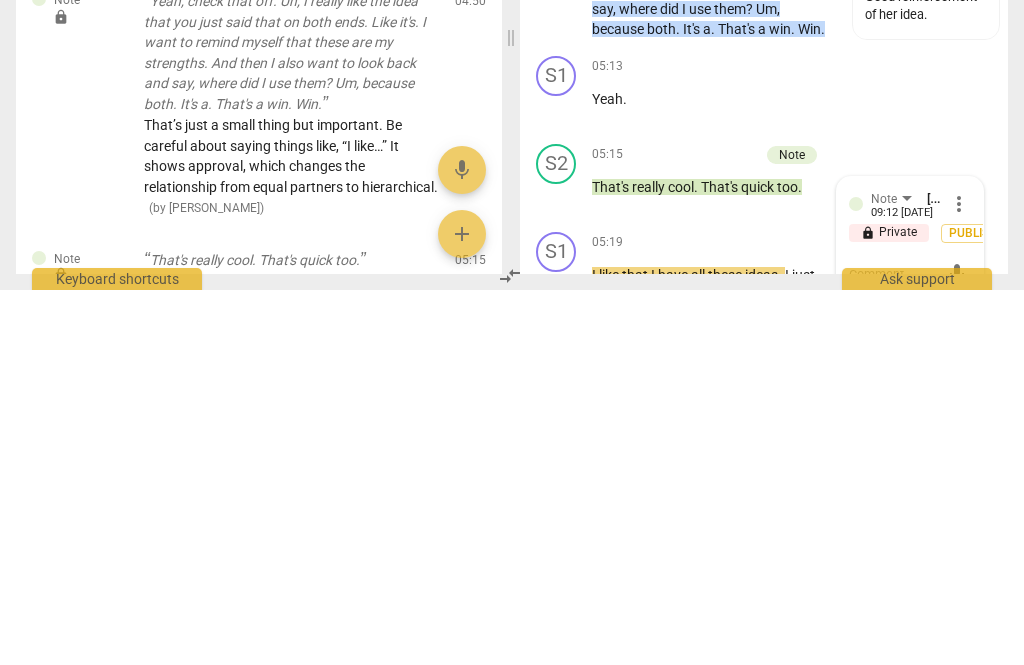 type on "T" 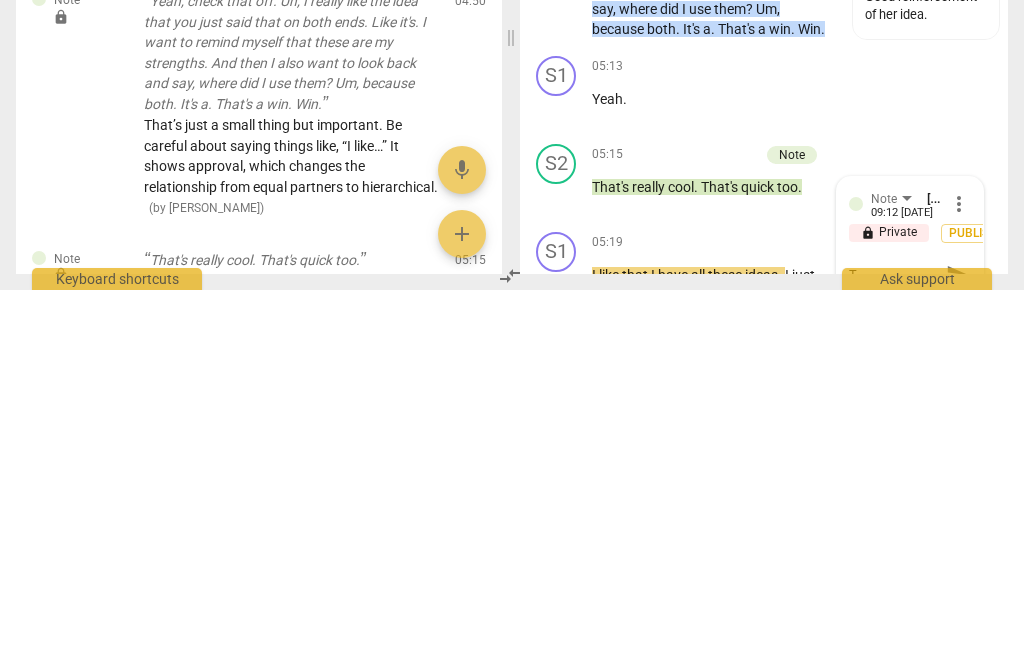 type on "Th" 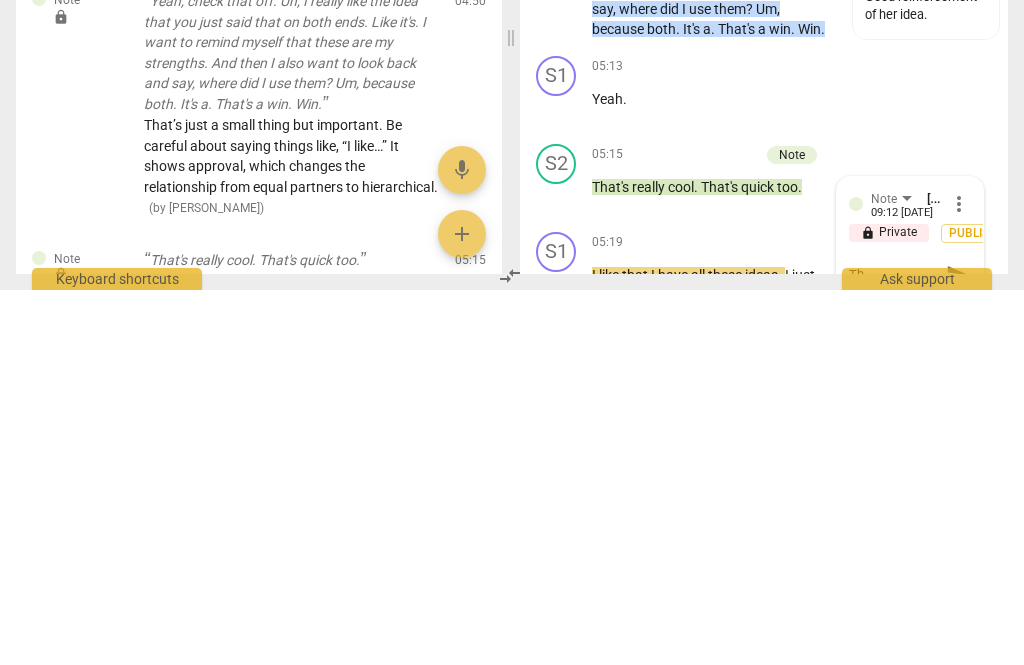 type on "Thi" 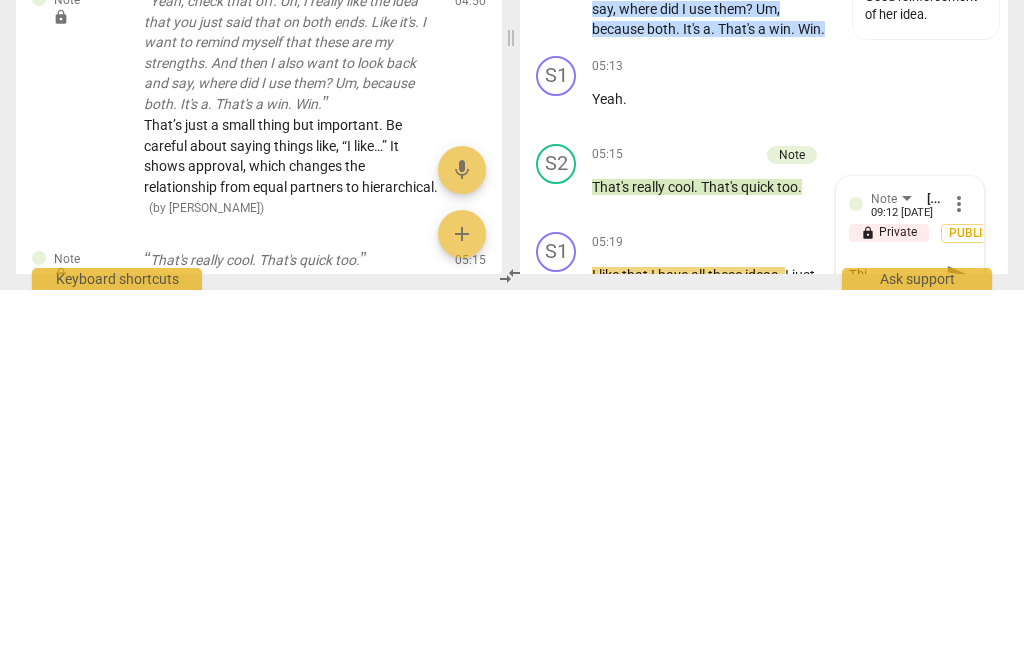type on "This" 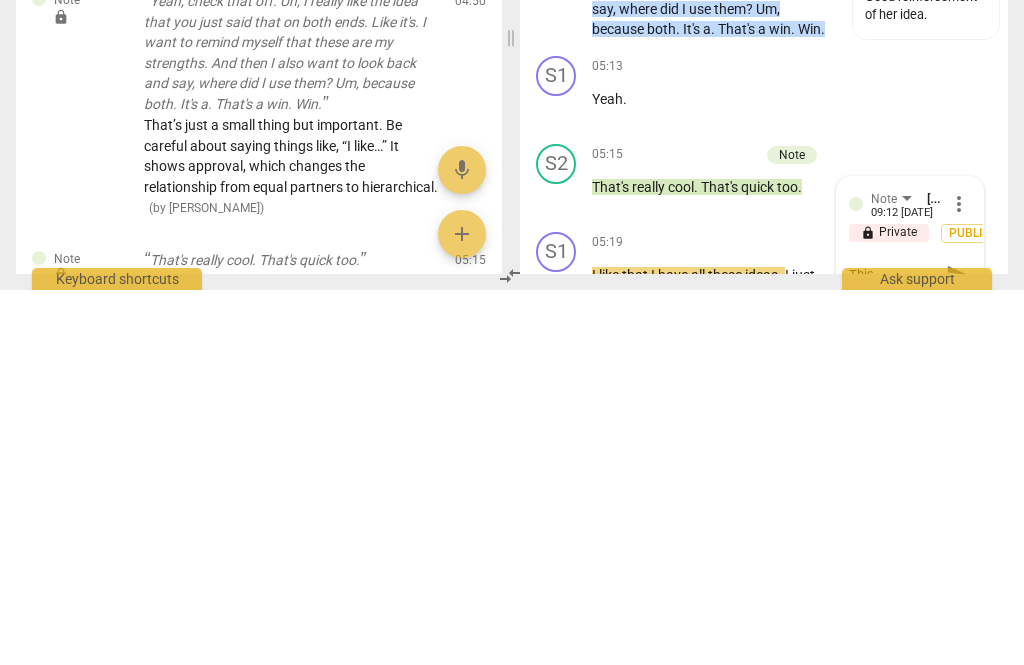 type on "This" 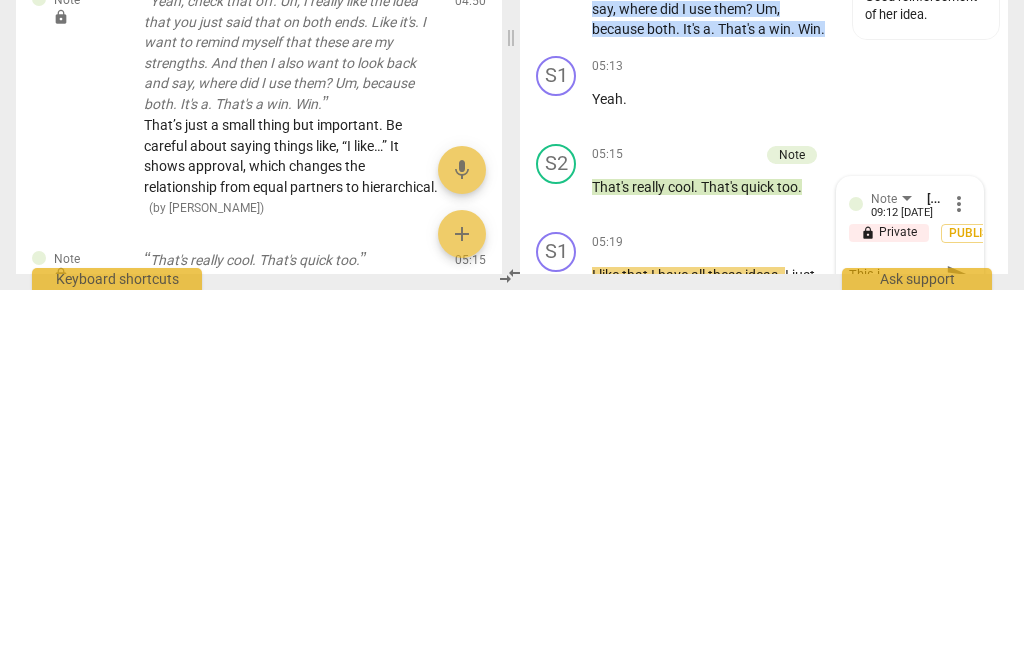 type on "This is" 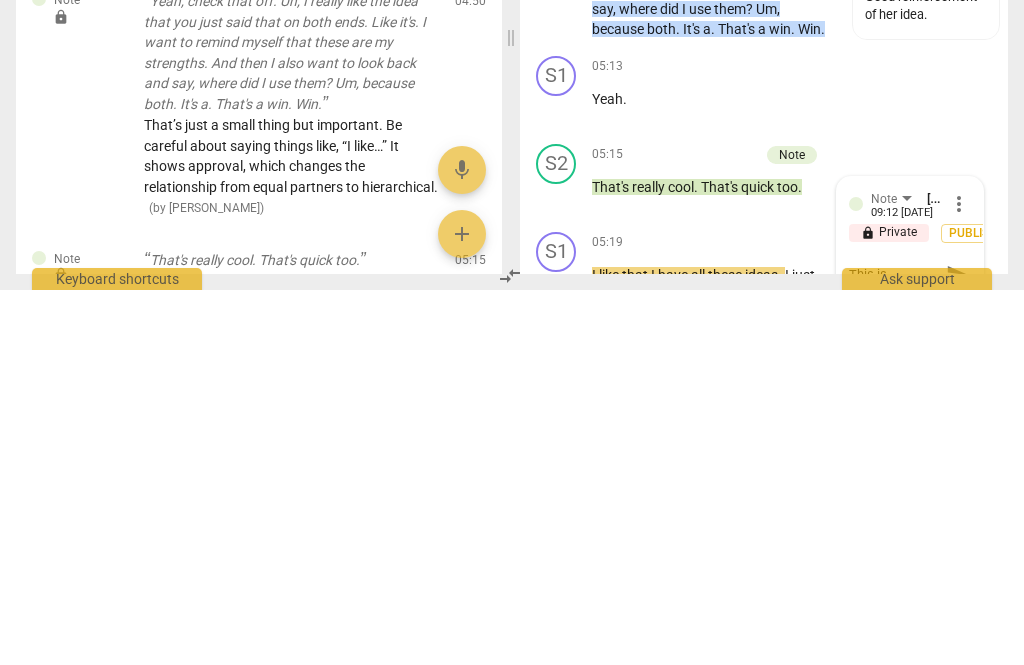 type on "This is" 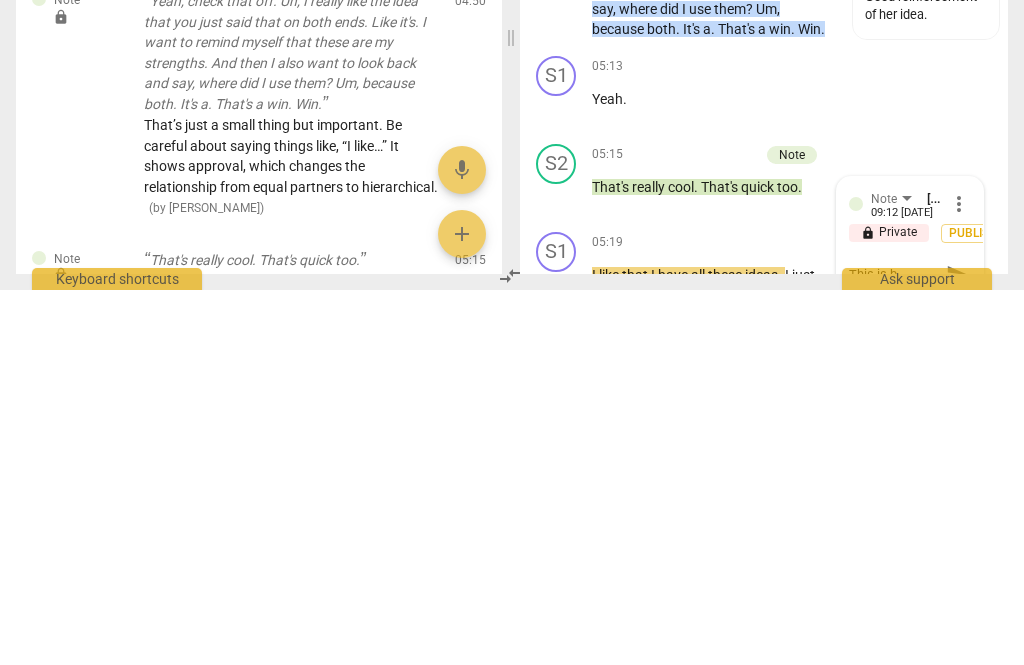 type on "This is be" 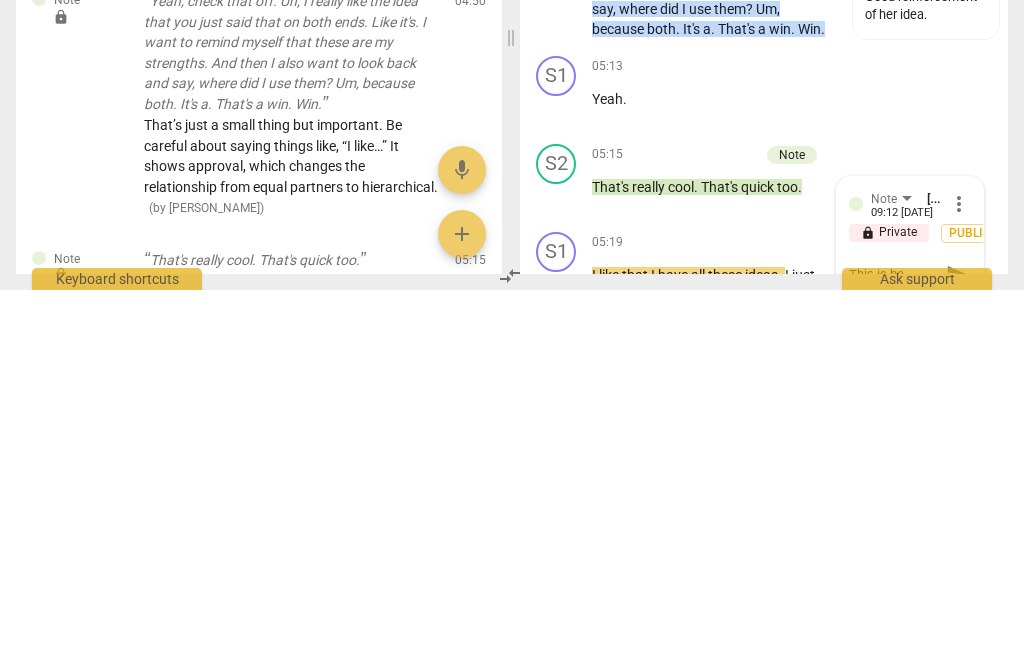 type on "This is bet" 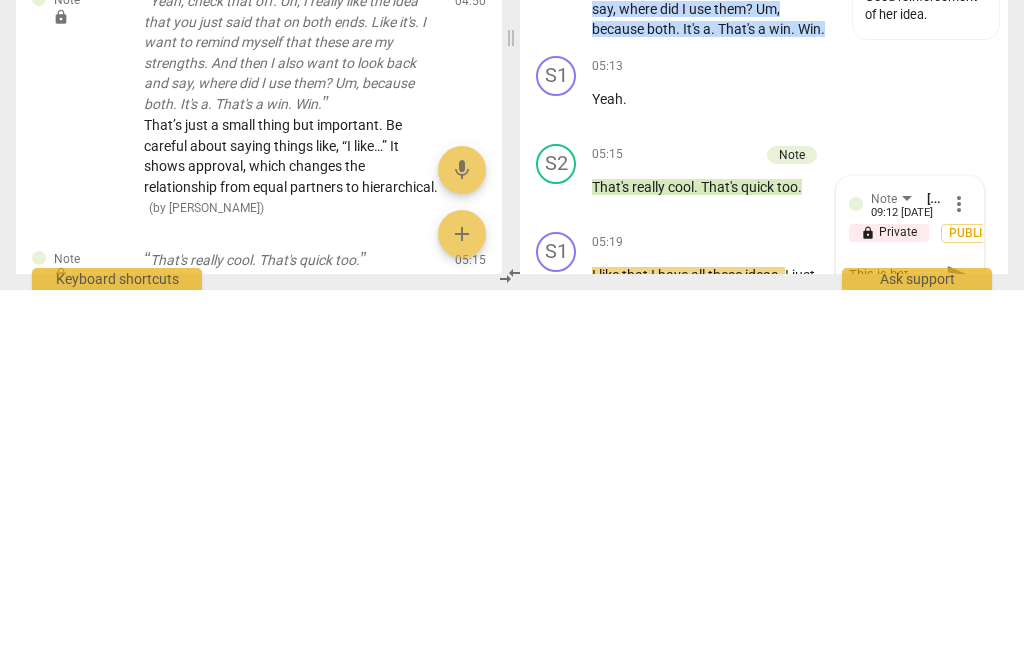 type on "This is bett" 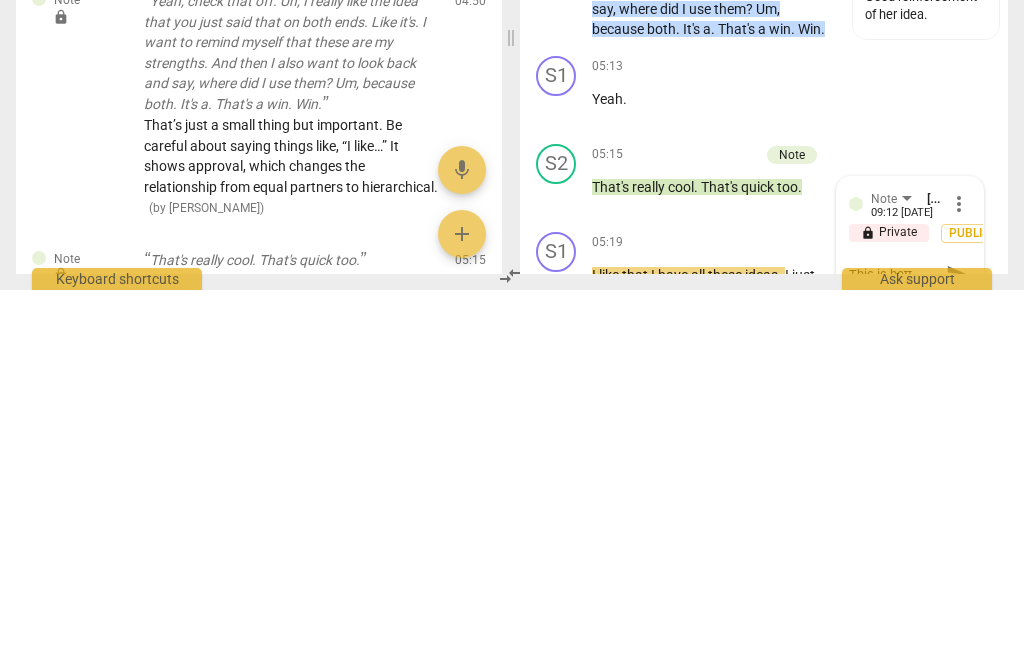 type on "This is [PERSON_NAME]" 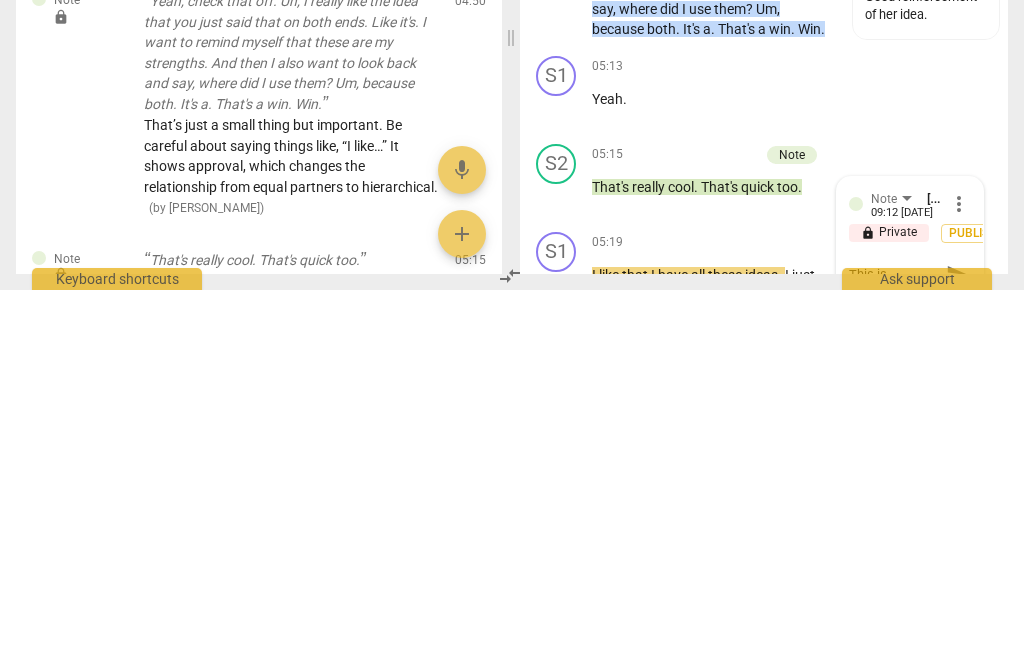 type on "This is better" 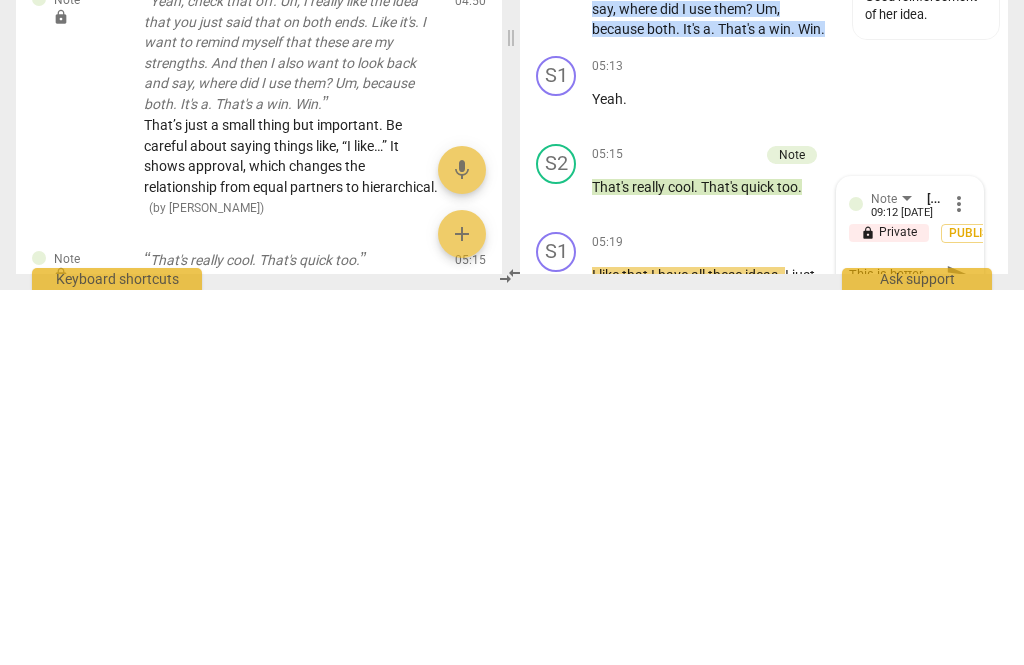 type on "This is better" 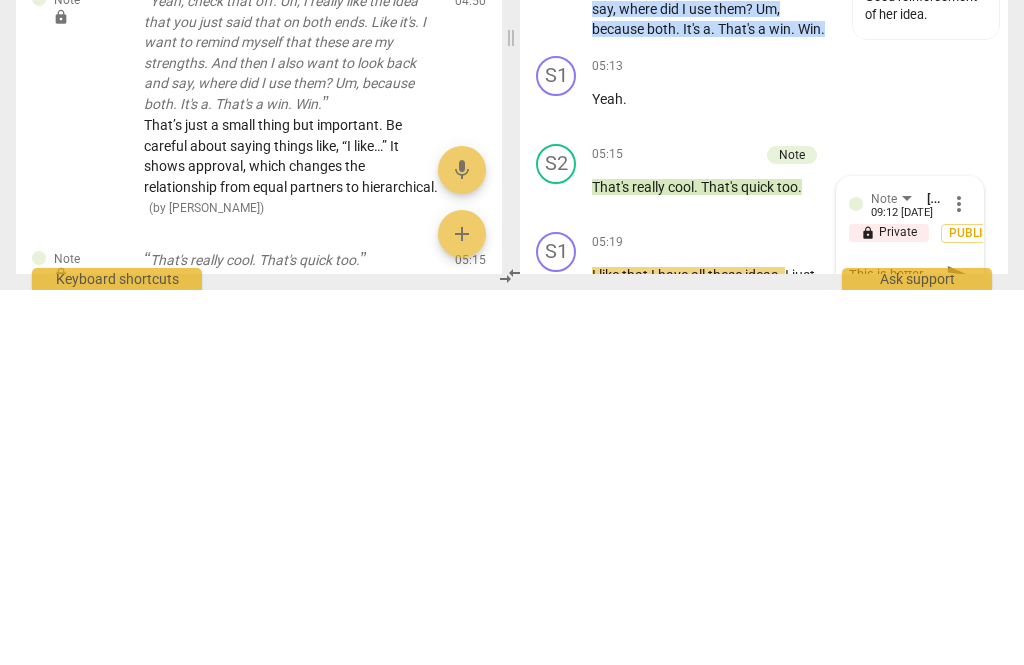 type on "This is better." 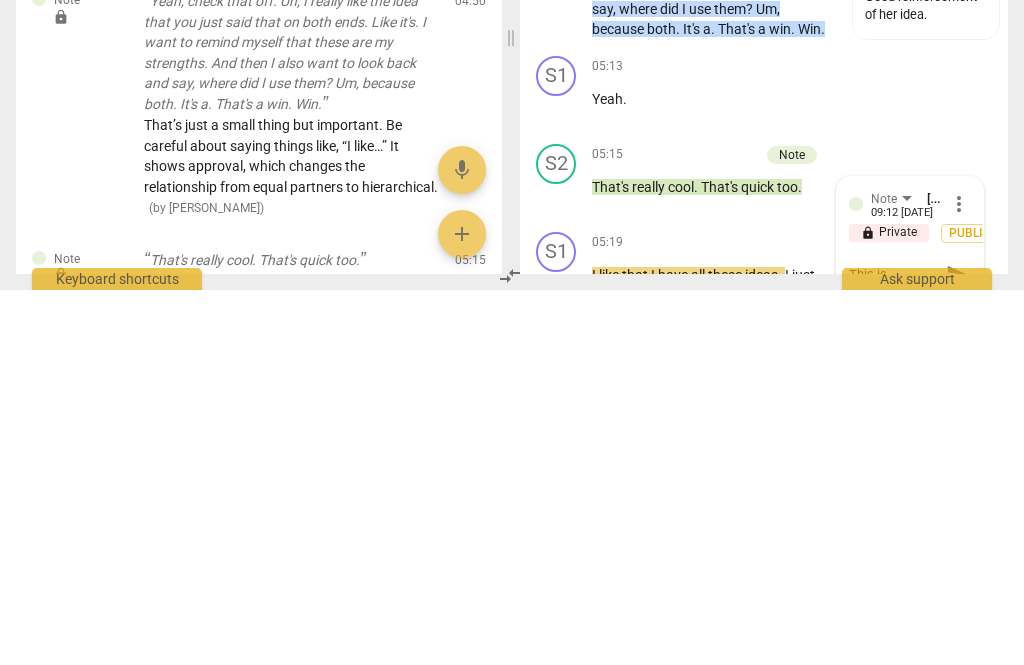 type on "This is bett" 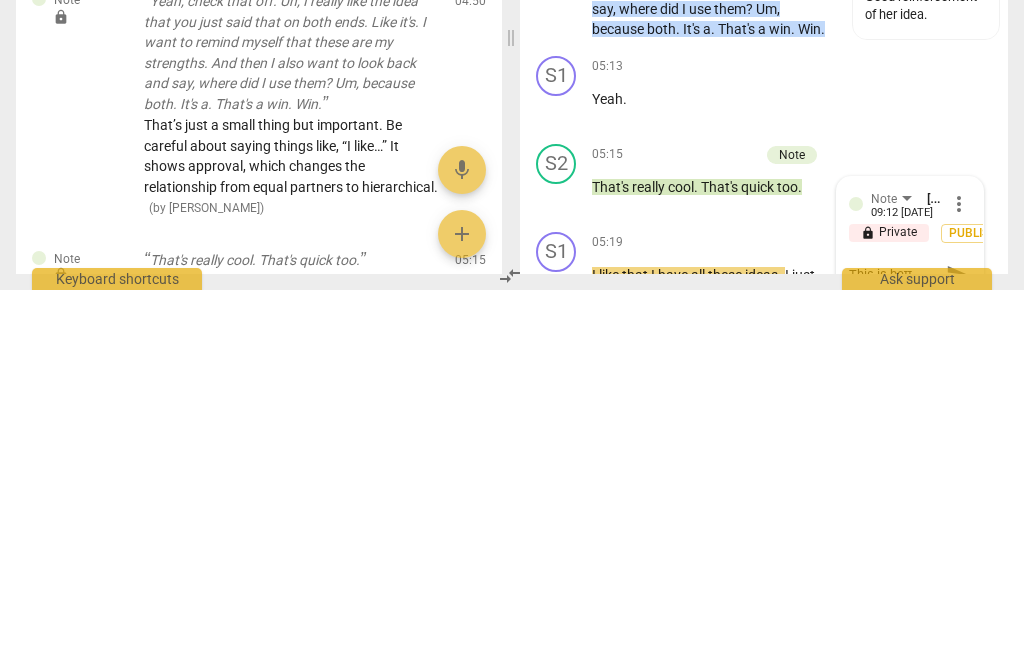 type on "This is bet" 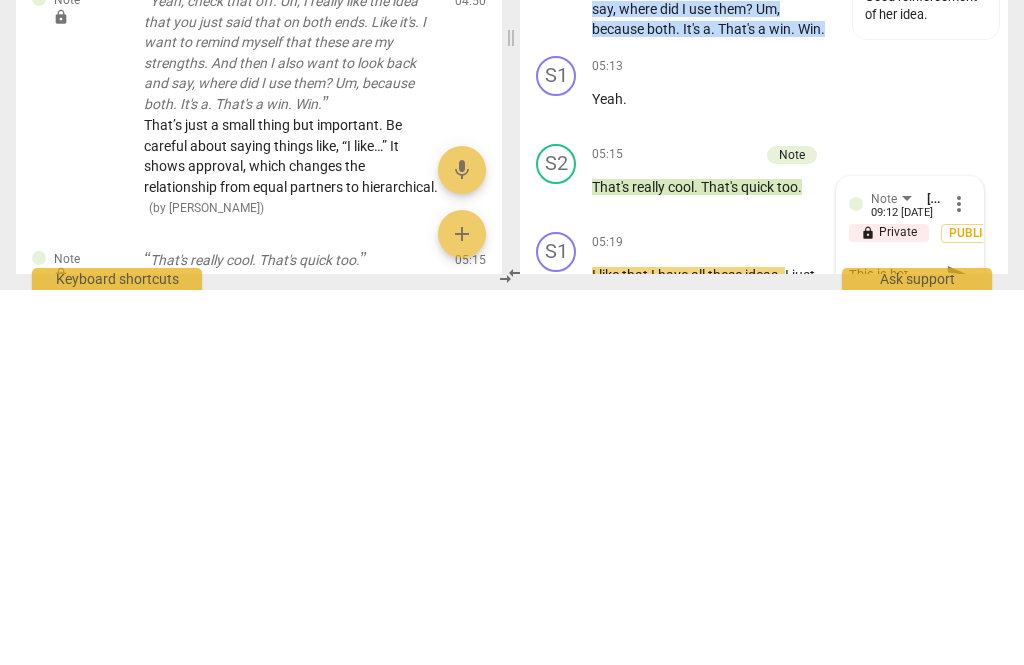 type on "This is be" 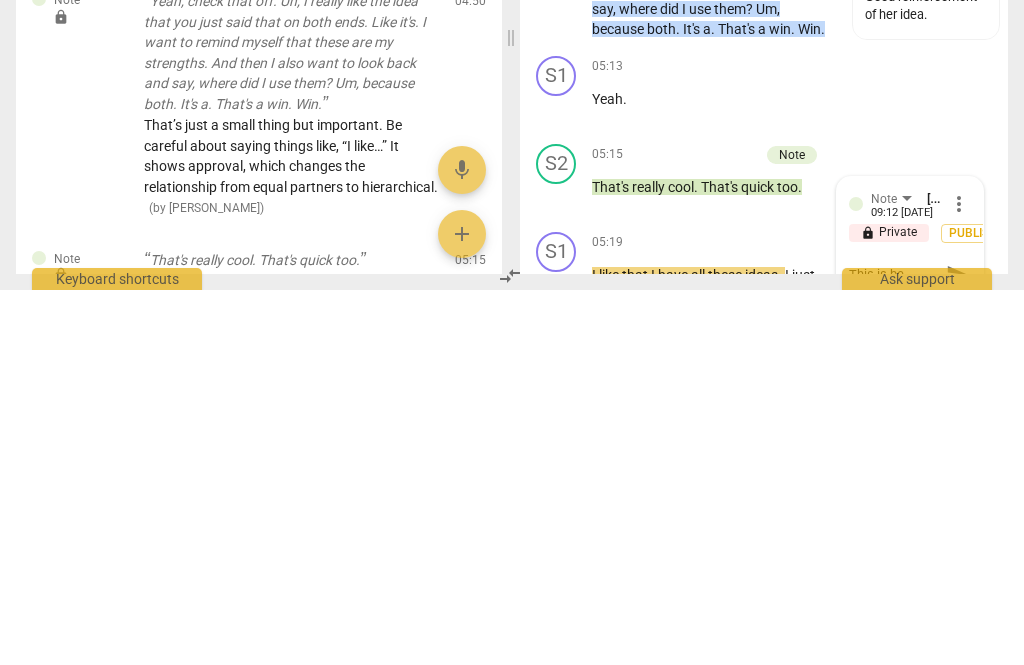 type on "This is b" 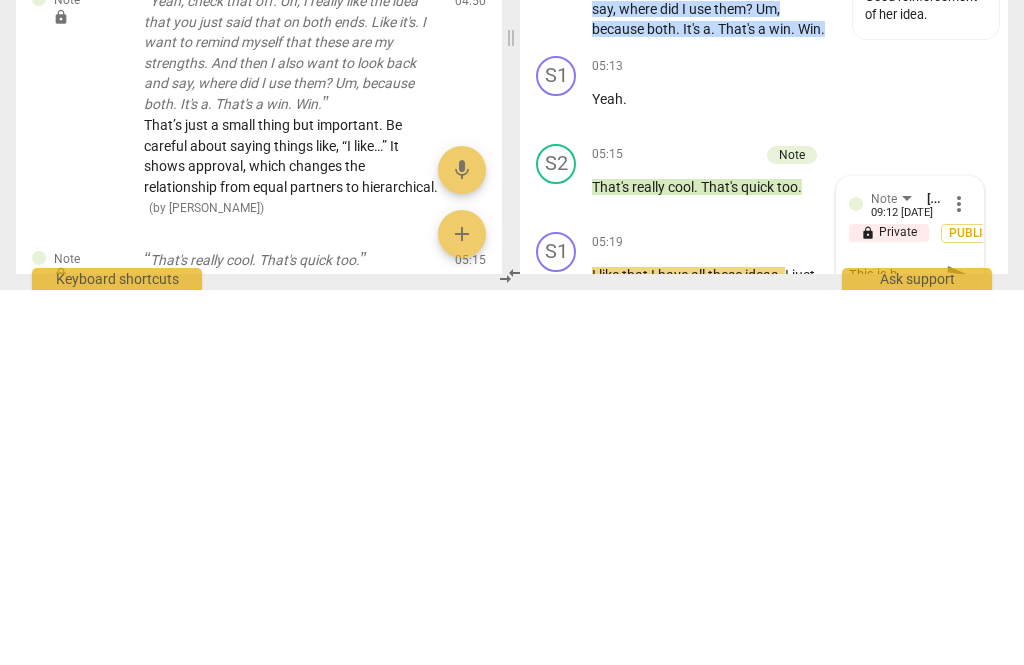 type on "This is" 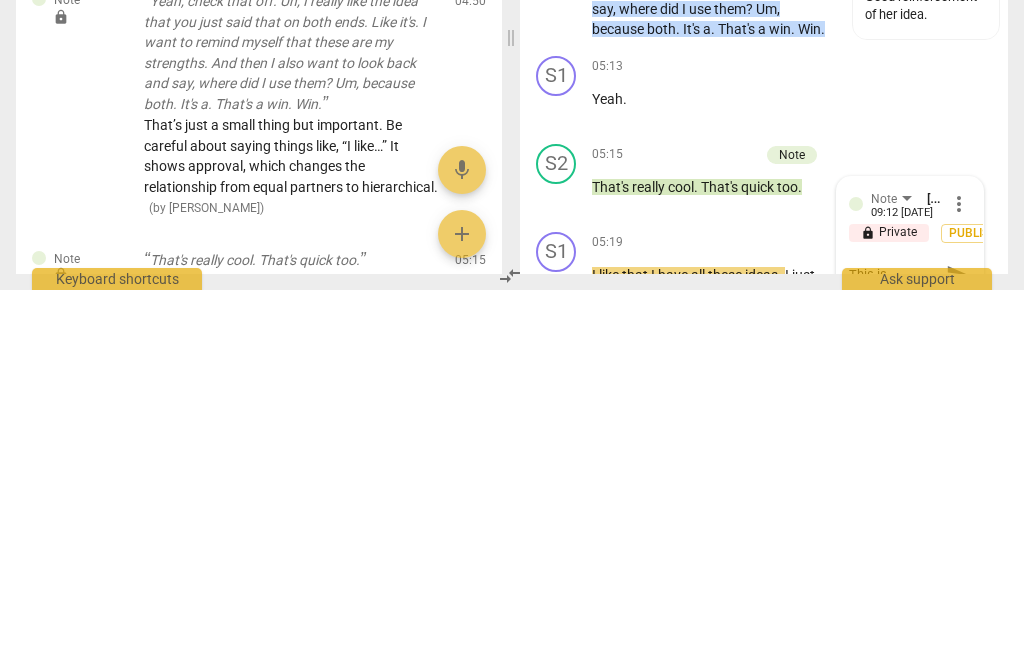 type on "This is" 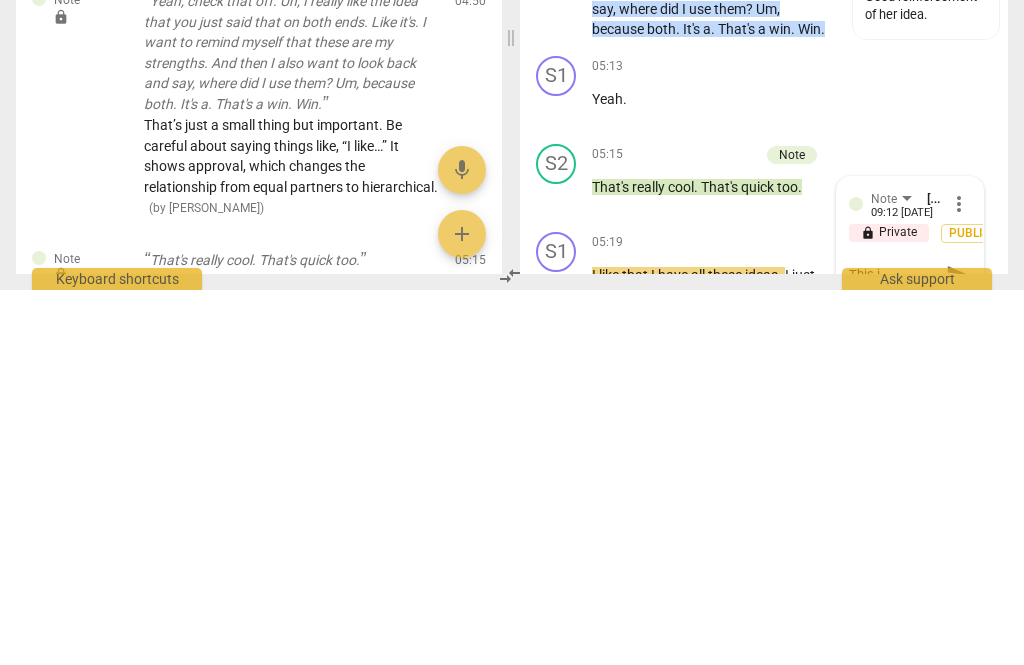 type on "This" 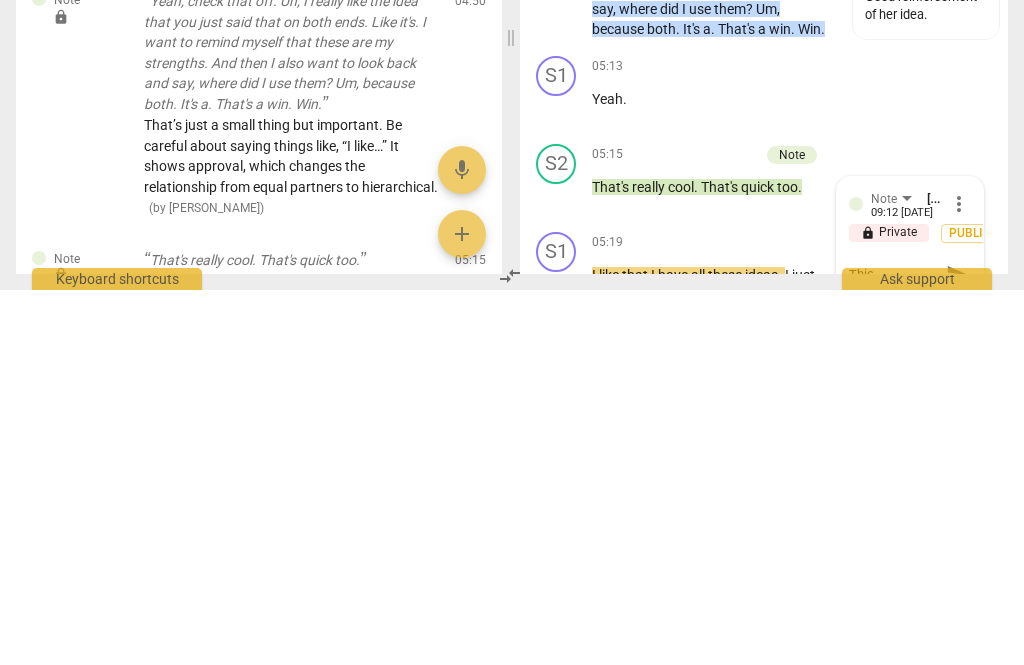 type on "This i" 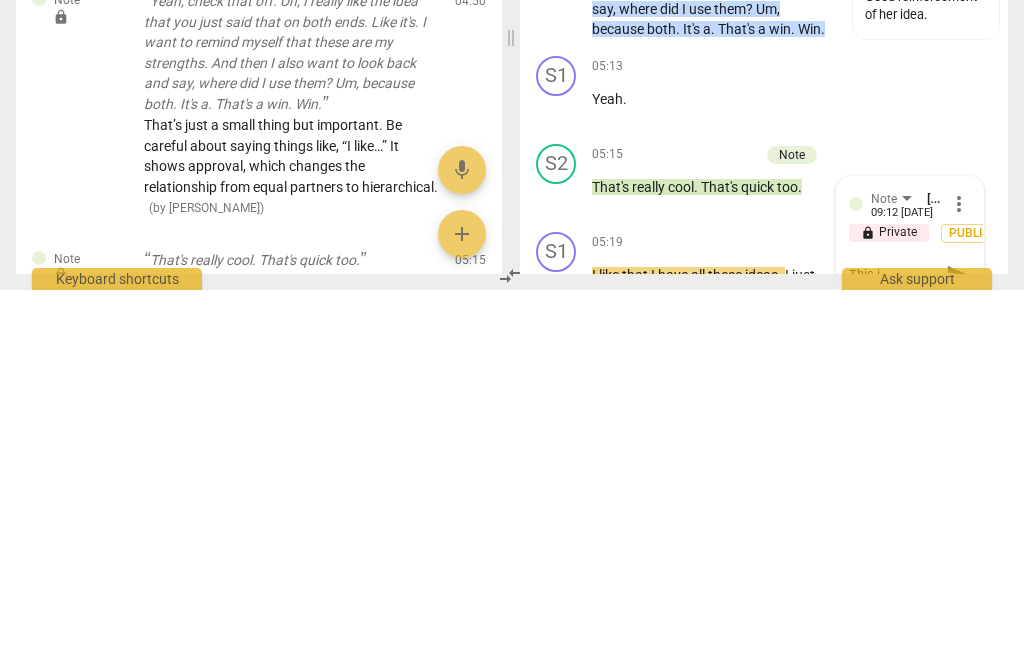 type on "This is" 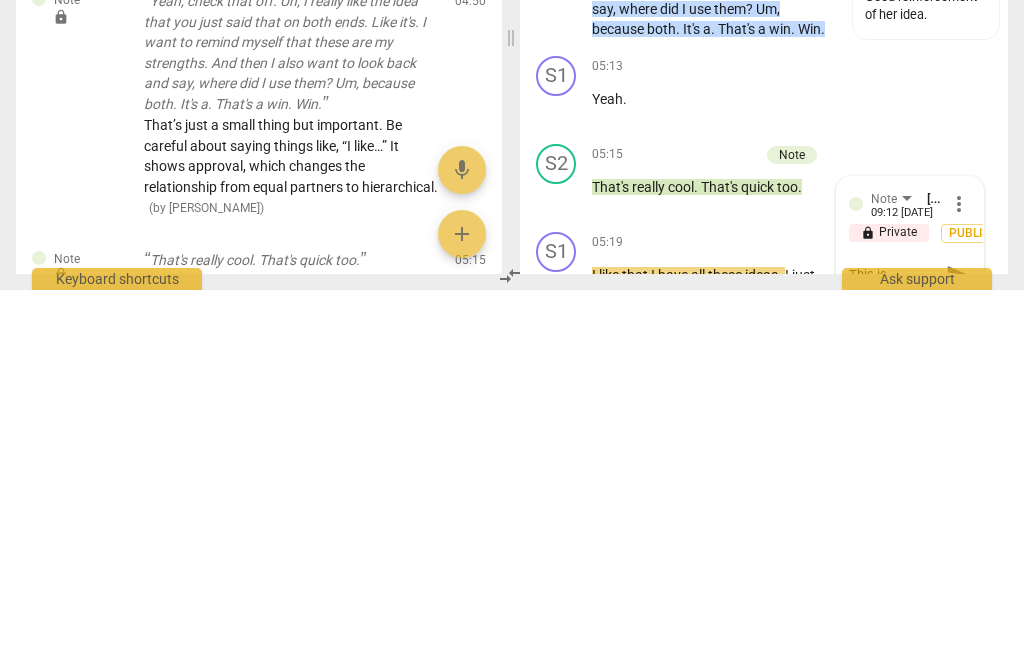 type on "This is" 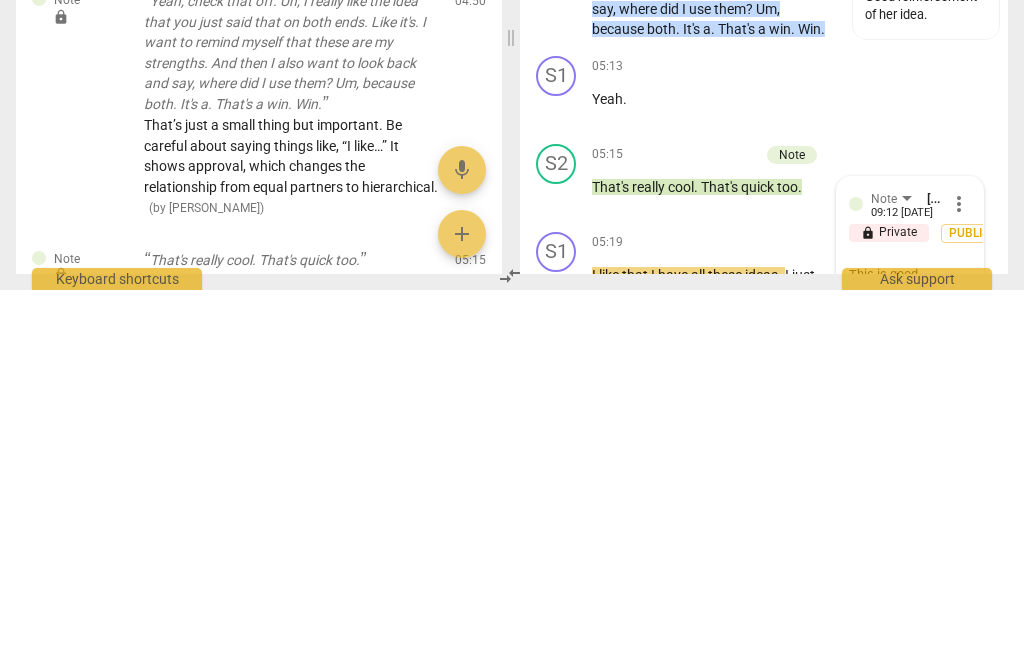 scroll, scrollTop: 0, scrollLeft: 0, axis: both 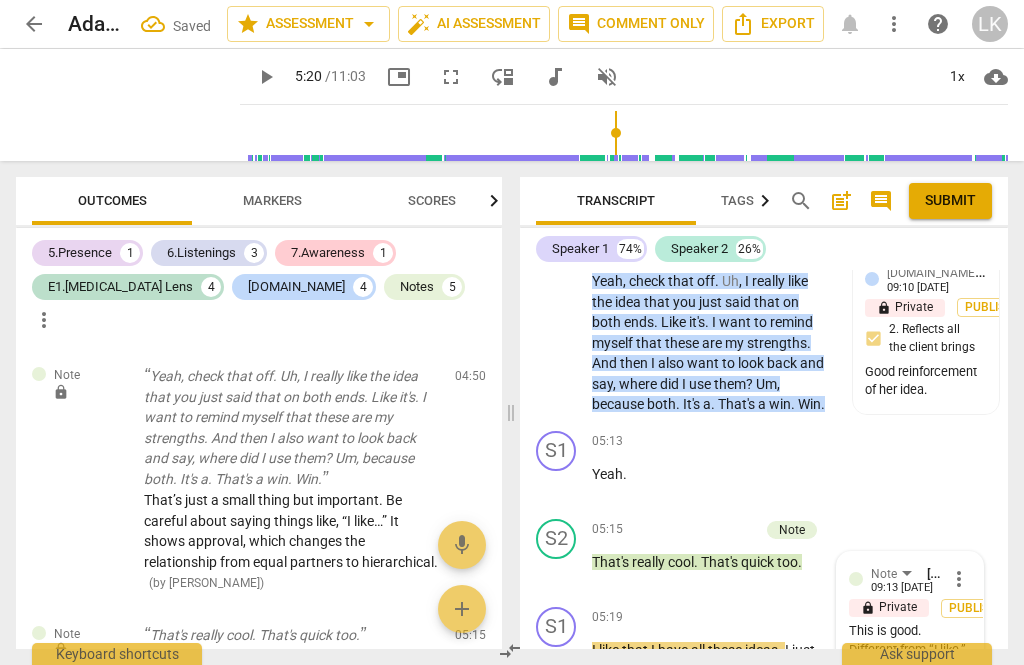 click on "play_arrow" at bounding box center (557, 572) 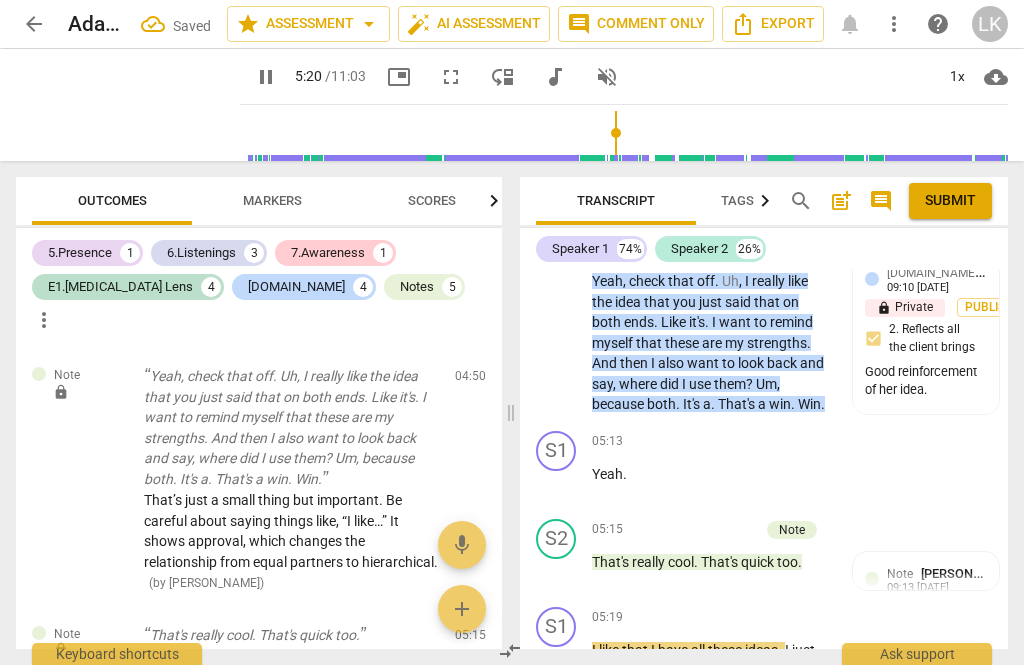 click on "pause" at bounding box center [0, 0] 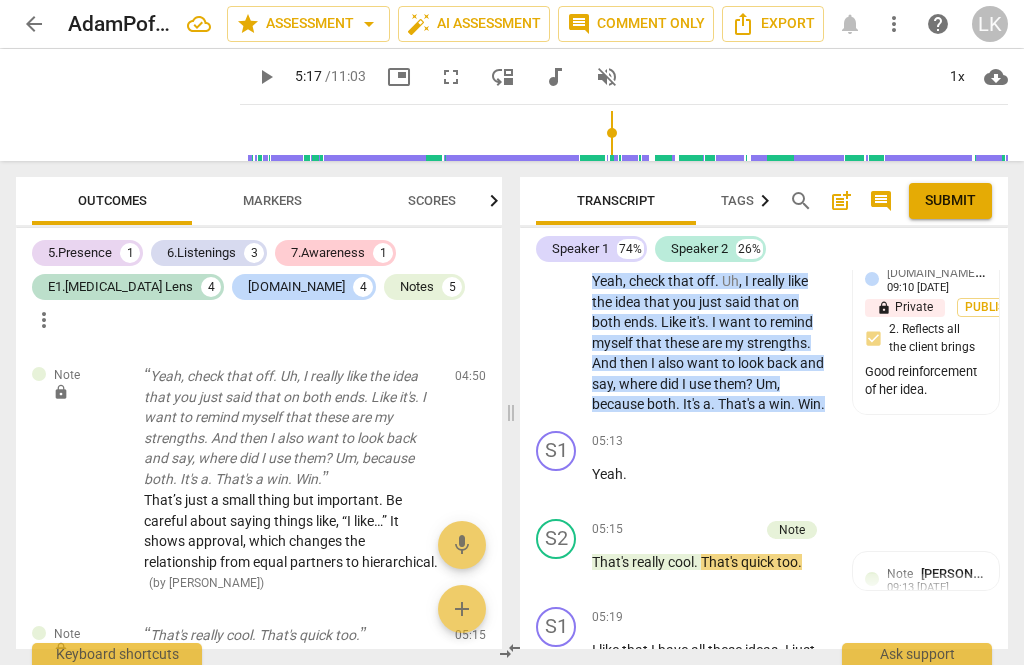 click on "play_arrow" at bounding box center (557, 572) 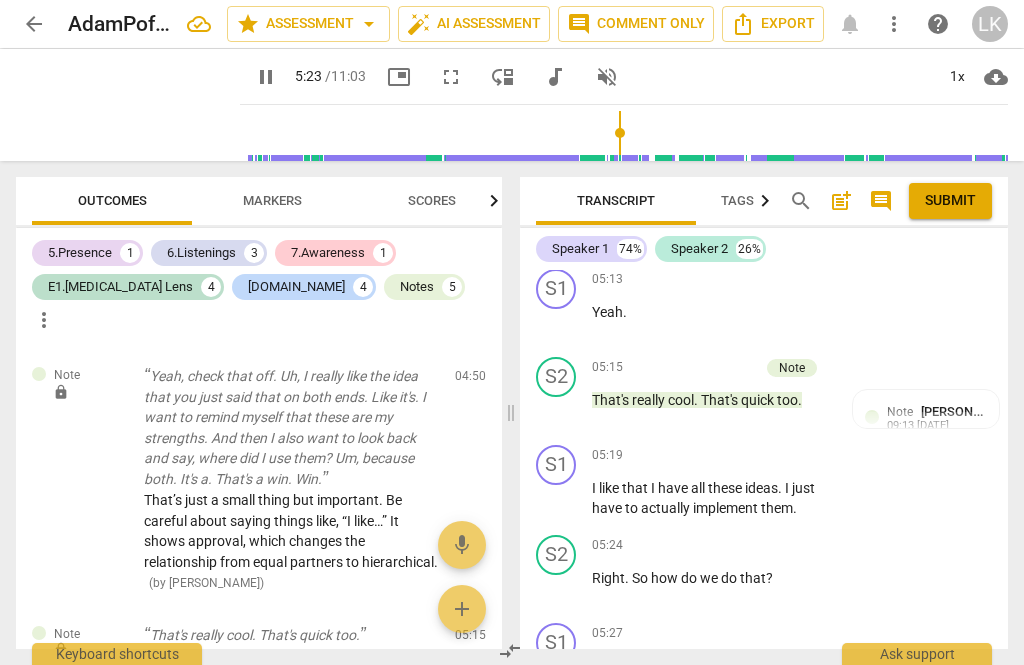 scroll, scrollTop: 3845, scrollLeft: 0, axis: vertical 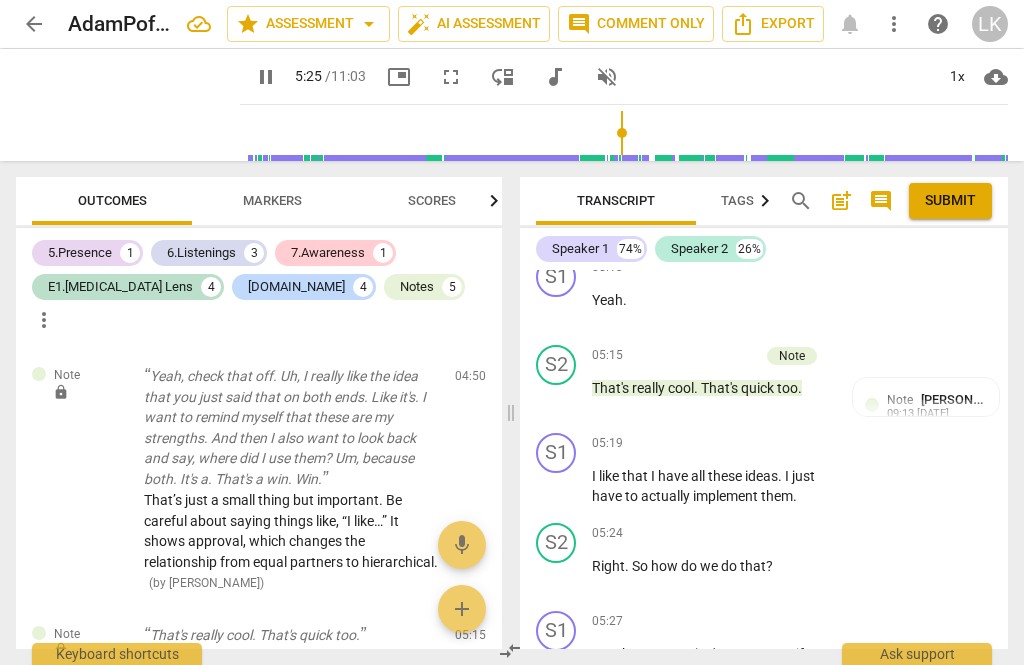 click on "pause" at bounding box center (557, 576) 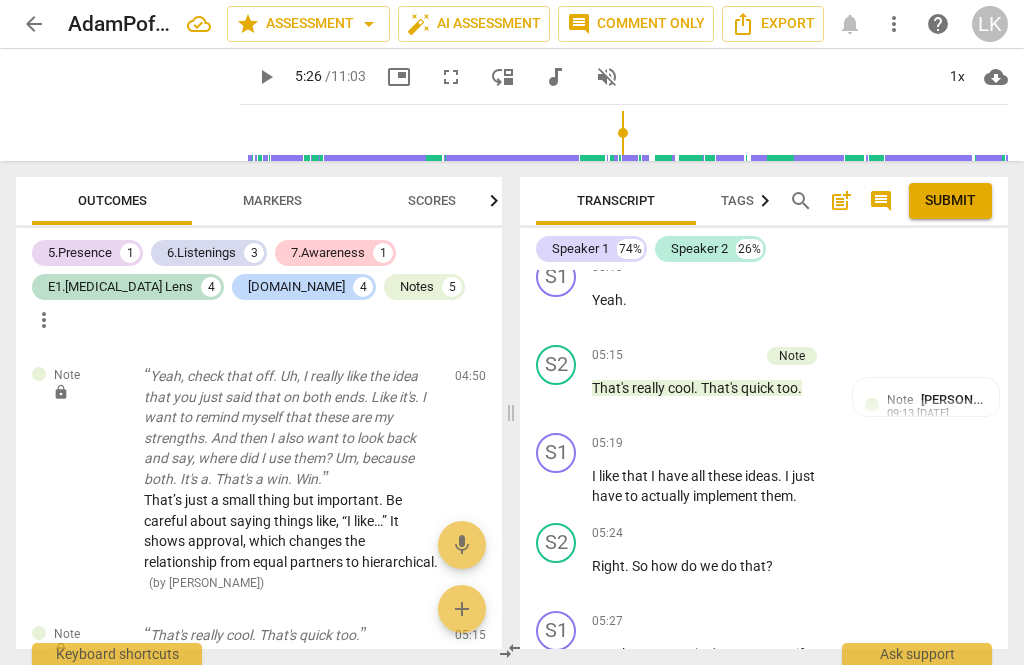 click on "+" at bounding box center [708, 534] 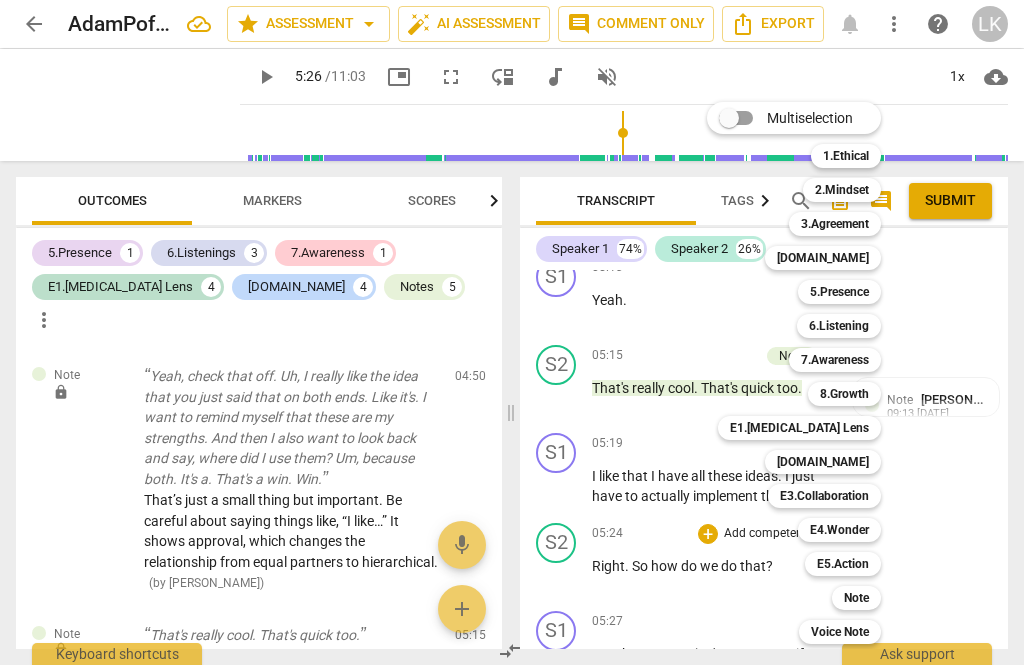 click on "5.Presence" at bounding box center (839, 292) 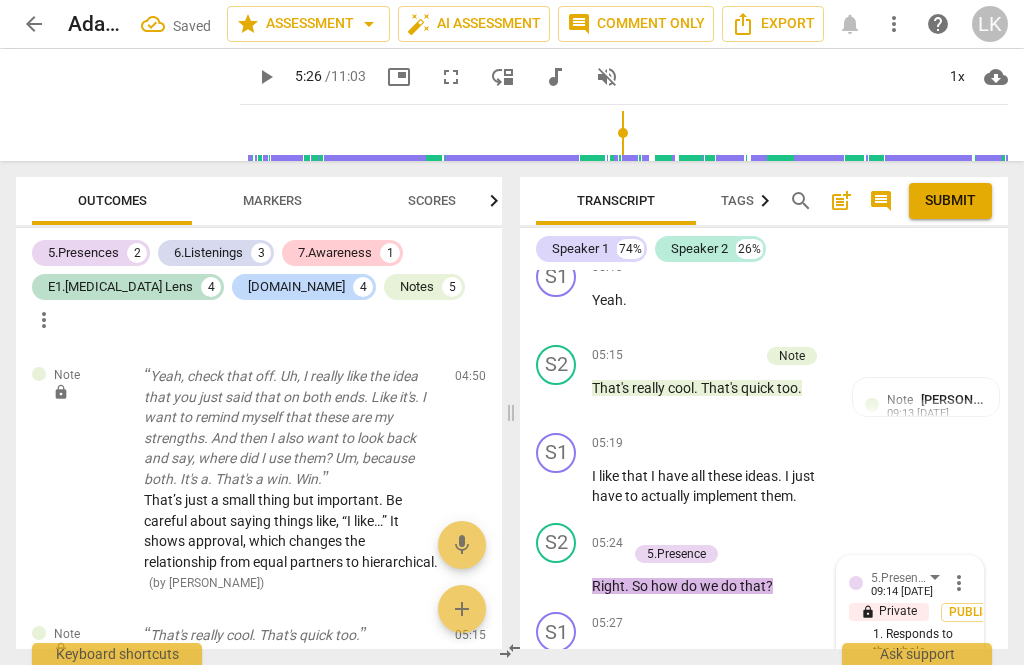 scroll, scrollTop: 4765, scrollLeft: 0, axis: vertical 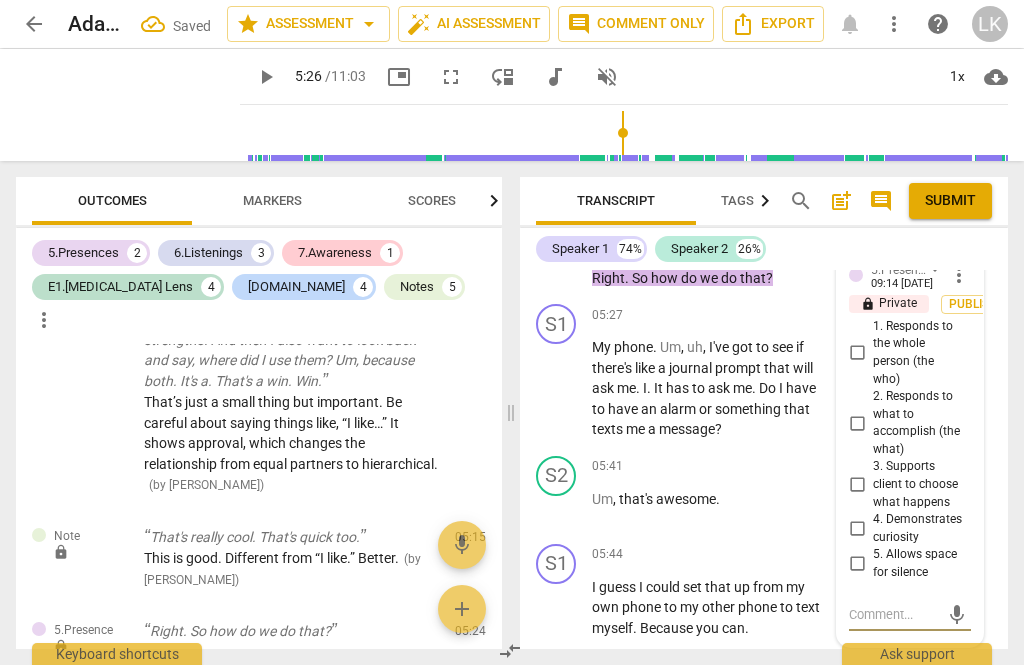 click on "4. Demonstrates curiosity" at bounding box center [857, 529] 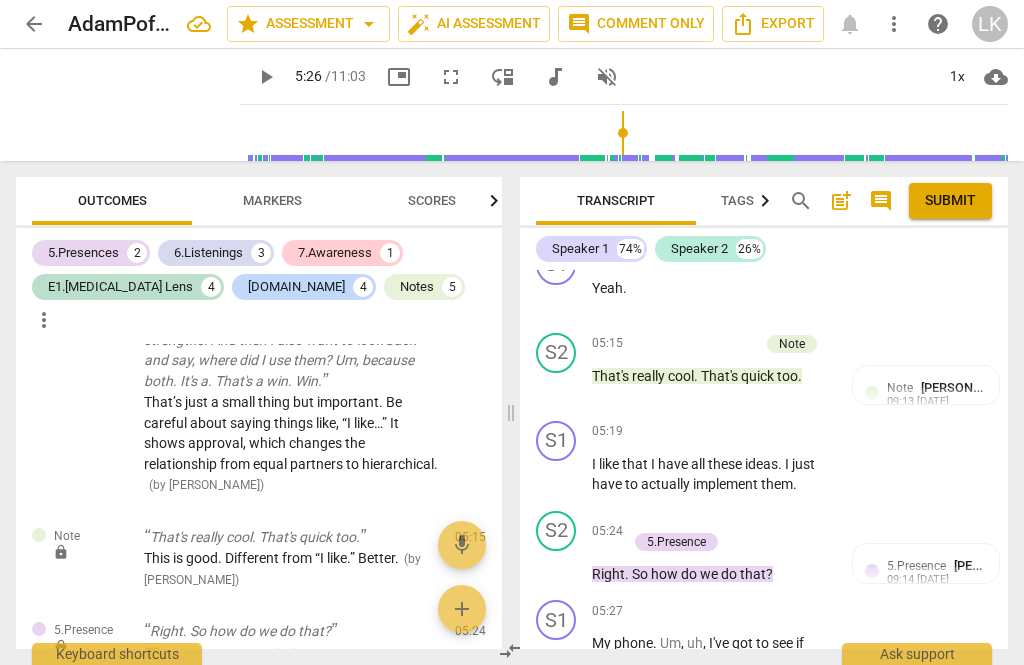 scroll, scrollTop: 3849, scrollLeft: 0, axis: vertical 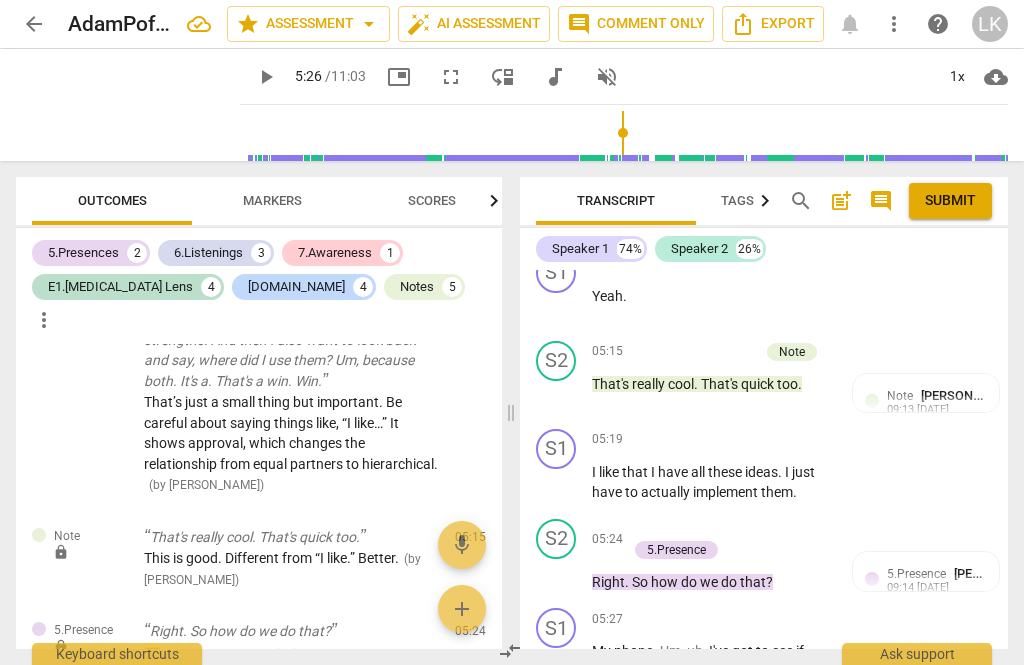click on "Add competency" at bounding box center (698, 529) 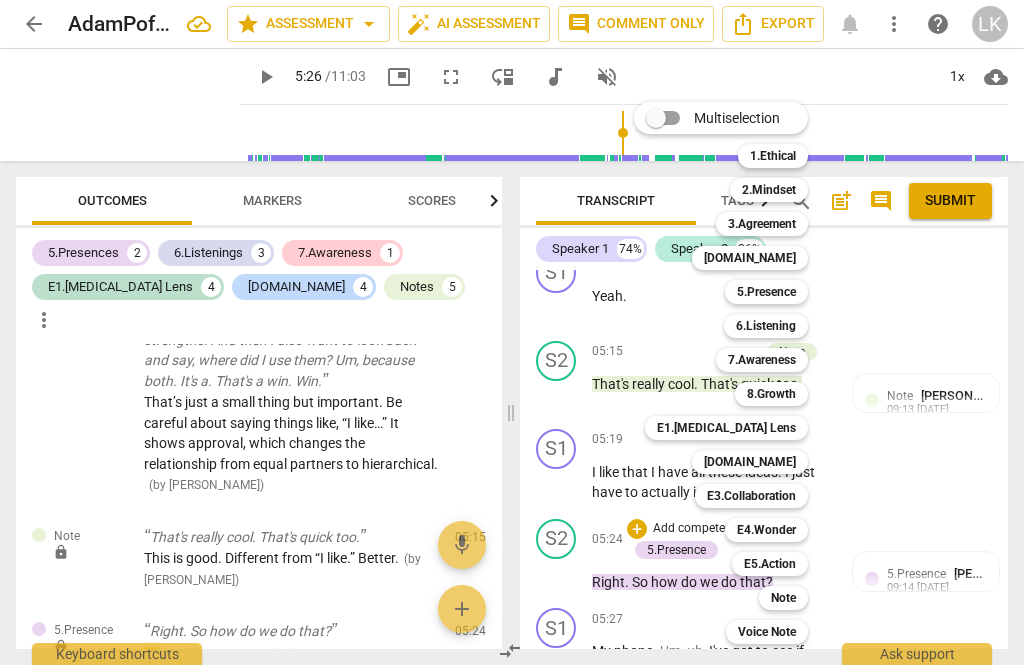 click on "Note" at bounding box center [783, 598] 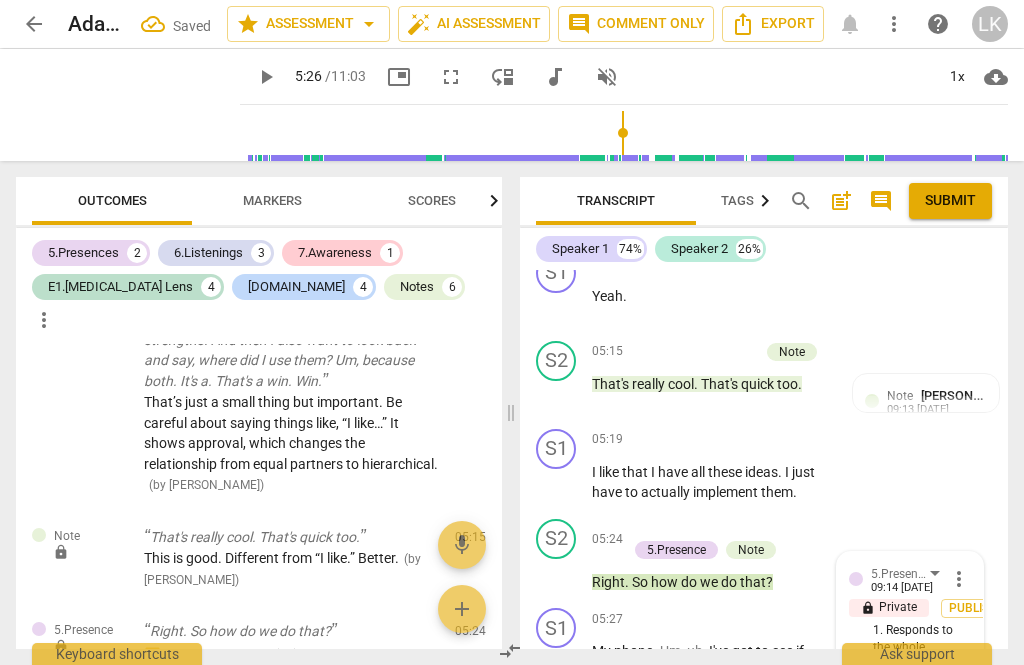 scroll, scrollTop: 4863, scrollLeft: 0, axis: vertical 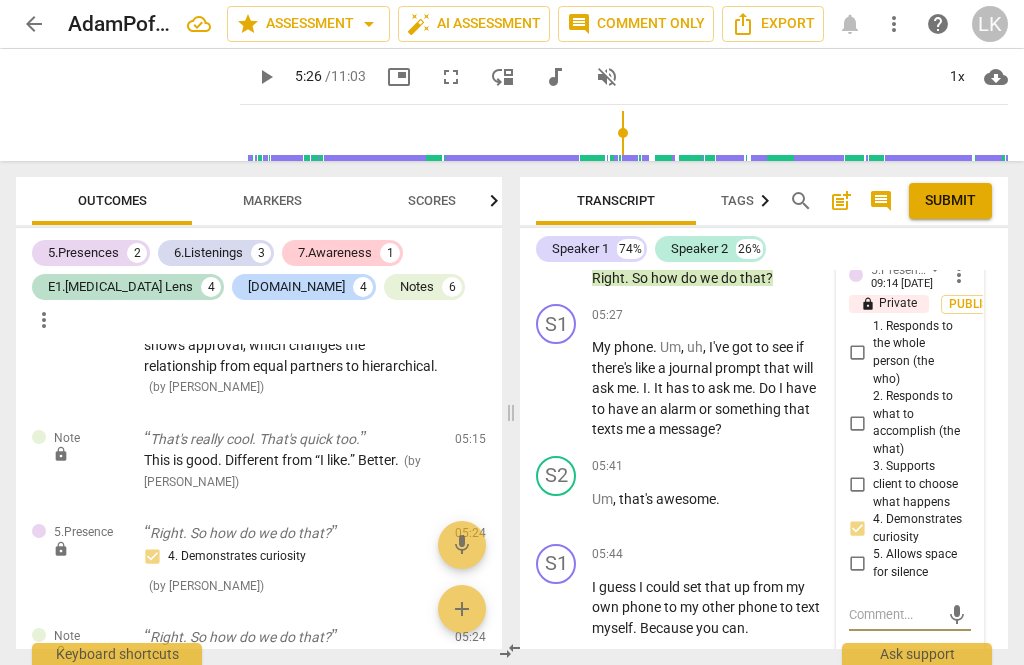 click at bounding box center [894, 737] 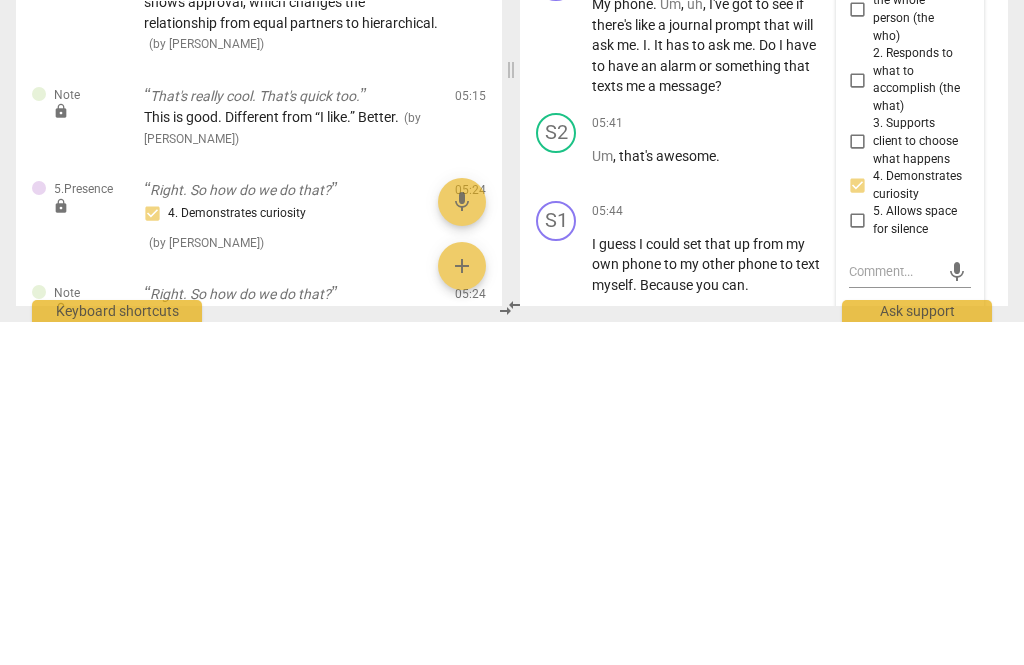 scroll, scrollTop: 38, scrollLeft: 0, axis: vertical 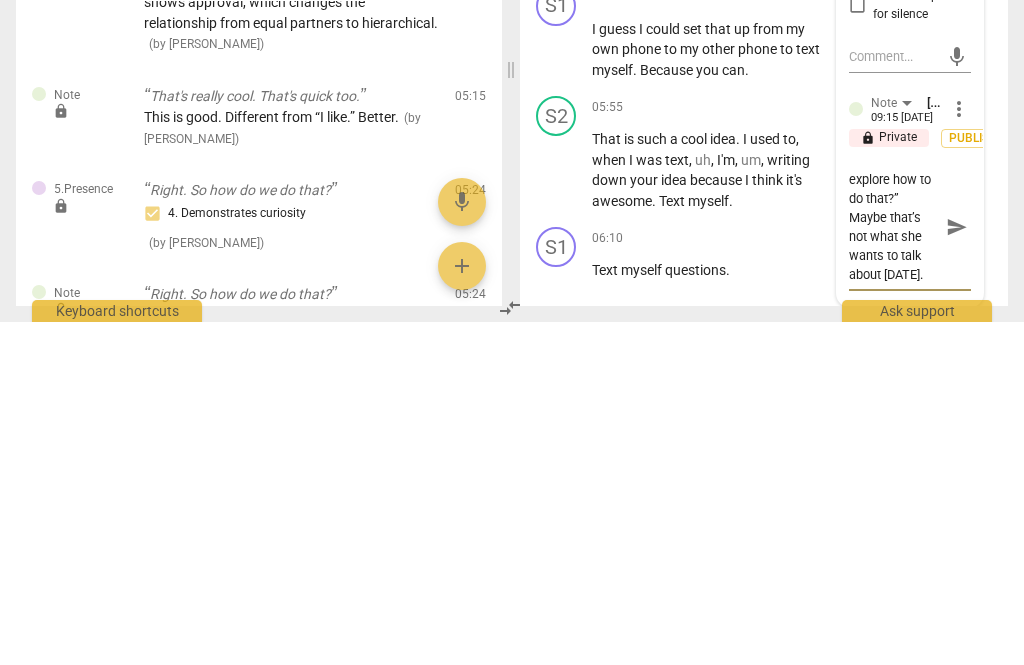 click on "send" at bounding box center [957, 570] 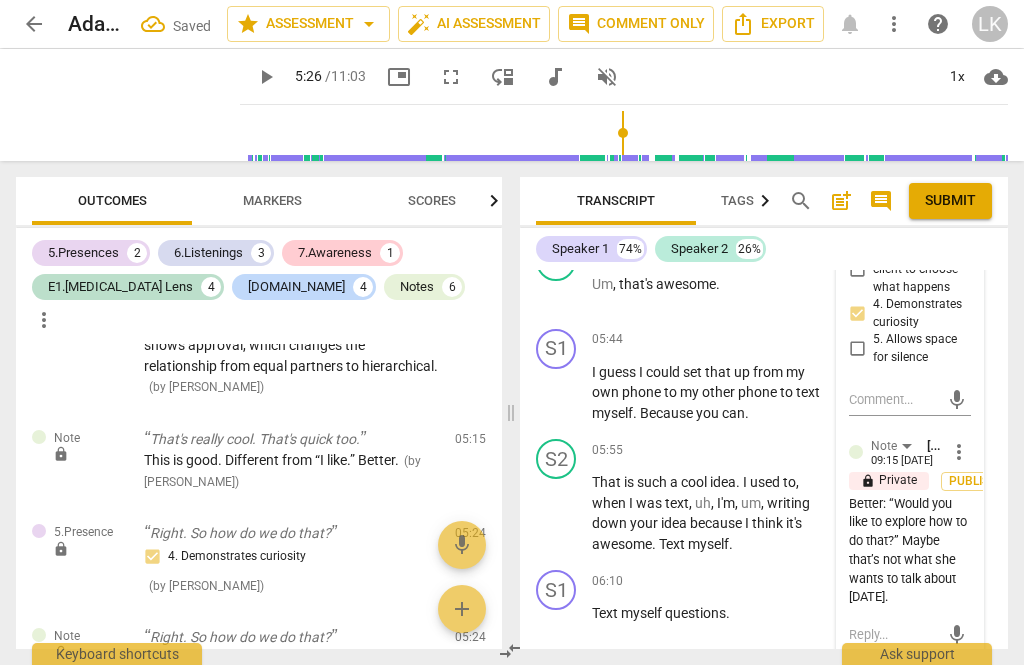 scroll, scrollTop: 0, scrollLeft: 0, axis: both 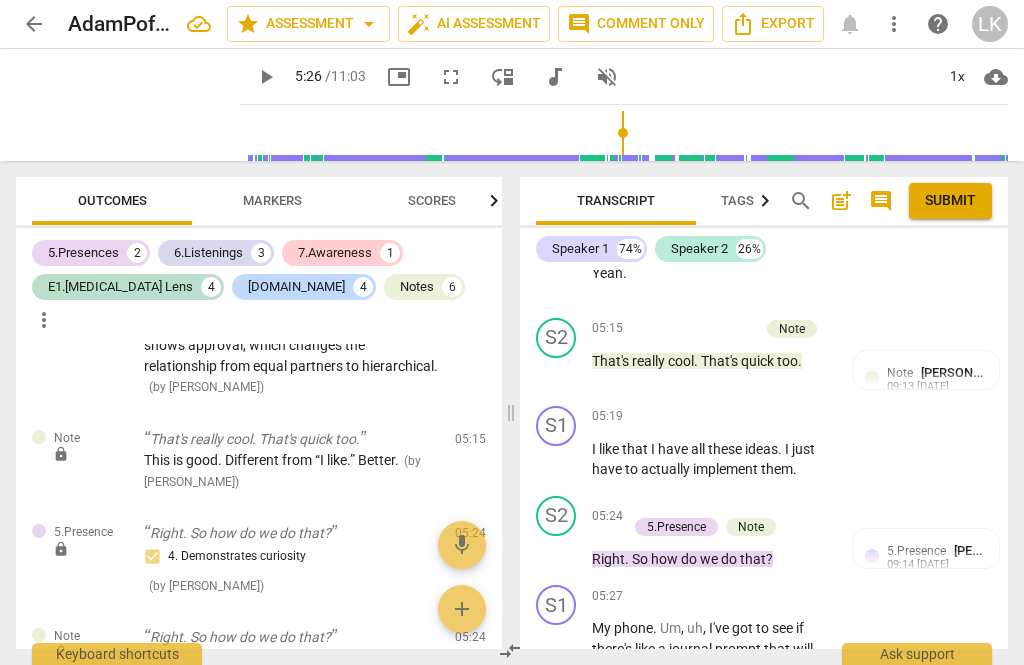 click on "play_arrow" at bounding box center [557, 670] 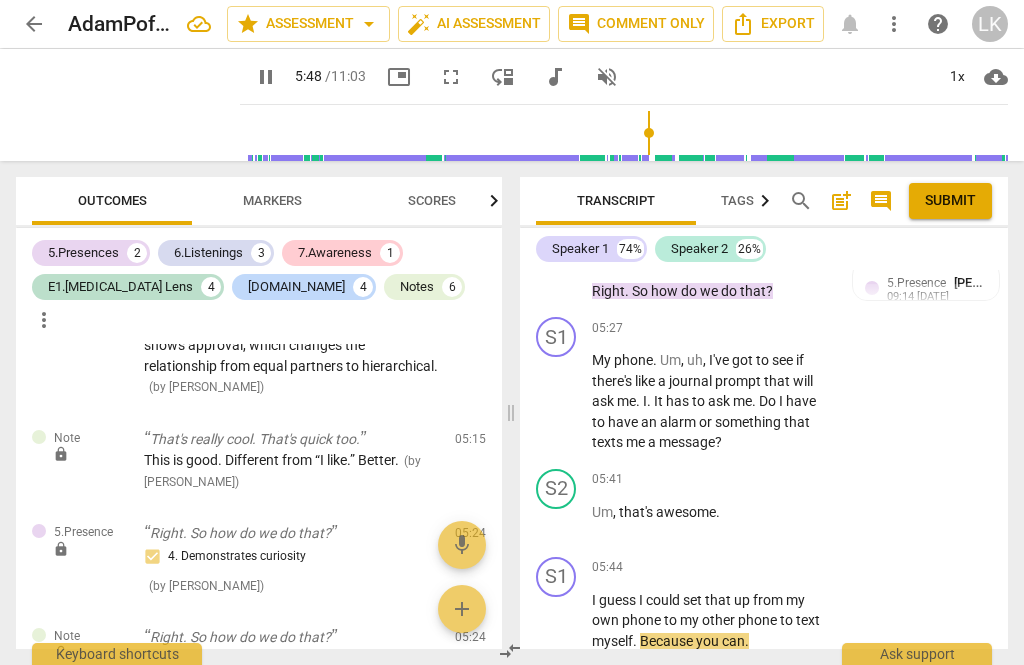 scroll, scrollTop: 4155, scrollLeft: 0, axis: vertical 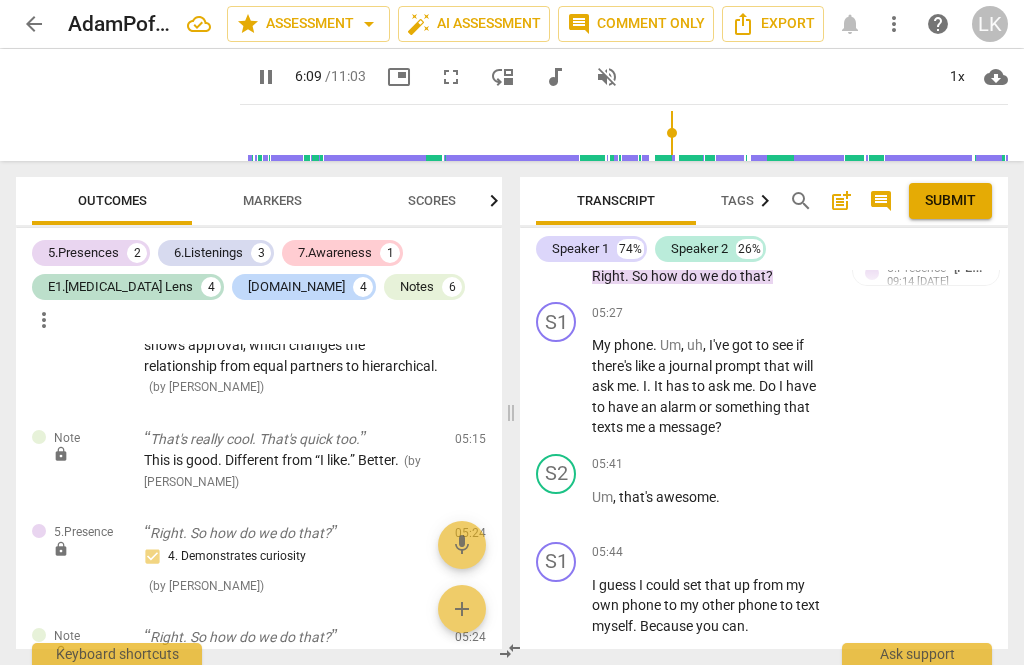 click on "pause" at bounding box center (557, 727) 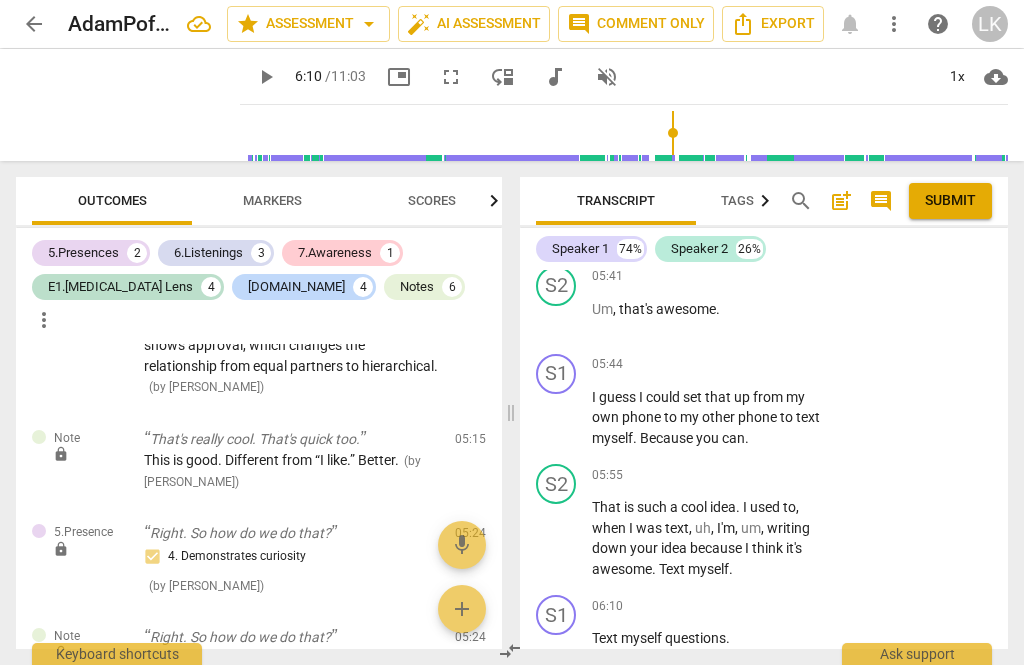 scroll, scrollTop: 4345, scrollLeft: 0, axis: vertical 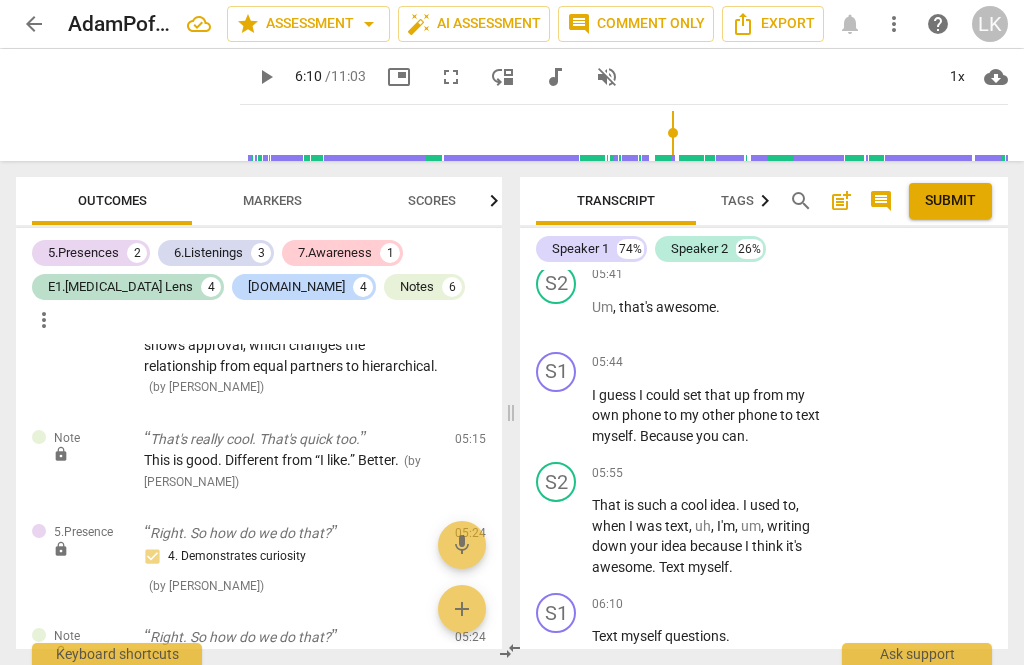 click on "Add competency" at bounding box center [769, 474] 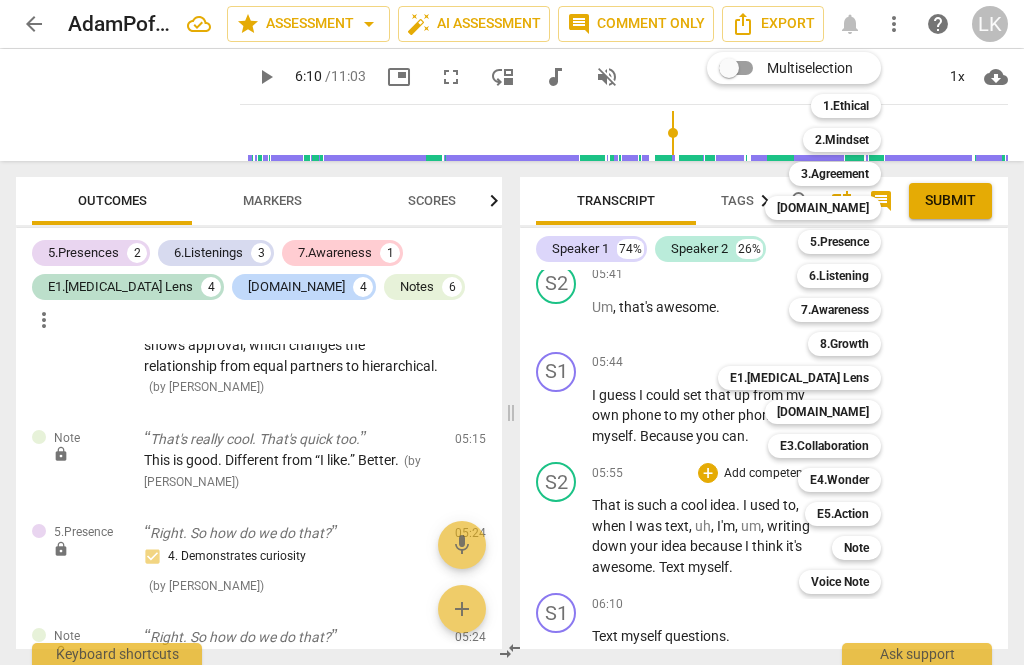 click on "Note" at bounding box center [856, 548] 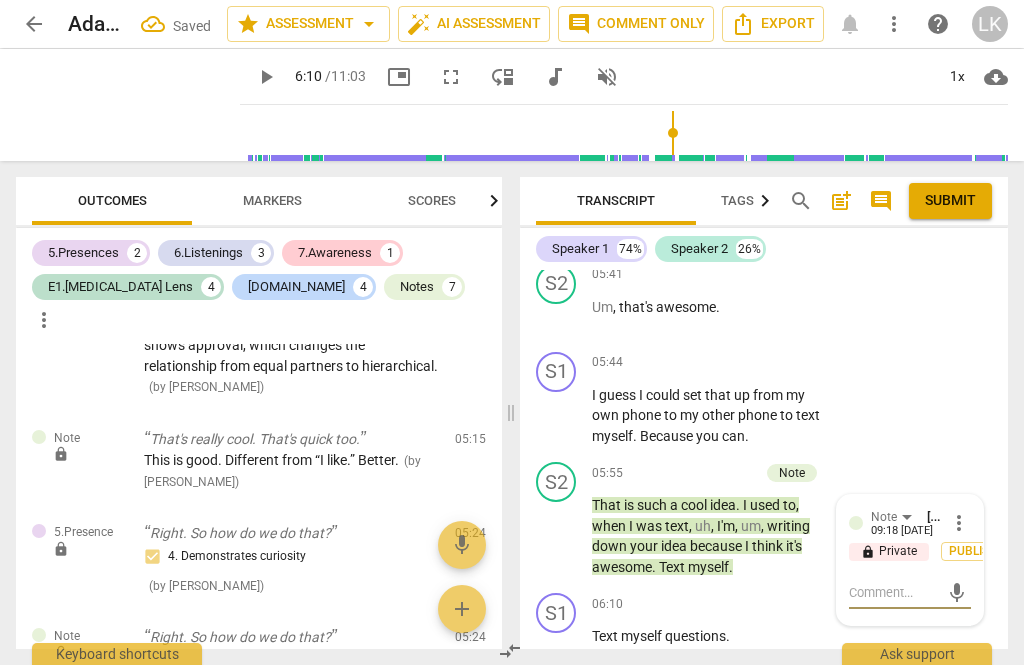 scroll, scrollTop: 5016, scrollLeft: 0, axis: vertical 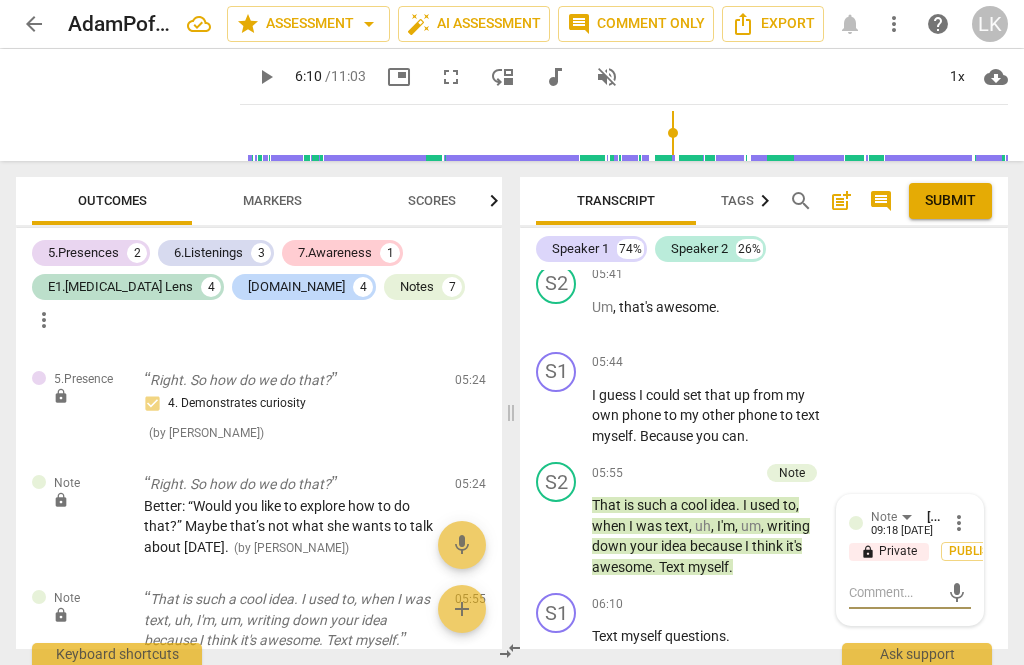 click at bounding box center (894, 592) 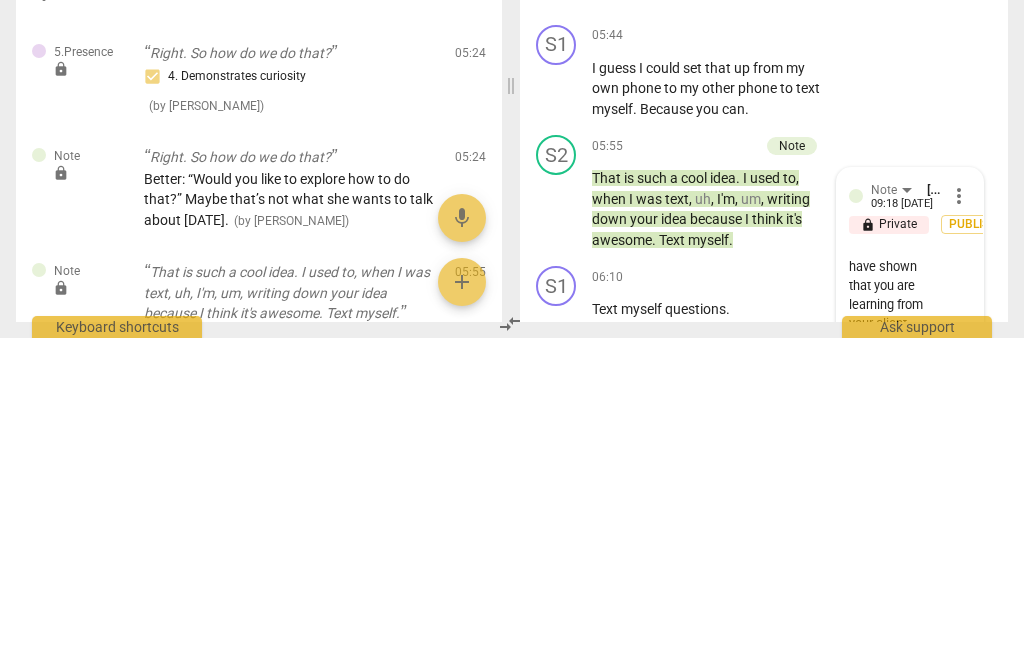 scroll, scrollTop: 76, scrollLeft: 0, axis: vertical 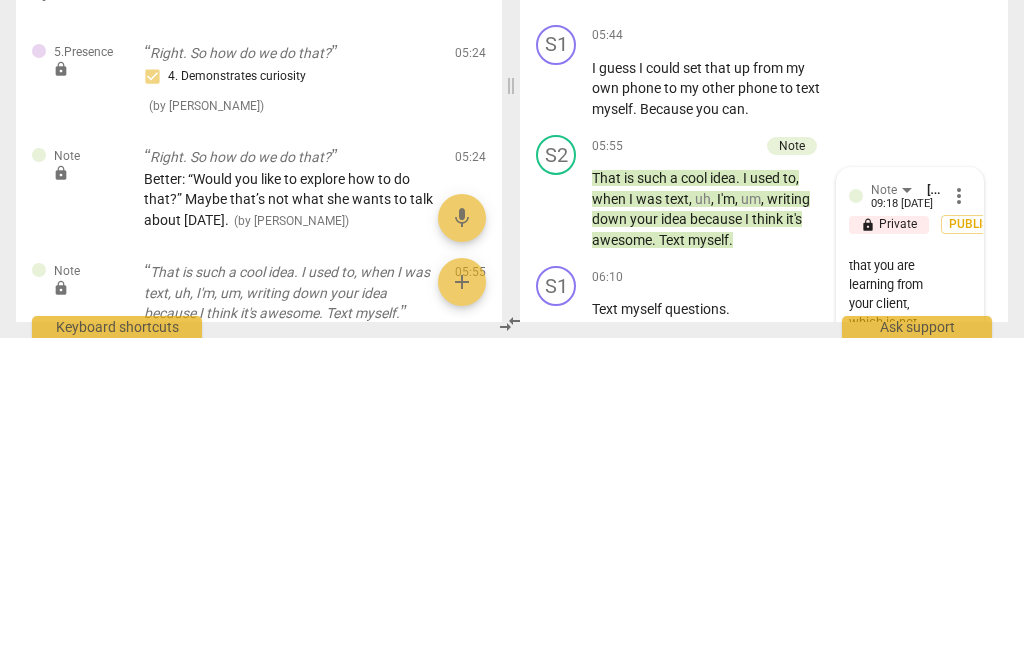 click on "send" at bounding box center (956, 659) 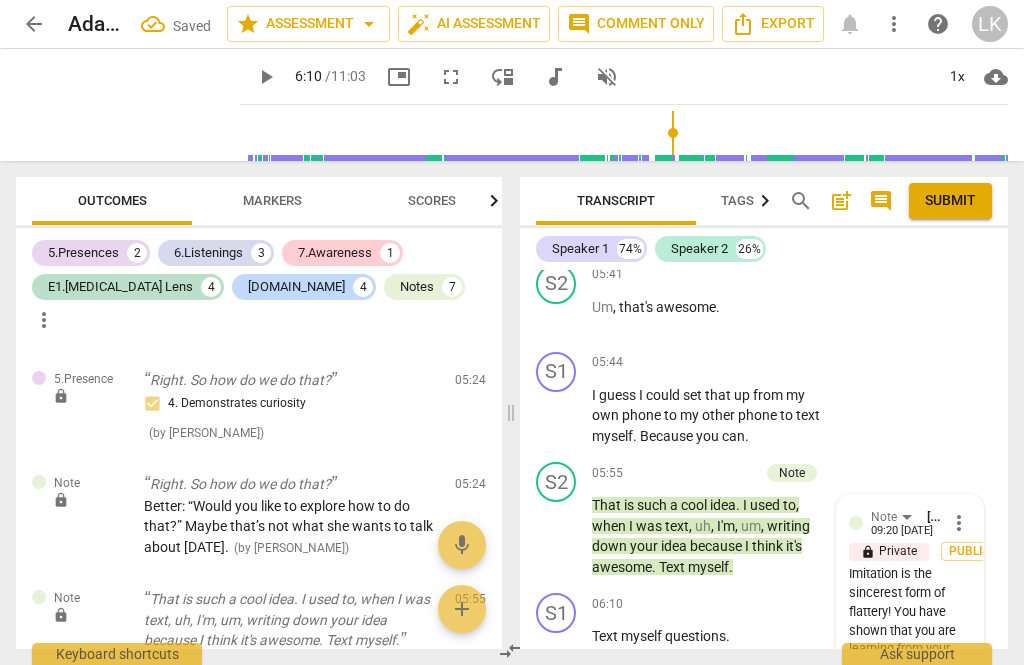 scroll, scrollTop: 0, scrollLeft: 0, axis: both 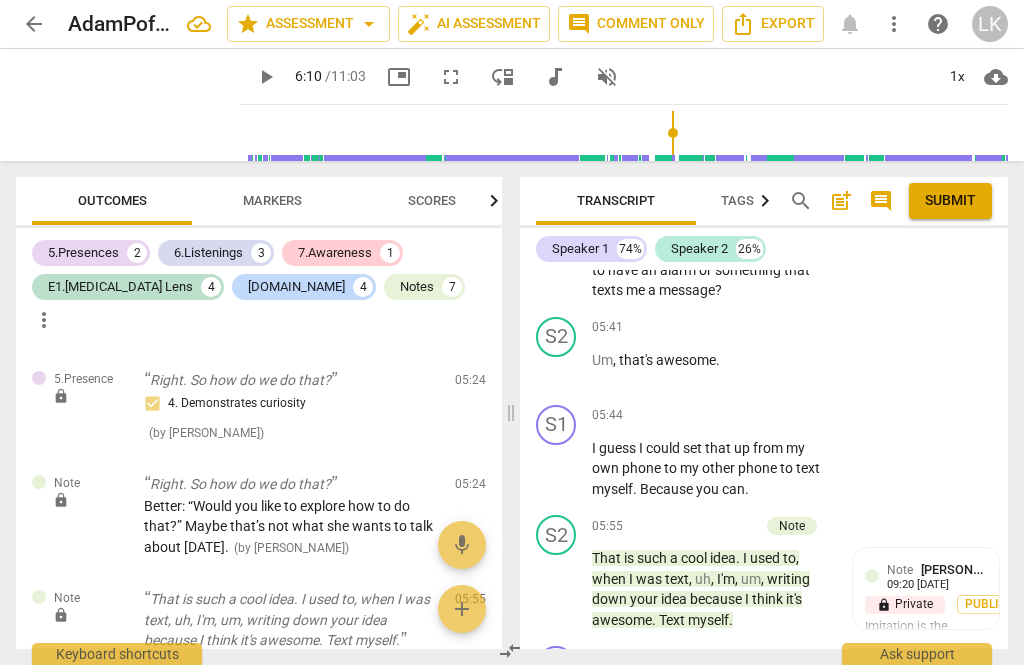 click on "play_arrow" at bounding box center [557, 590] 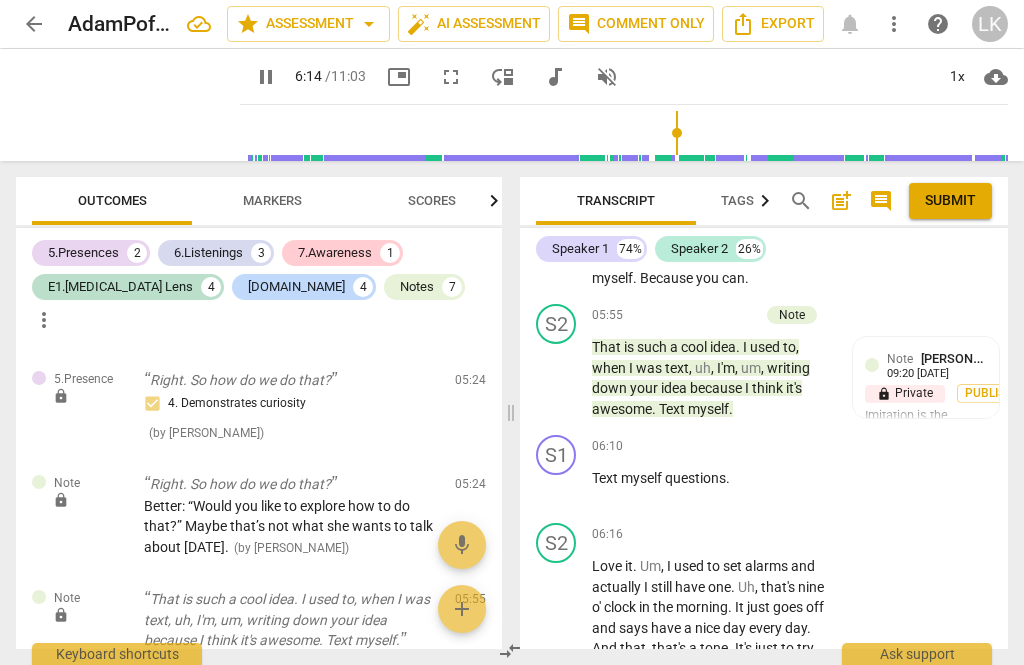 scroll, scrollTop: 4531, scrollLeft: 0, axis: vertical 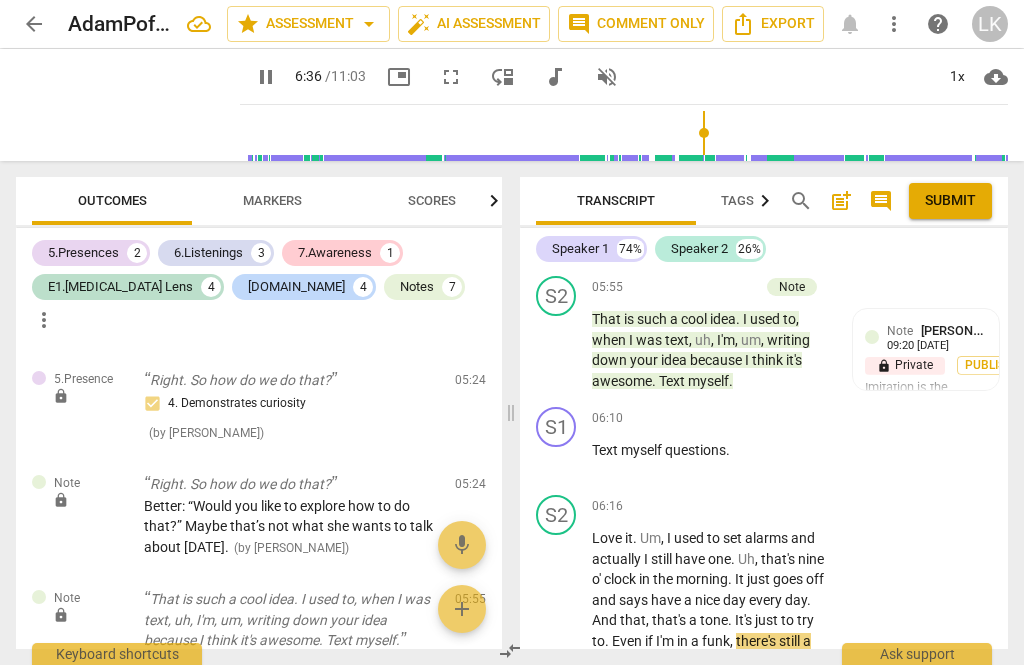 click on "pause" at bounding box center (557, 600) 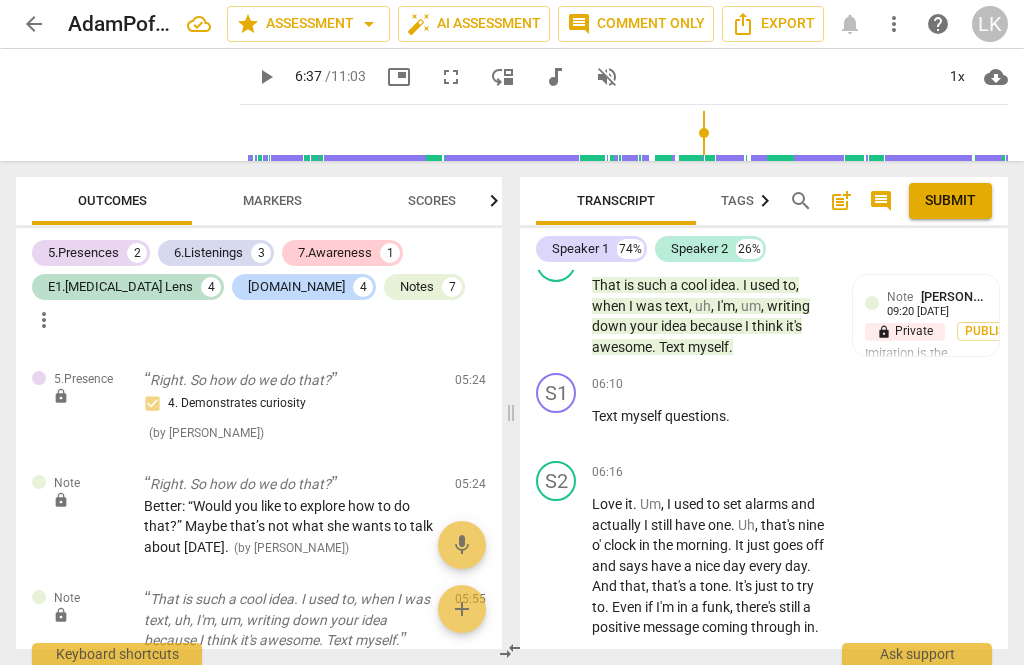 scroll, scrollTop: 4558, scrollLeft: 0, axis: vertical 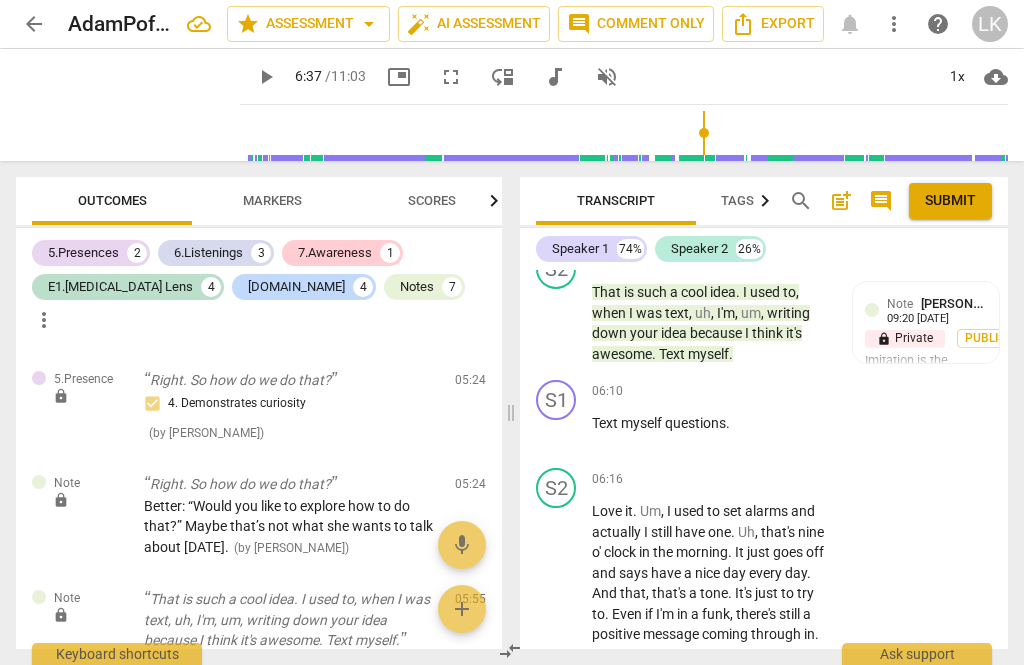 click on "+ Add competency" at bounding box center (757, 479) 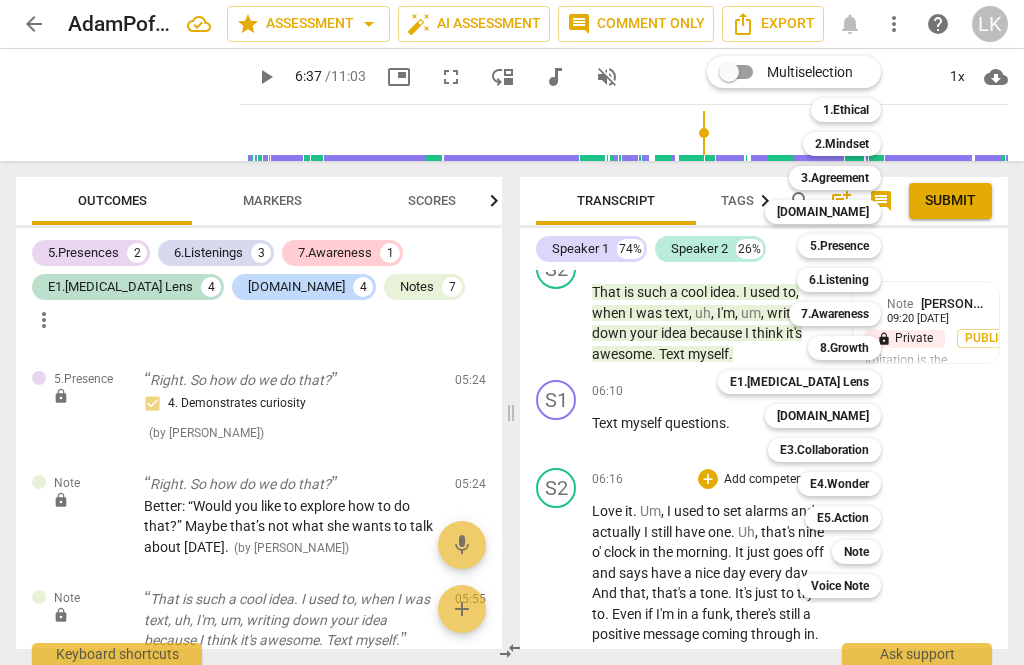 click on "Note" at bounding box center [856, 552] 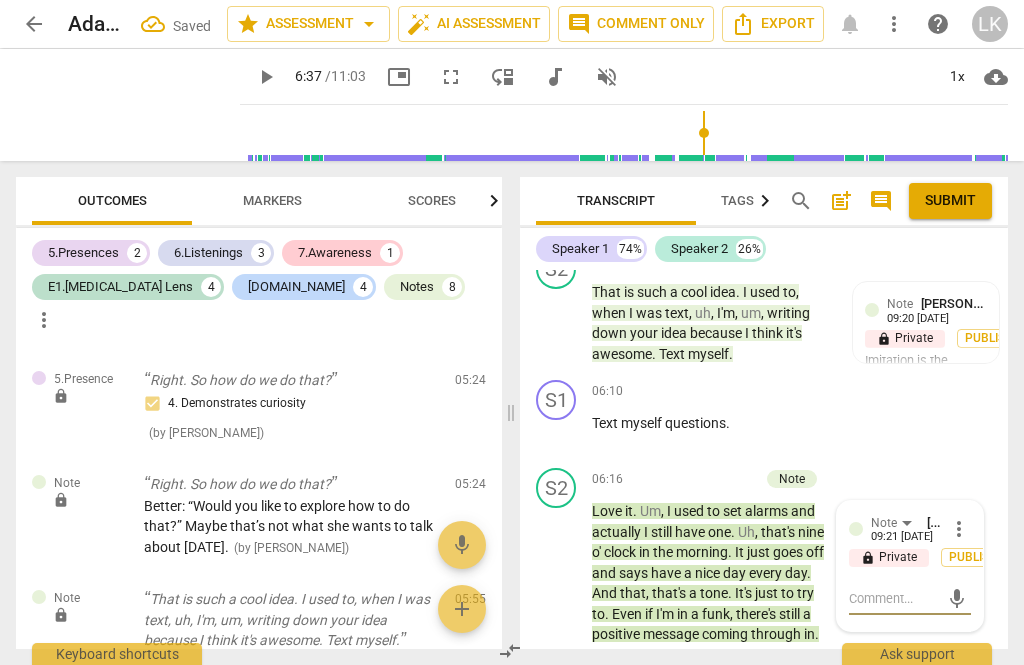 scroll, scrollTop: 5231, scrollLeft: 0, axis: vertical 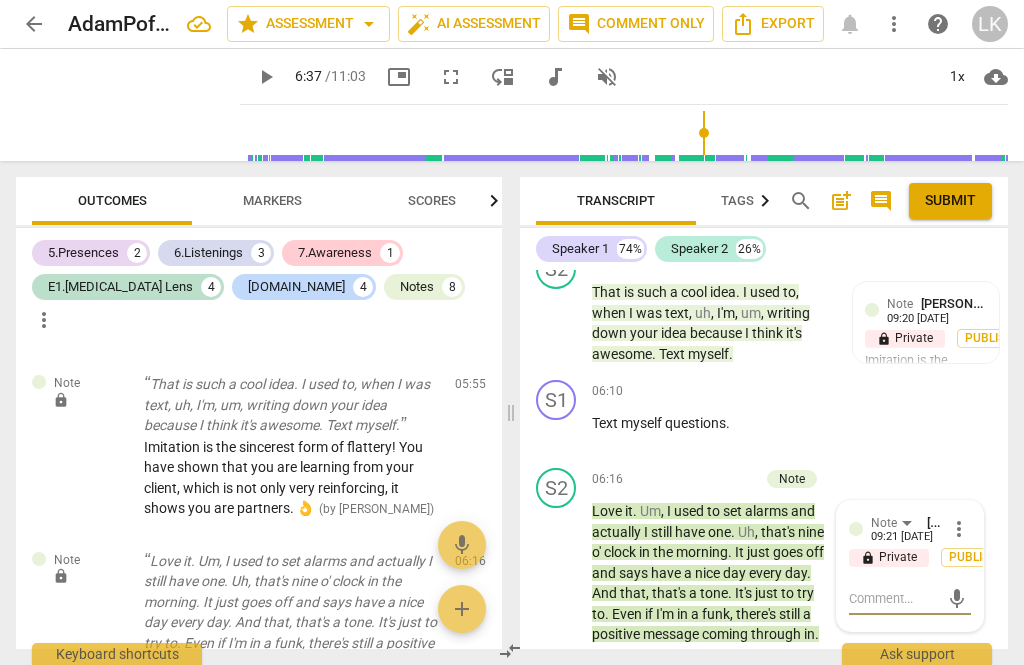 click at bounding box center (894, 598) 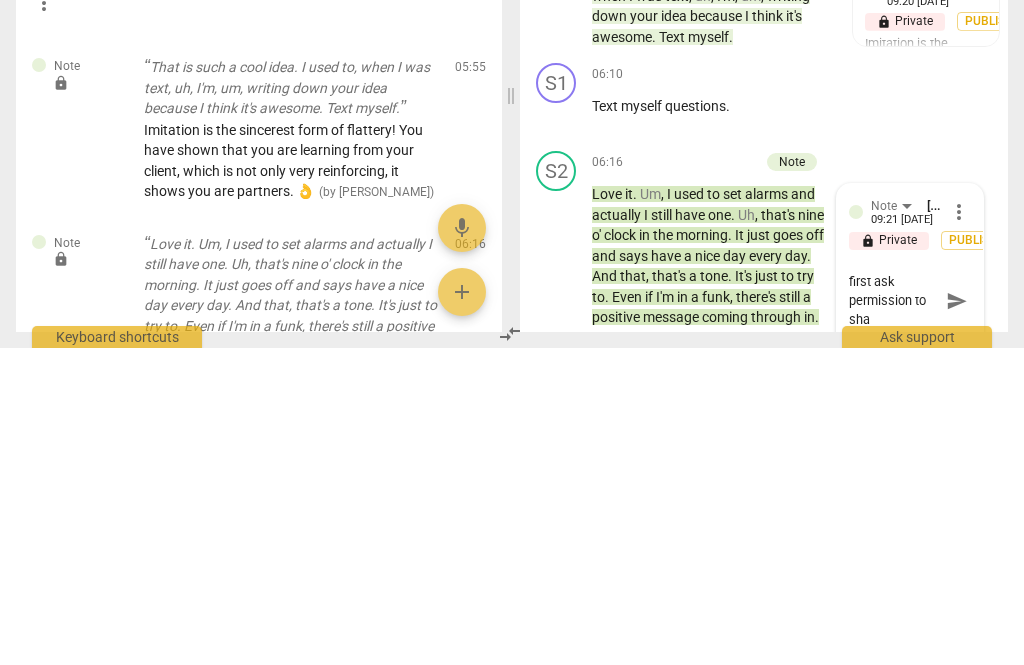 scroll, scrollTop: 19, scrollLeft: 0, axis: vertical 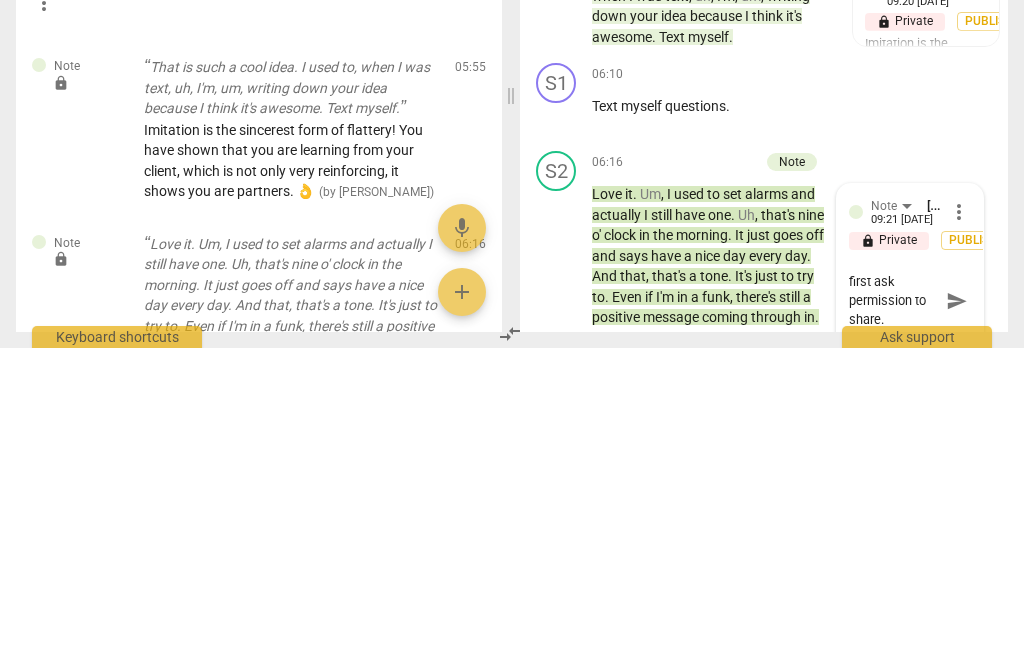 click on "send" at bounding box center [956, 618] 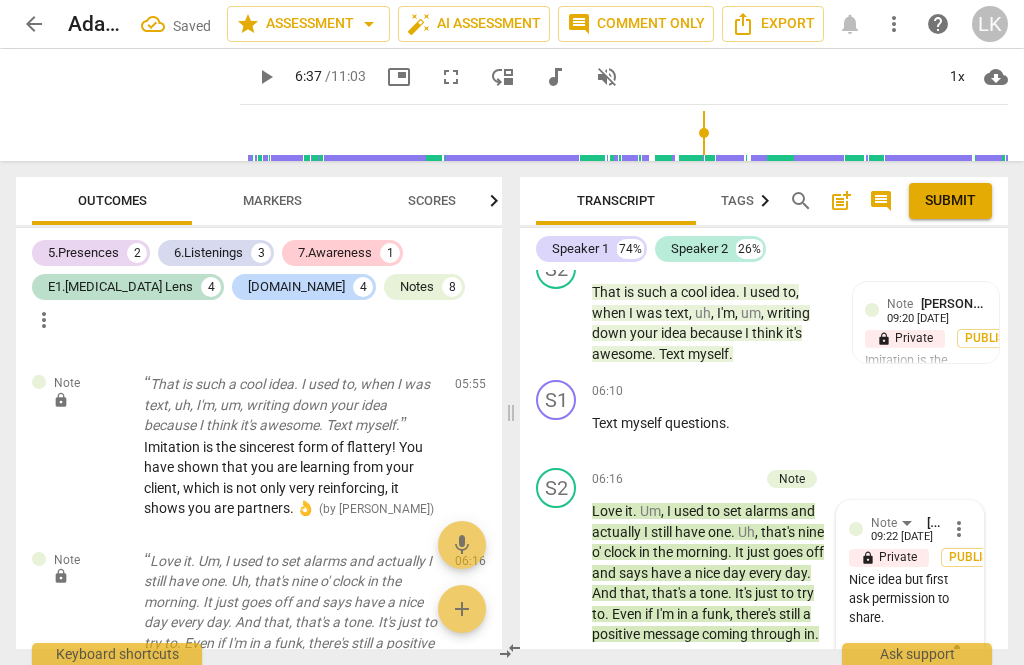 scroll, scrollTop: 0, scrollLeft: 0, axis: both 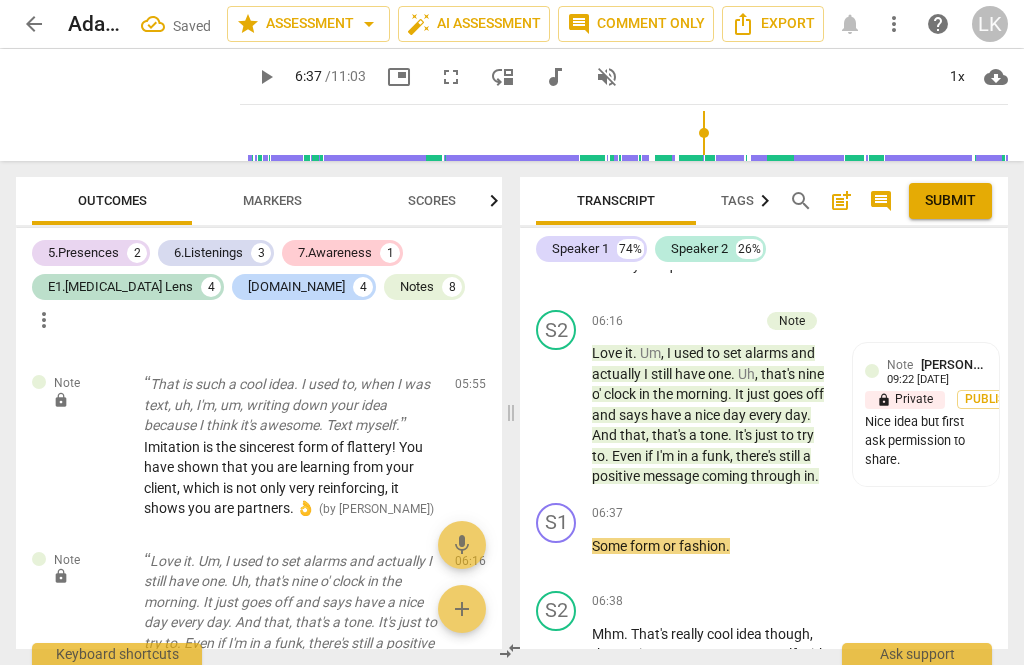 click on "play_arrow" at bounding box center [557, 665] 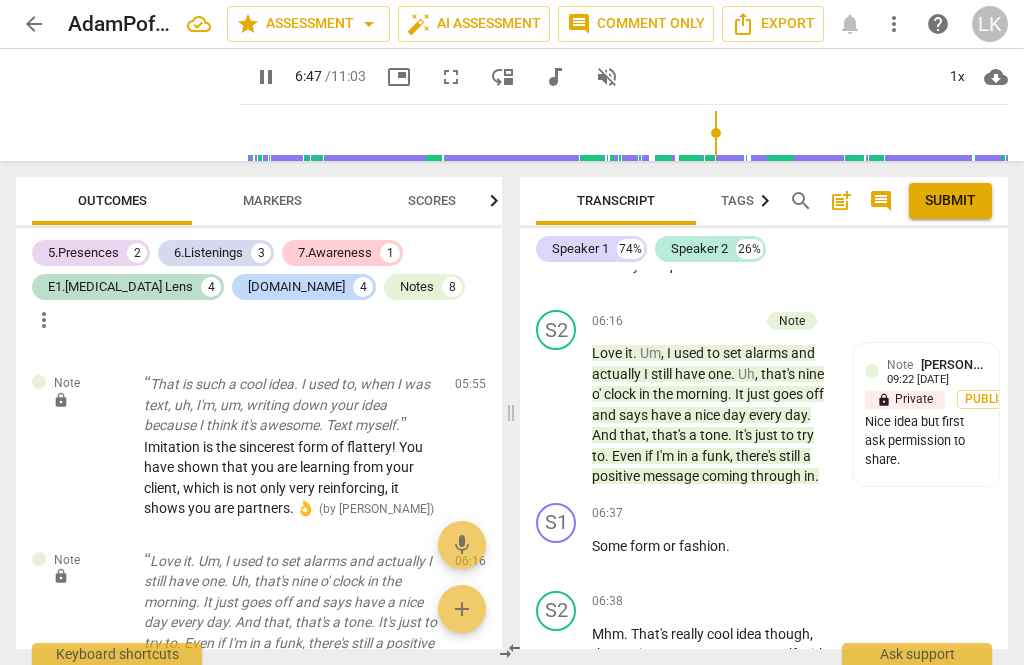 click on "pause" at bounding box center (557, 665) 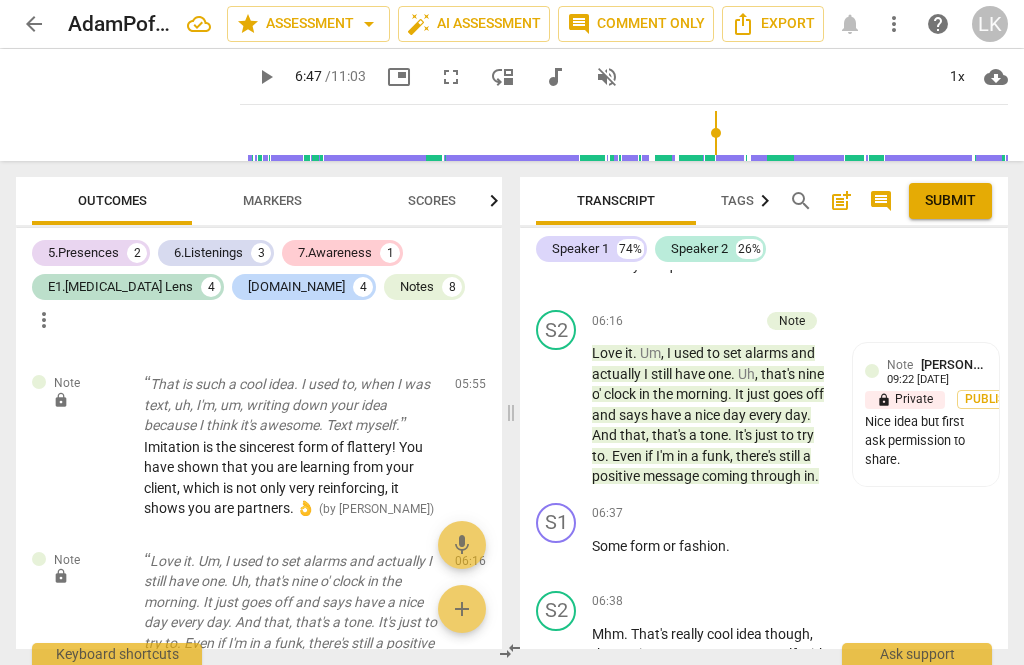 click on "+" at bounding box center (708, 602) 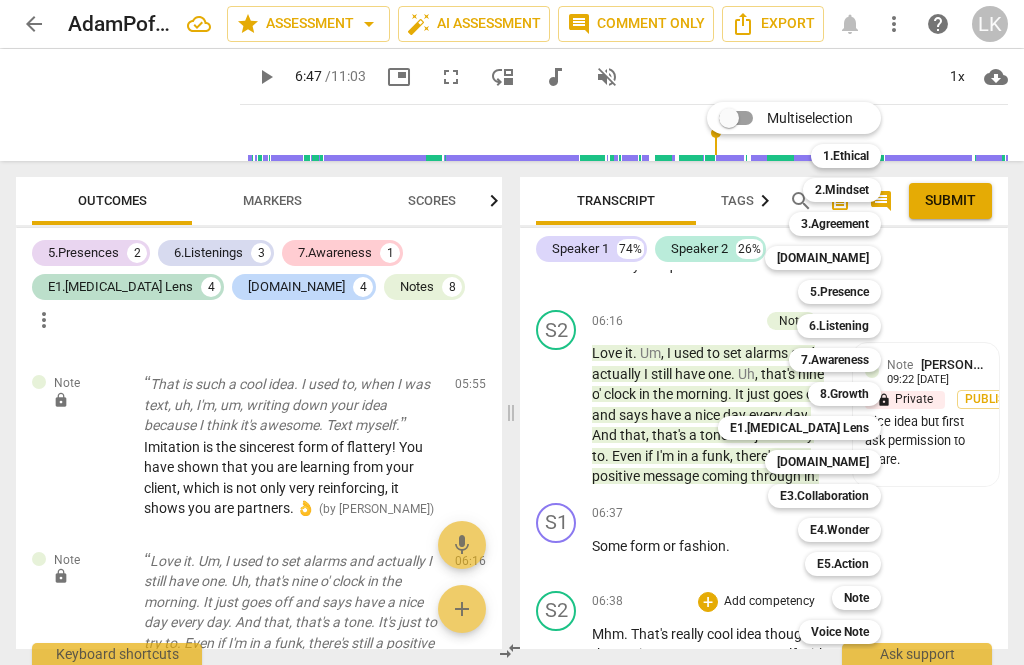 click on "E4.Wonder" at bounding box center (839, 530) 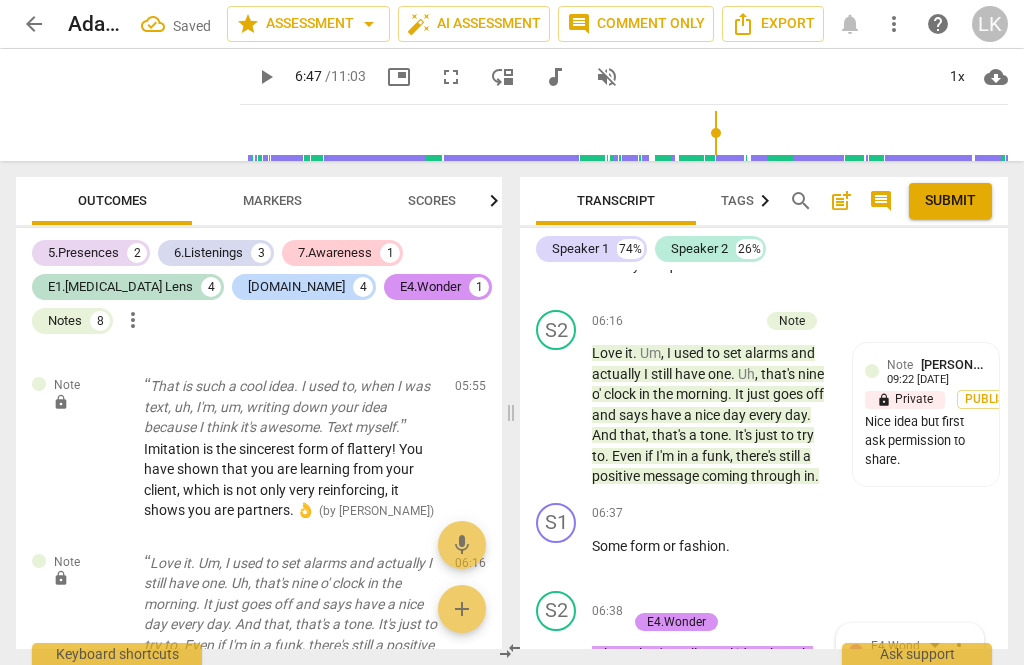 scroll, scrollTop: 5413, scrollLeft: 0, axis: vertical 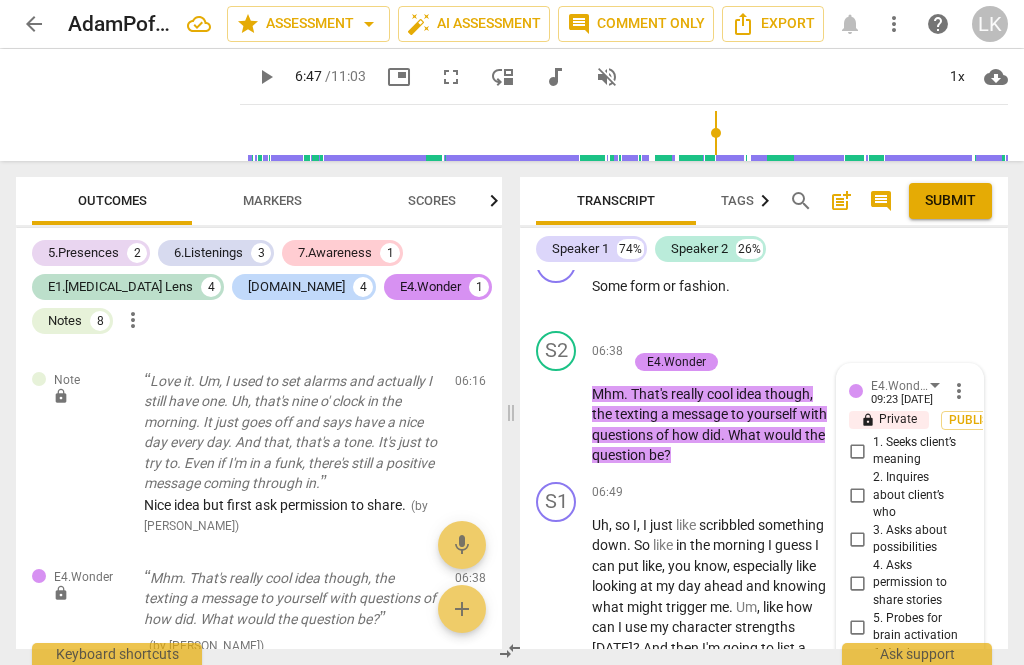 click on "3. Asks about possibilities" at bounding box center [857, 539] 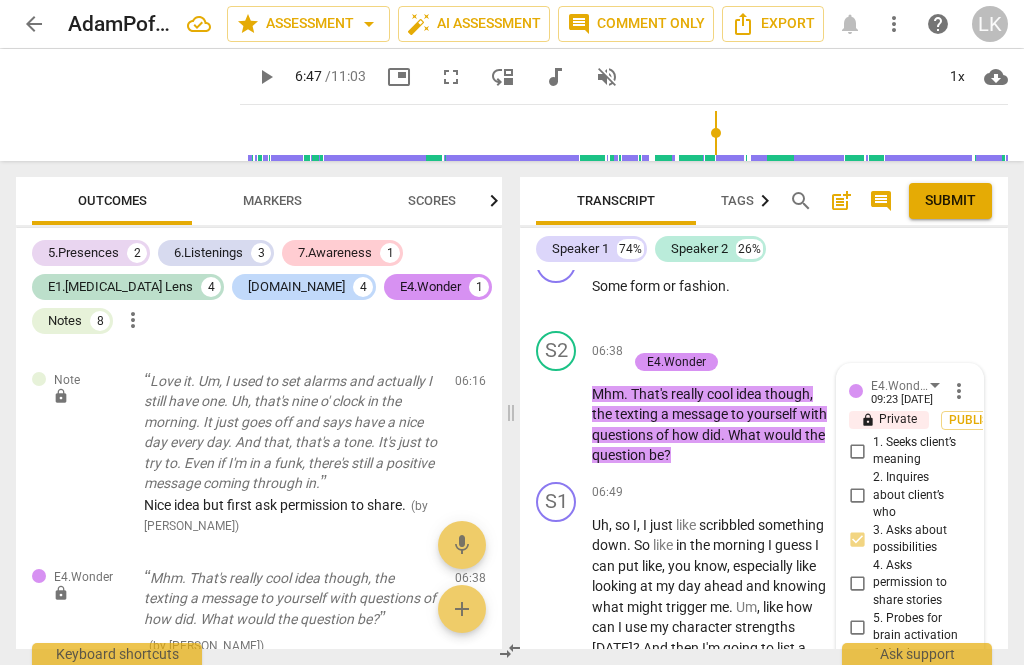 click on "2. Inquires about client’s who" at bounding box center (857, 495) 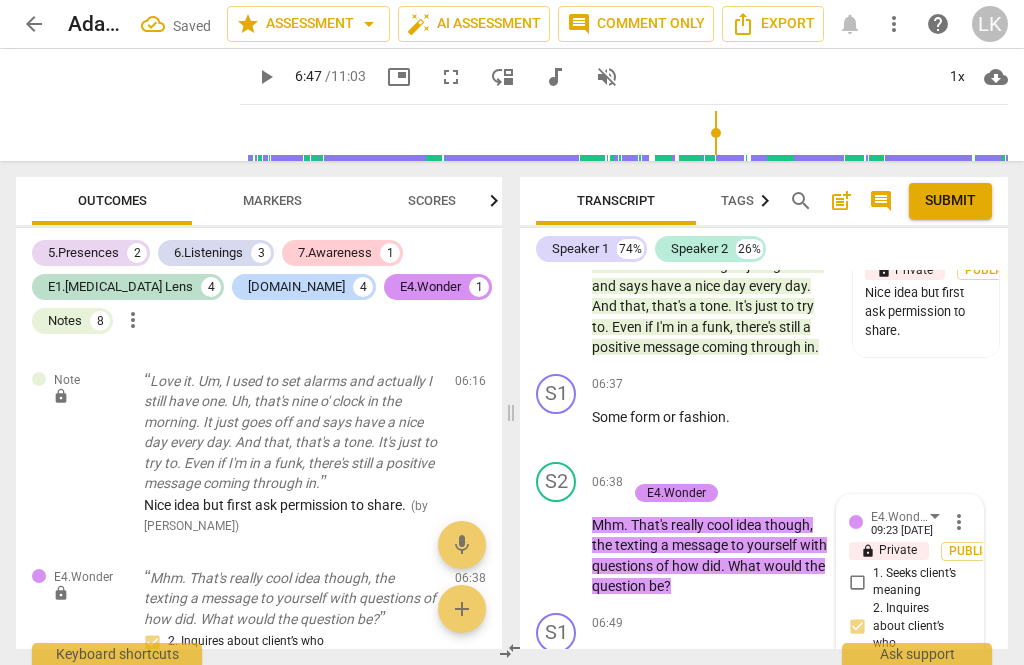 scroll, scrollTop: 4837, scrollLeft: 0, axis: vertical 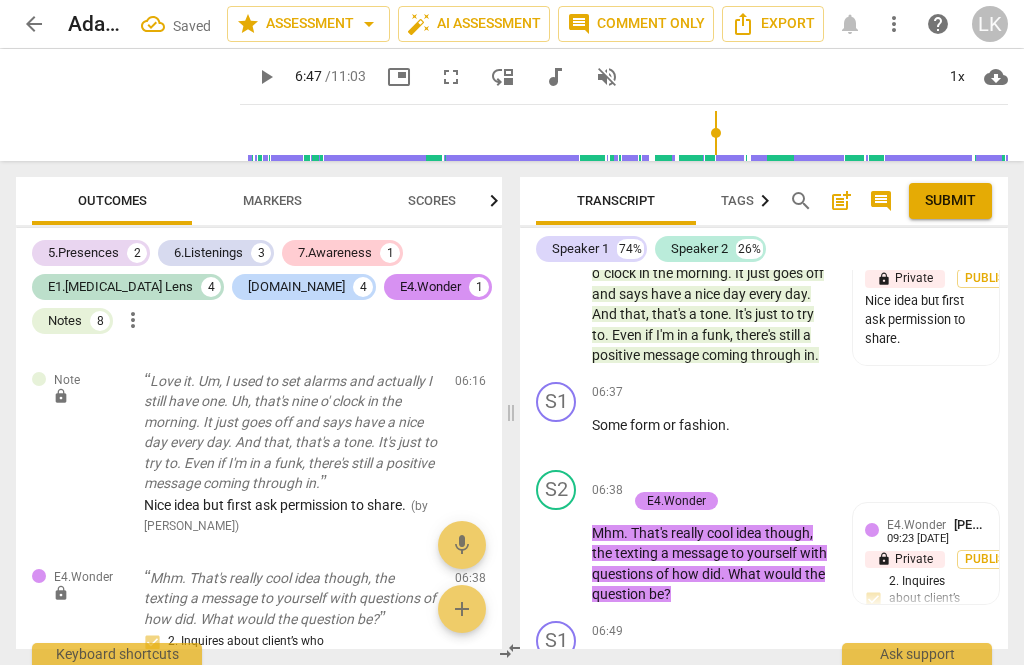 click on "+ Add competency E4.Wonder" at bounding box center [722, 491] 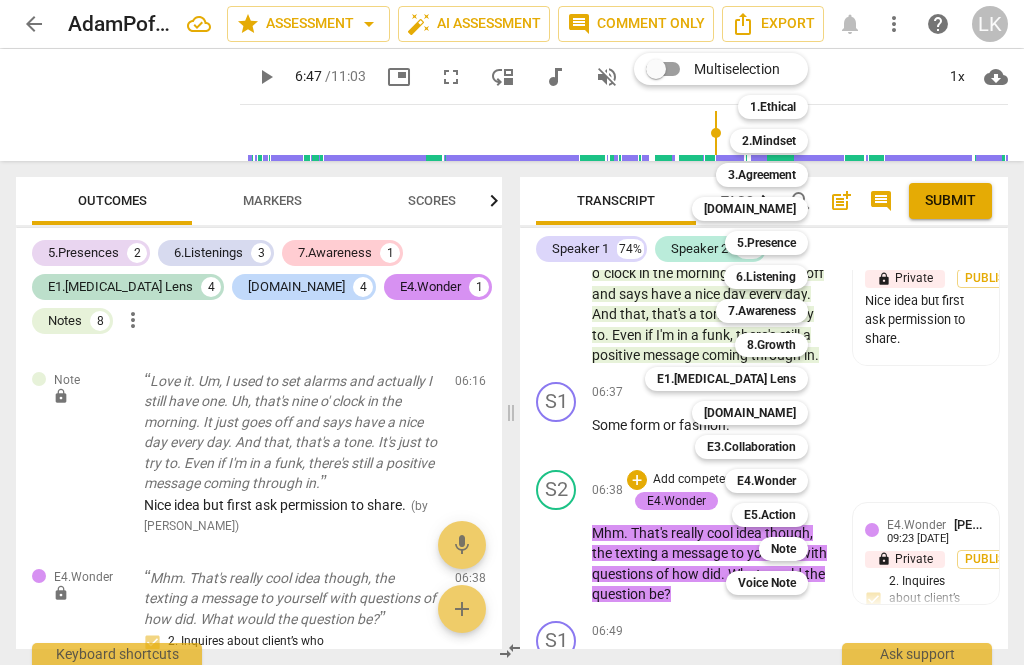 click on "5.Presence" at bounding box center (766, 243) 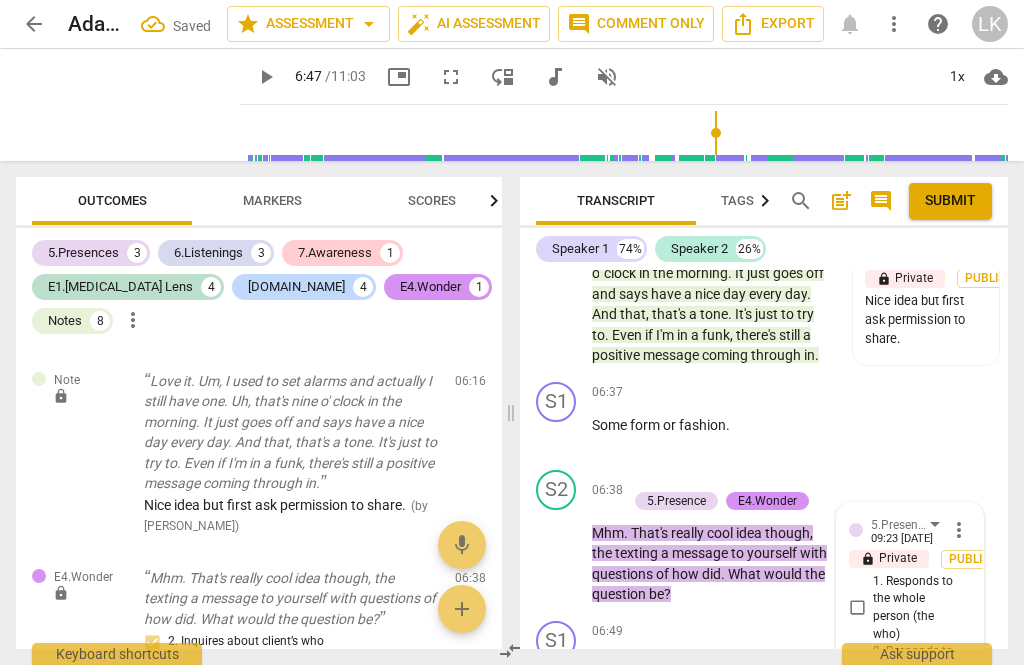 scroll, scrollTop: 5580, scrollLeft: 0, axis: vertical 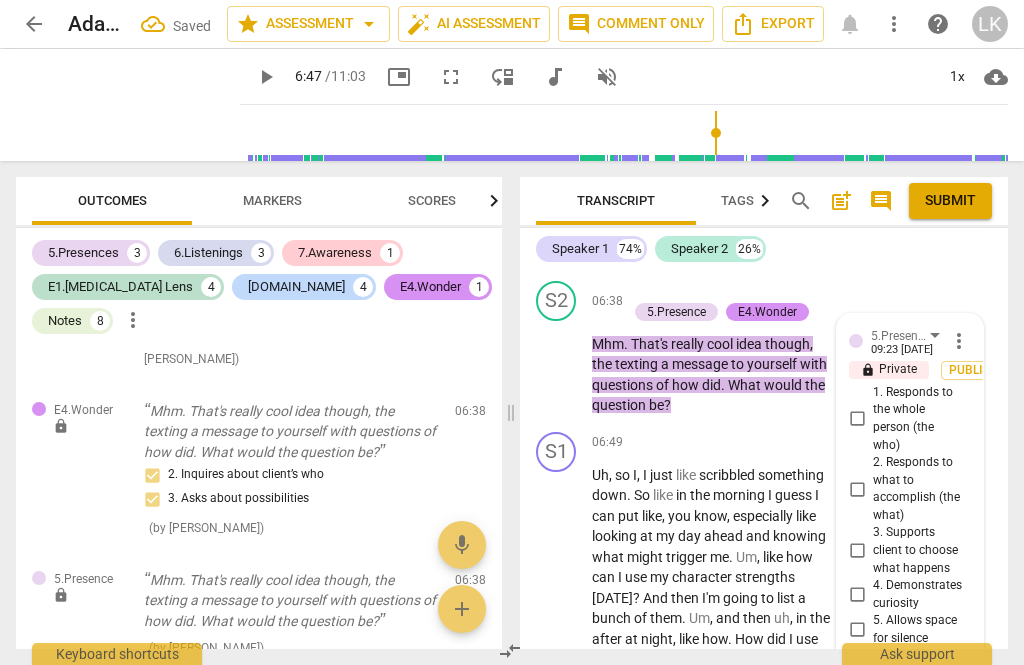 click on "4. Demonstrates curiosity" at bounding box center (857, 595) 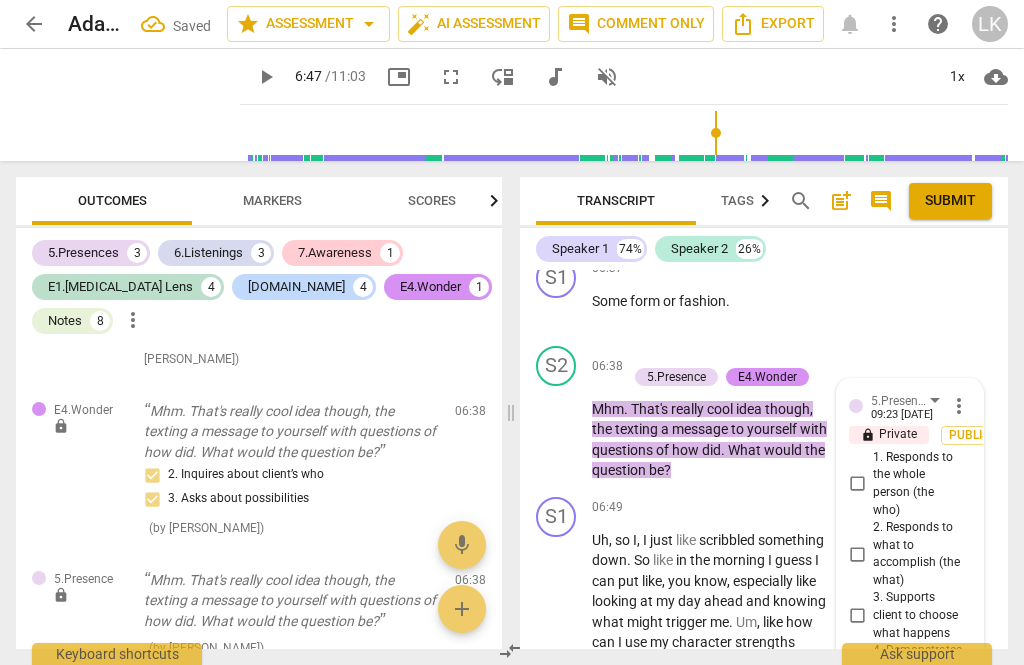 scroll, scrollTop: 4955, scrollLeft: 0, axis: vertical 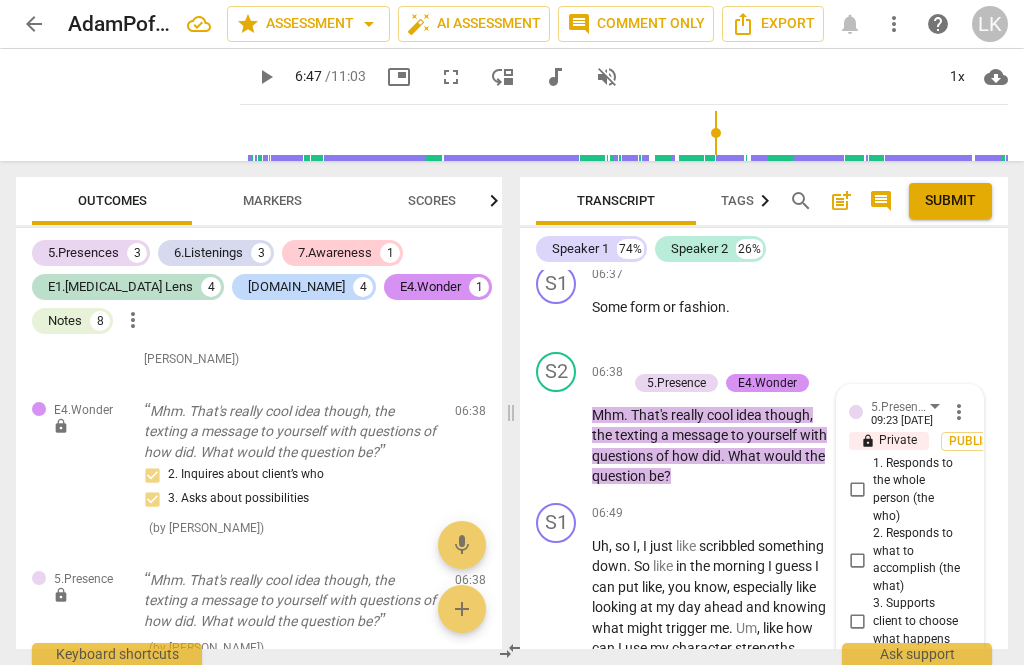 click on "1. Responds to the whole person (the who)" at bounding box center [857, 490] 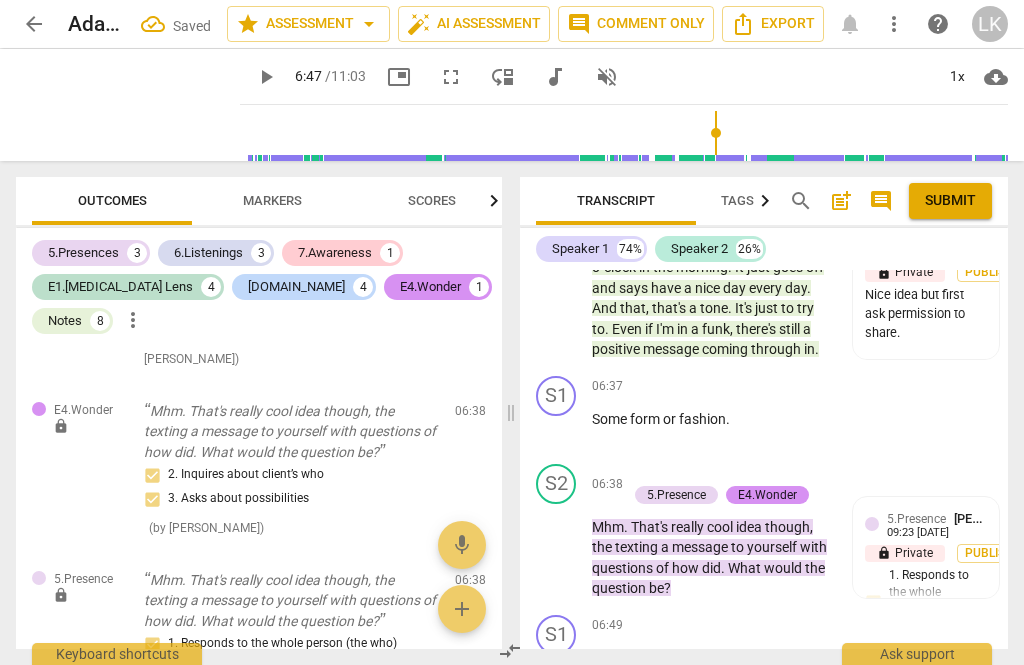 scroll, scrollTop: 4842, scrollLeft: 0, axis: vertical 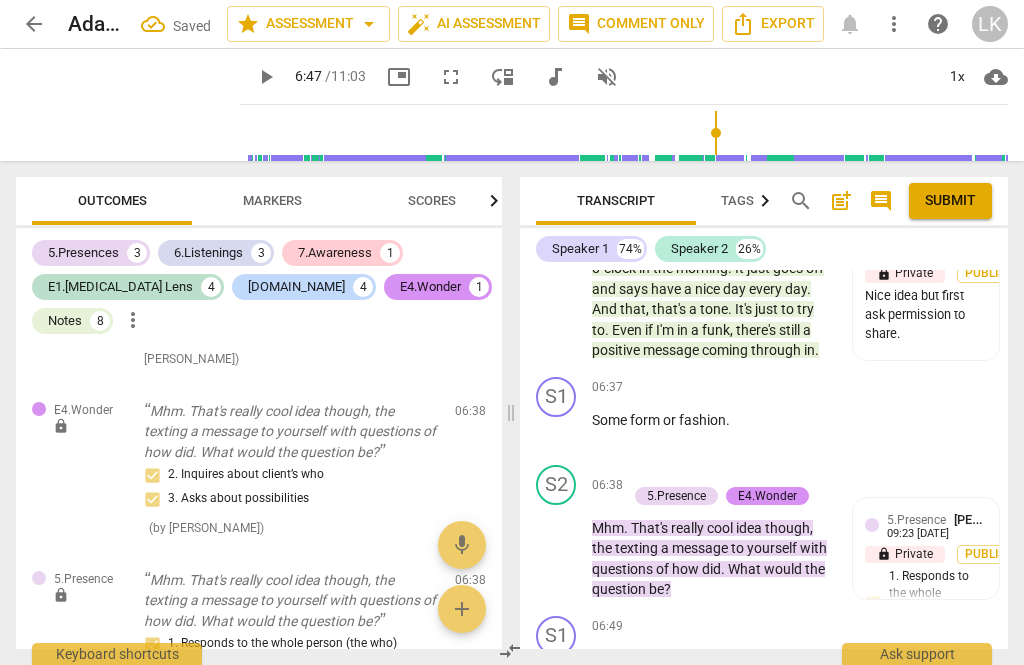 click on "Add competency" at bounding box center [698, 475] 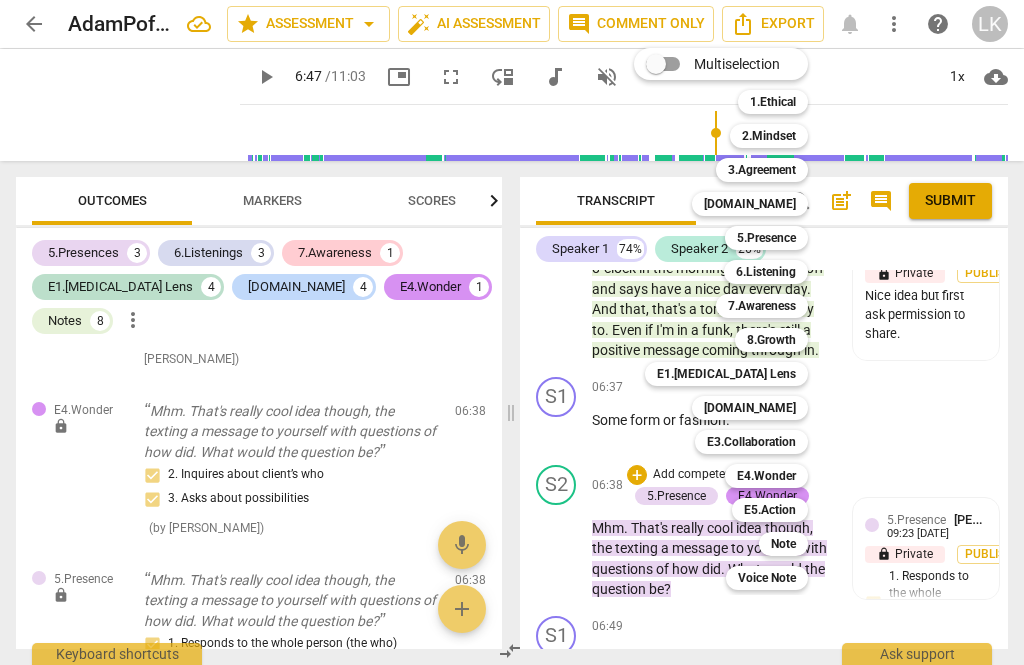 click on "Note" at bounding box center [783, 544] 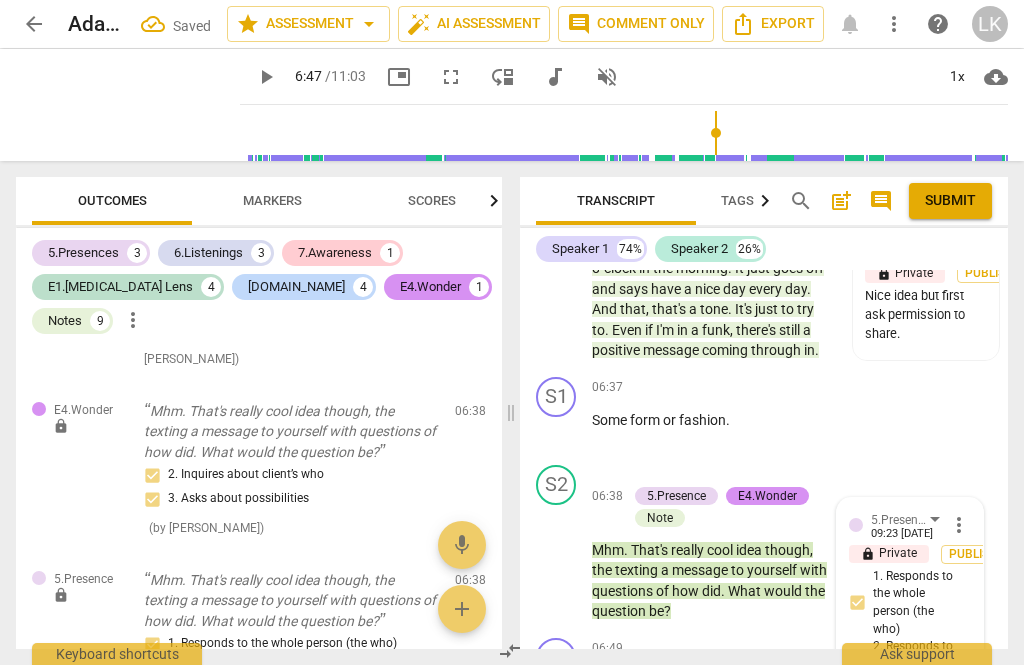 scroll, scrollTop: 5744, scrollLeft: 0, axis: vertical 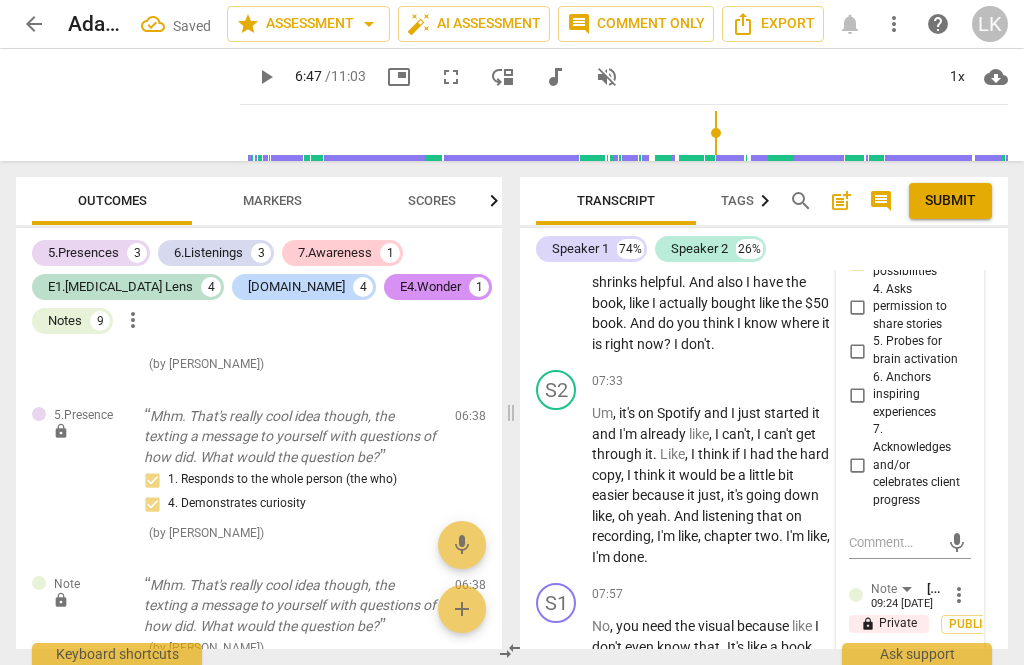 click at bounding box center [894, 665] 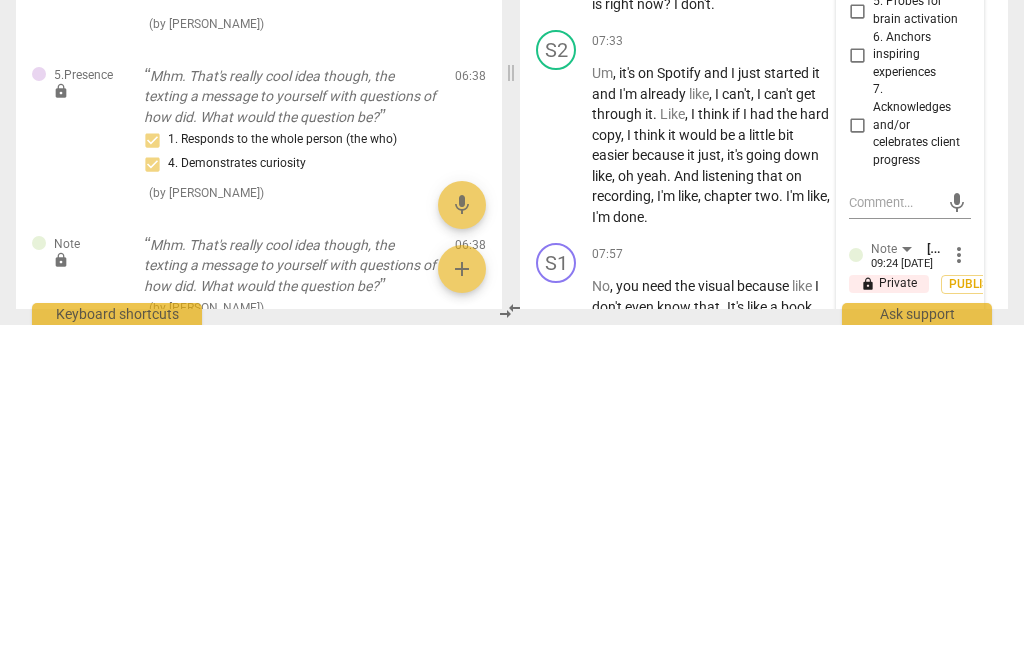 scroll, scrollTop: 18, scrollLeft: 0, axis: vertical 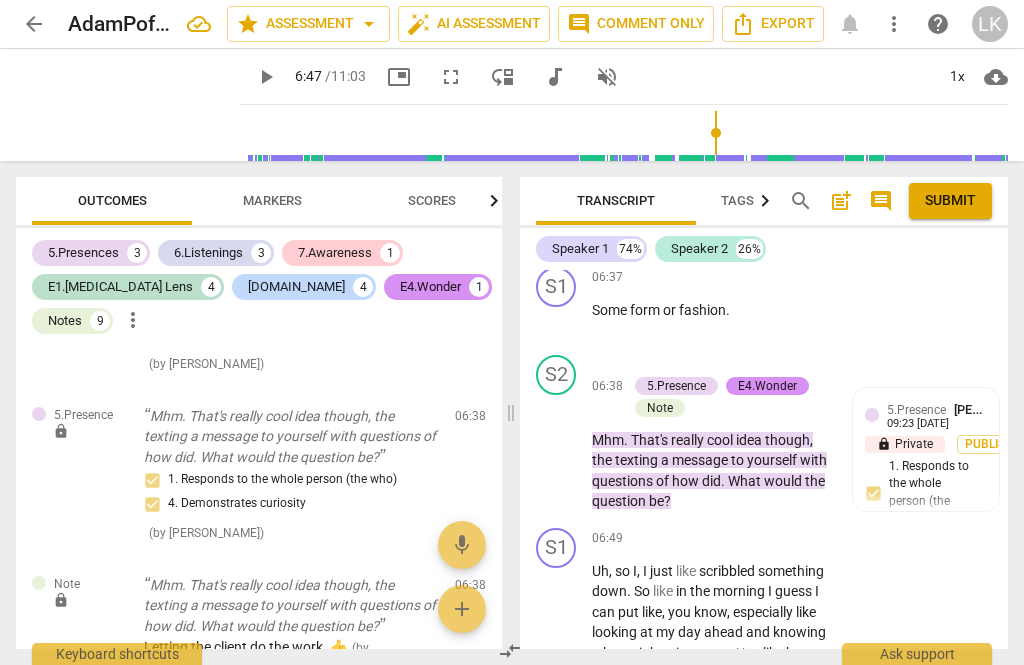 click on "play_arrow" at bounding box center (557, 674) 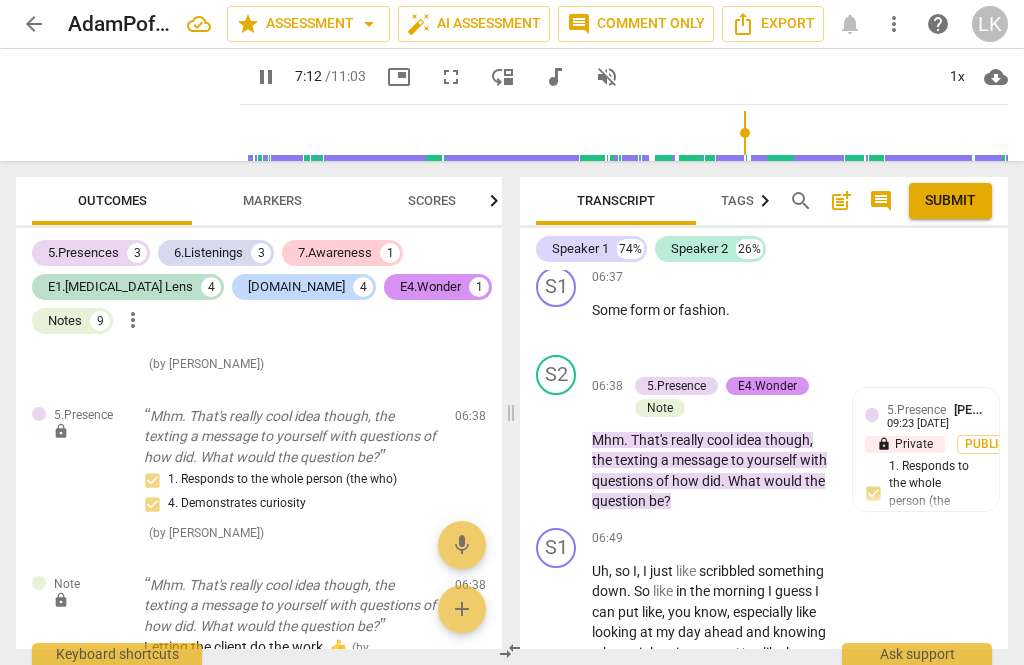 click on "pause" at bounding box center (557, 674) 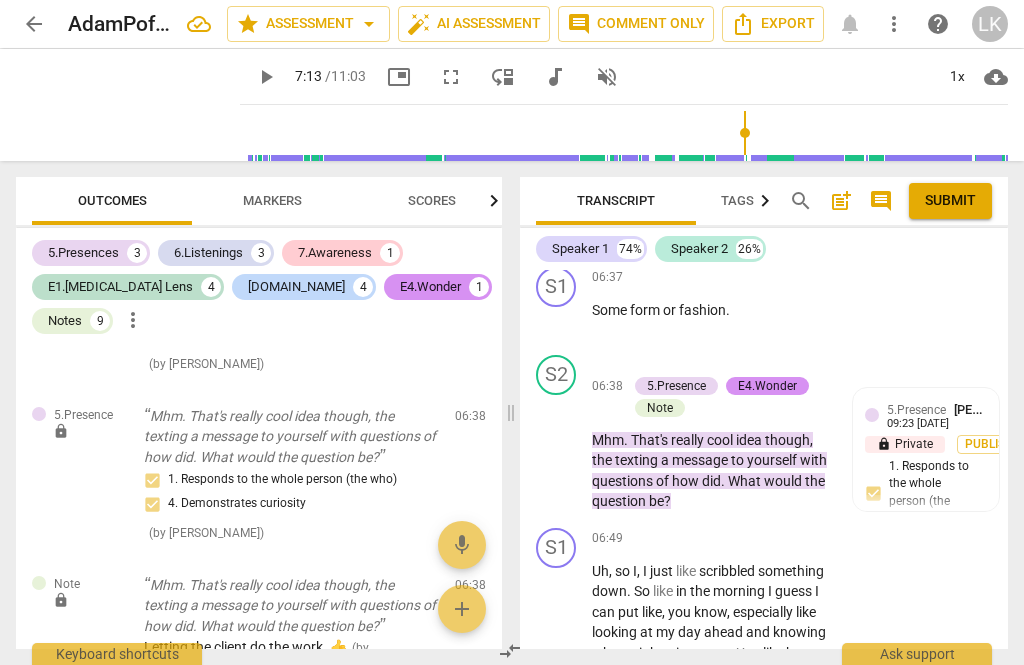 click on "+ Add competency" at bounding box center (757, 539) 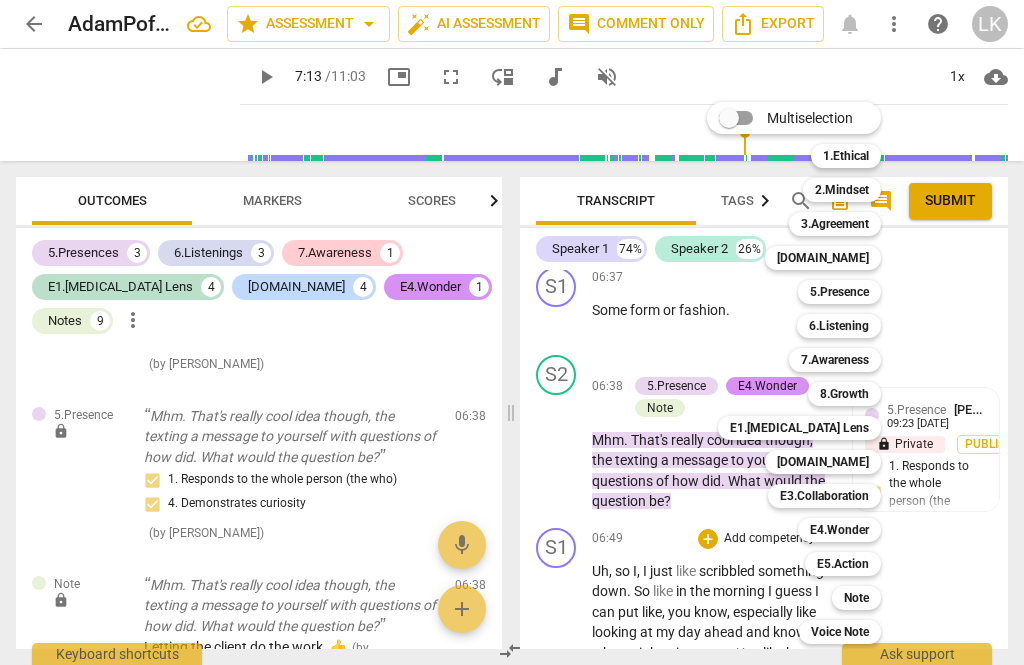 click on "6.Listening" at bounding box center [839, 326] 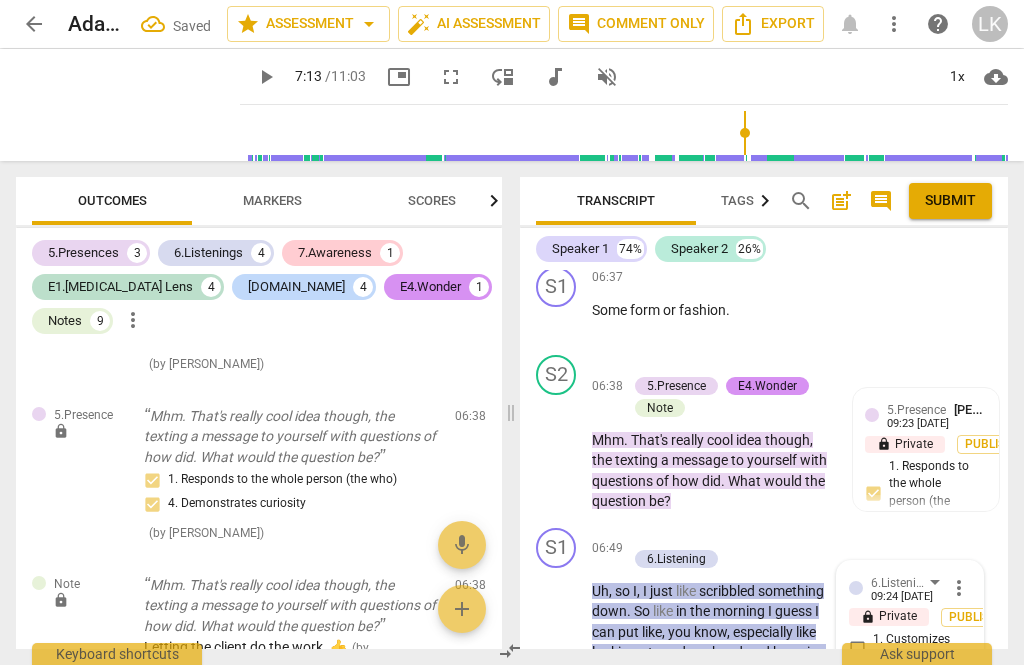 scroll, scrollTop: 5920, scrollLeft: 0, axis: vertical 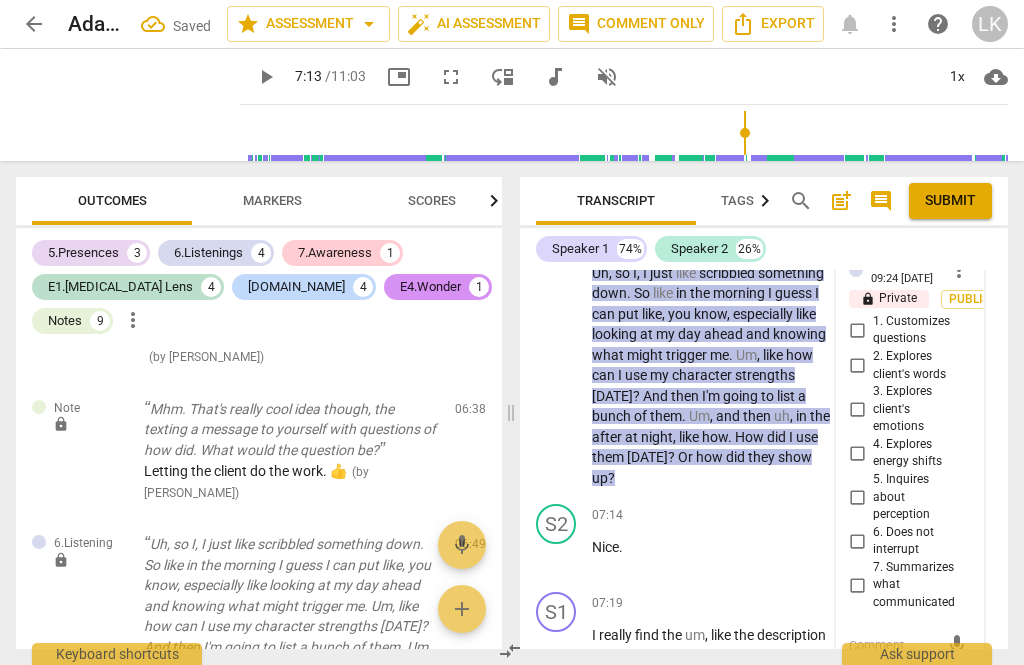 click on "6. Does not interrupt" at bounding box center [857, 541] 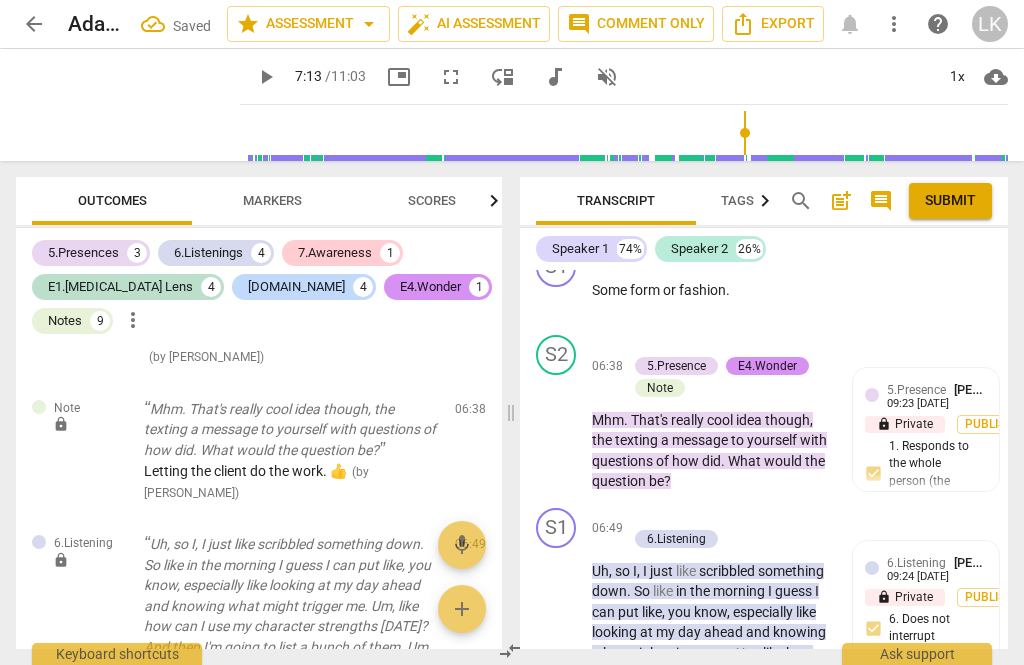 scroll, scrollTop: 4972, scrollLeft: 0, axis: vertical 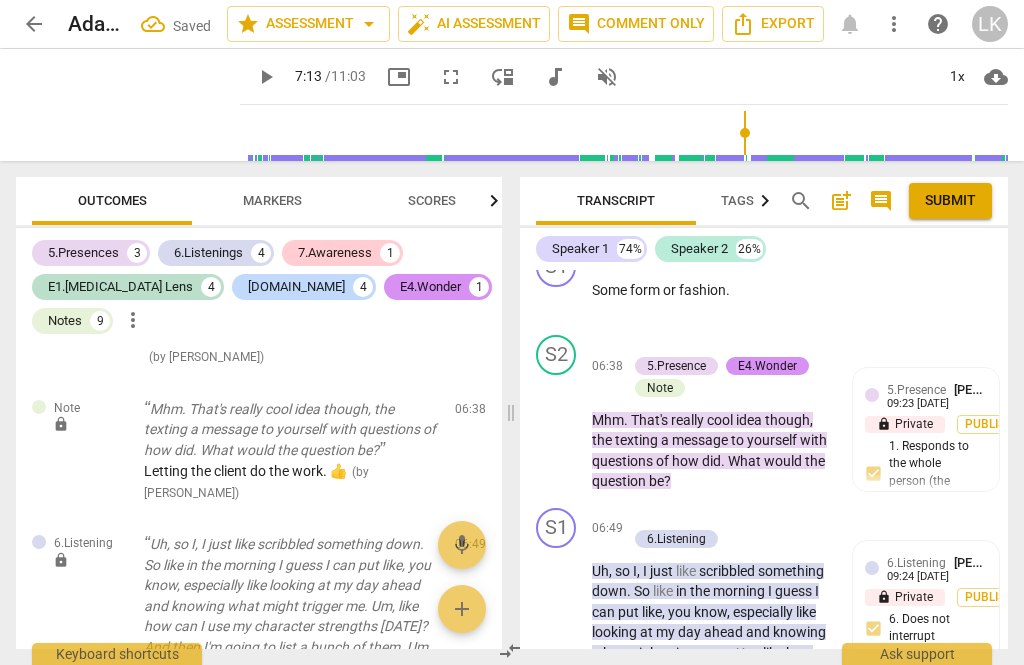 click on "+ Add competency" at bounding box center (686, 518) 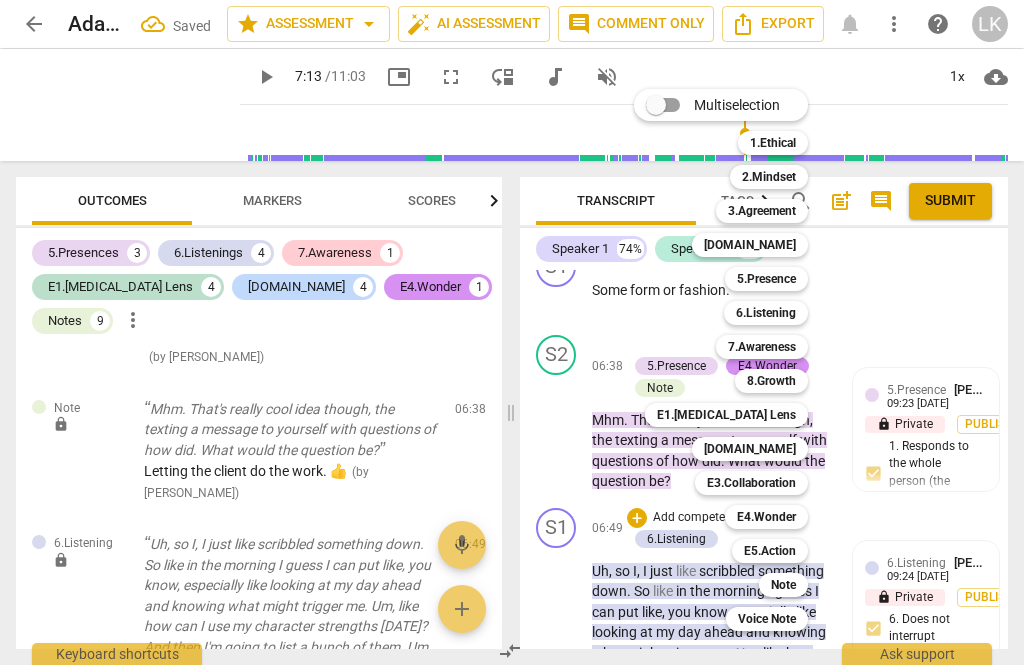 click on "[DOMAIN_NAME]" at bounding box center (750, 449) 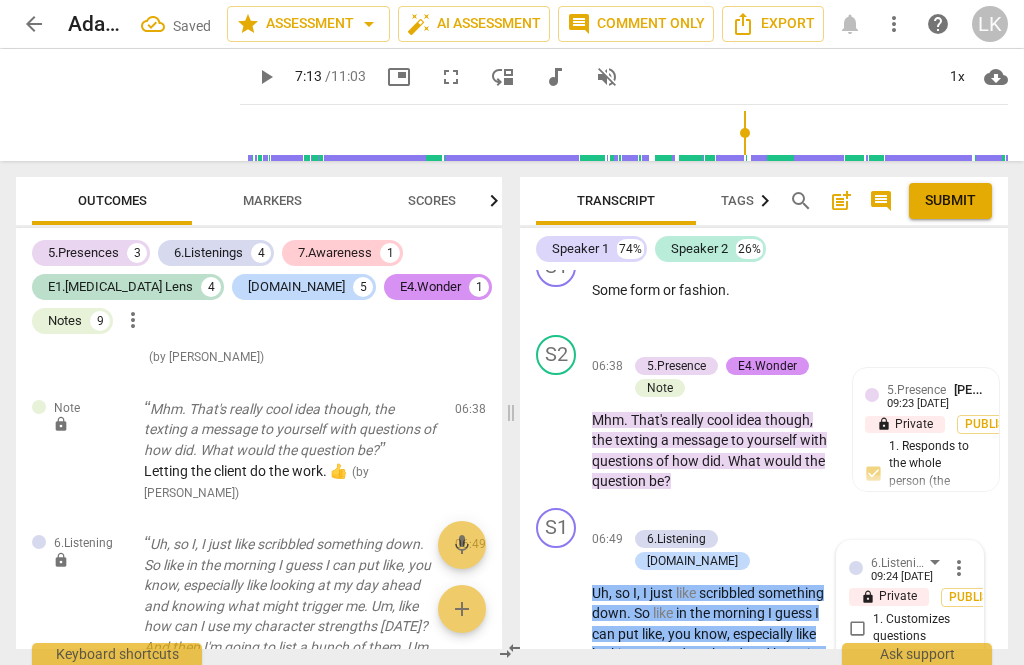 scroll, scrollTop: 5270, scrollLeft: 0, axis: vertical 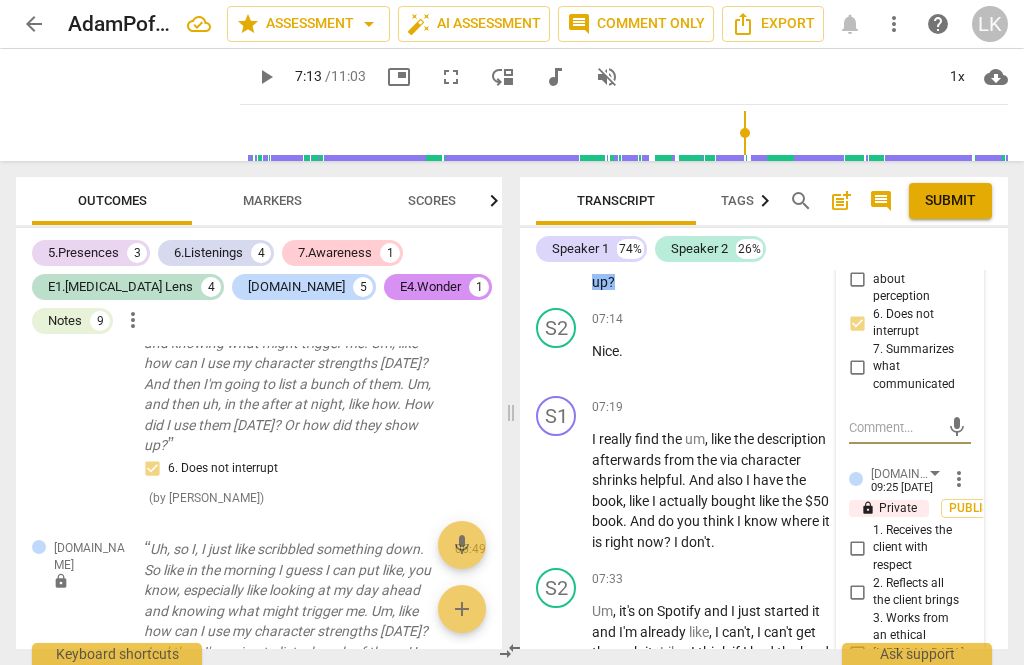 click on "4. Provides abundant processing space and reflects succinctly" at bounding box center (857, 750) 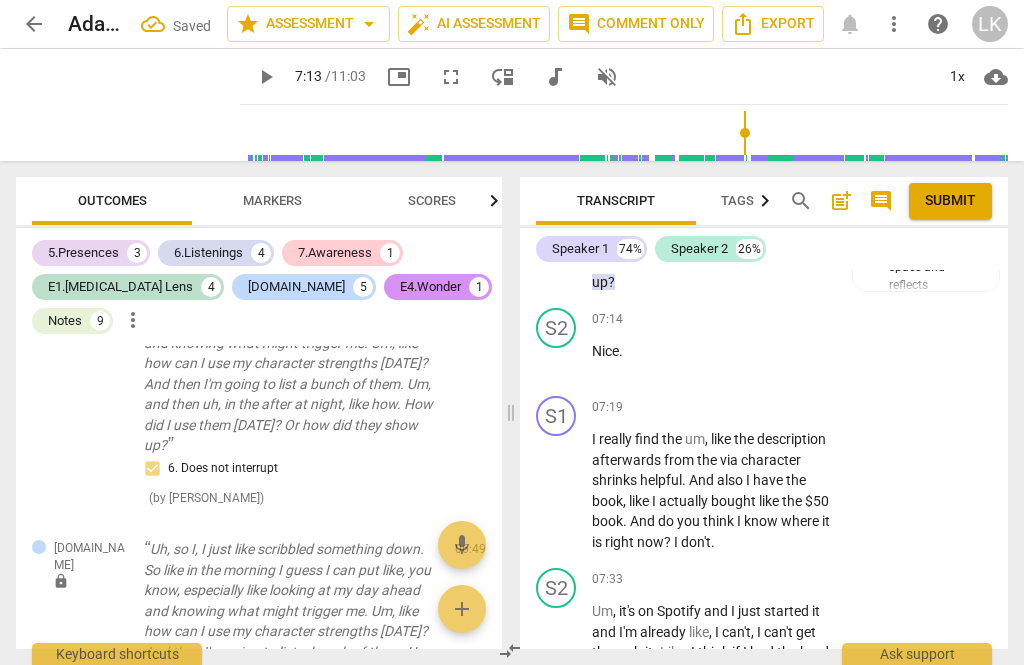 scroll, scrollTop: 5192, scrollLeft: 0, axis: vertical 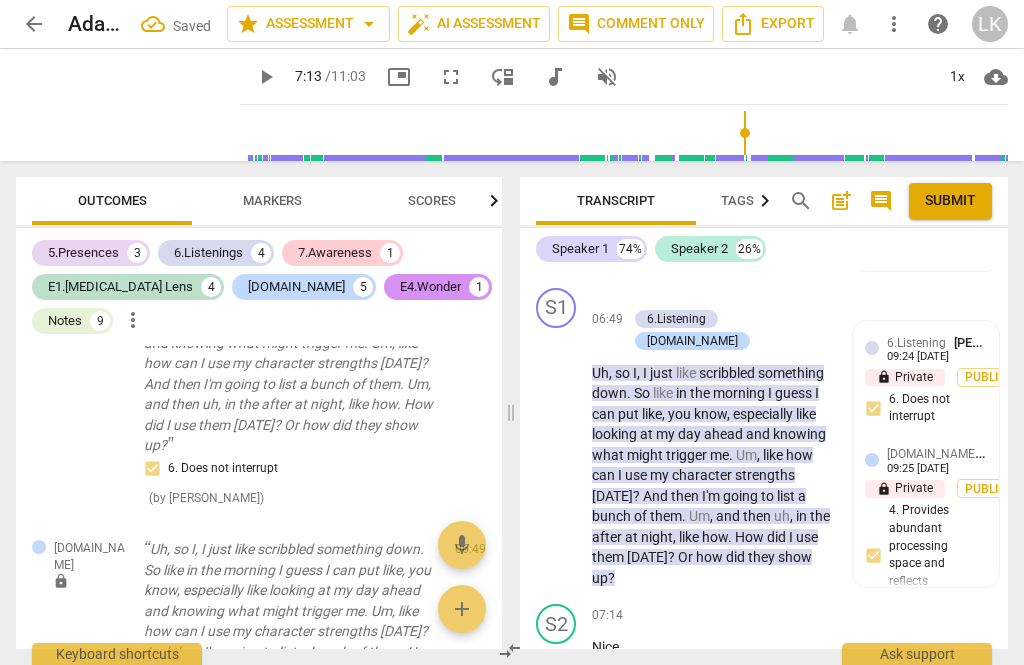 click on "play_arrow" at bounding box center [557, 657] 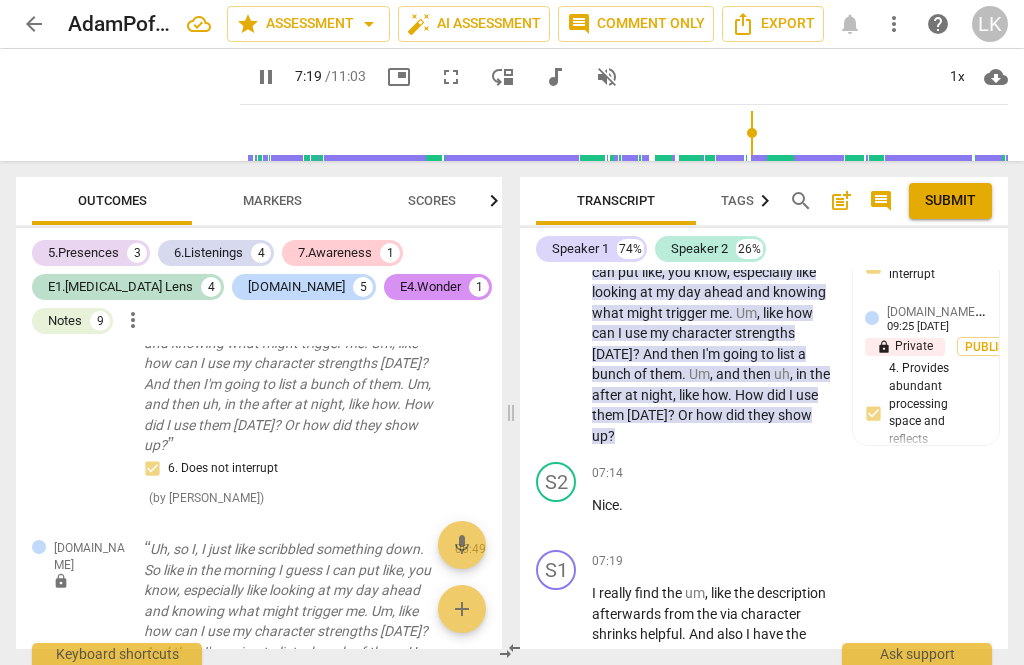 scroll, scrollTop: 5311, scrollLeft: 0, axis: vertical 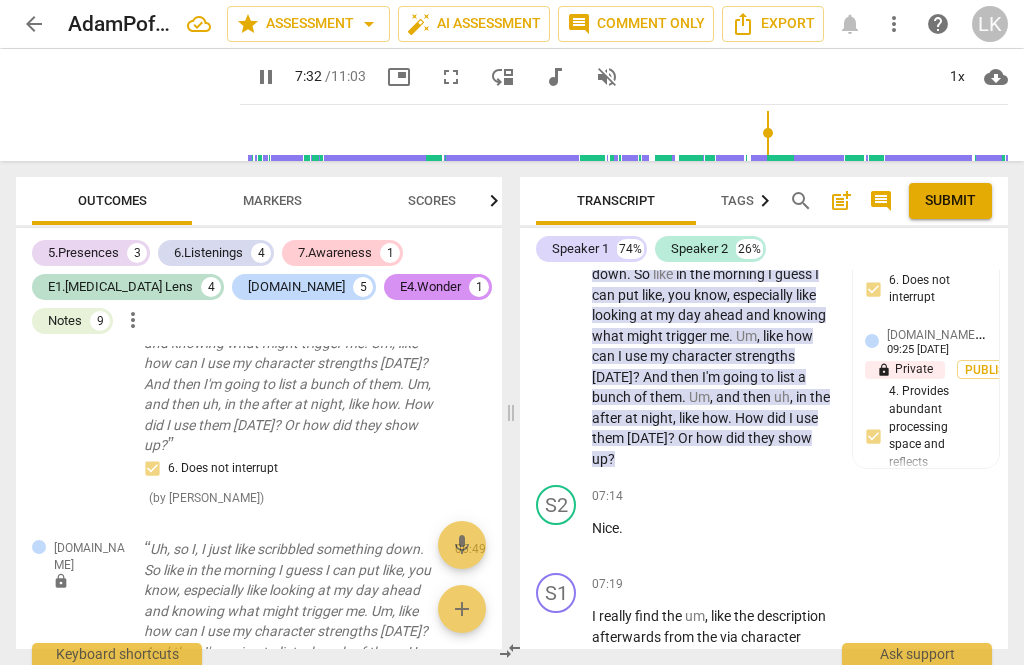 click on "play_arrow pause" at bounding box center (566, 668) 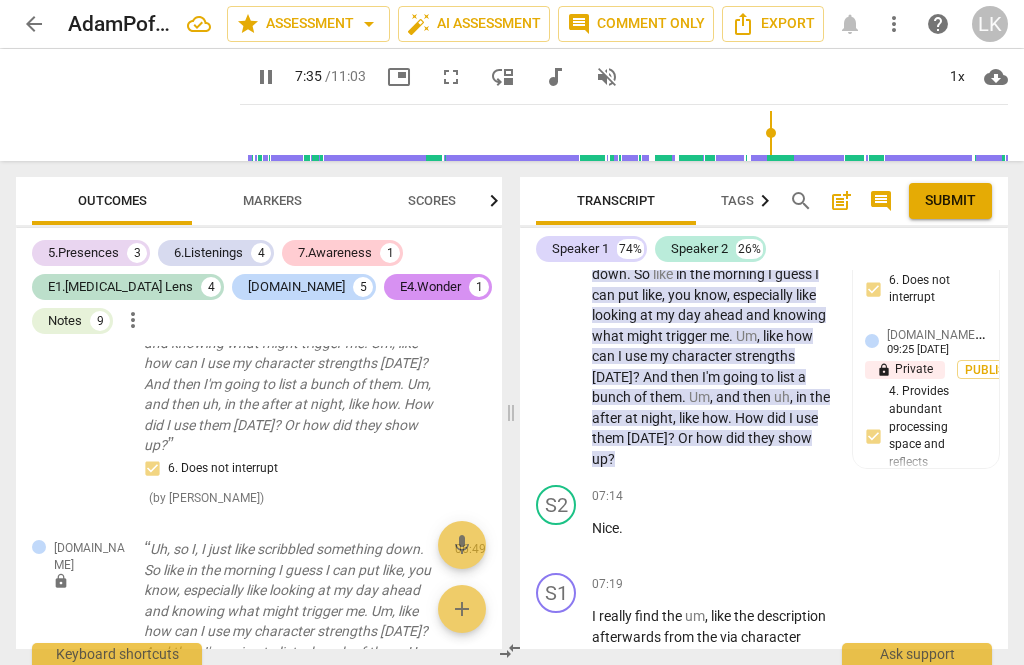 click on "pause" at bounding box center [557, 668] 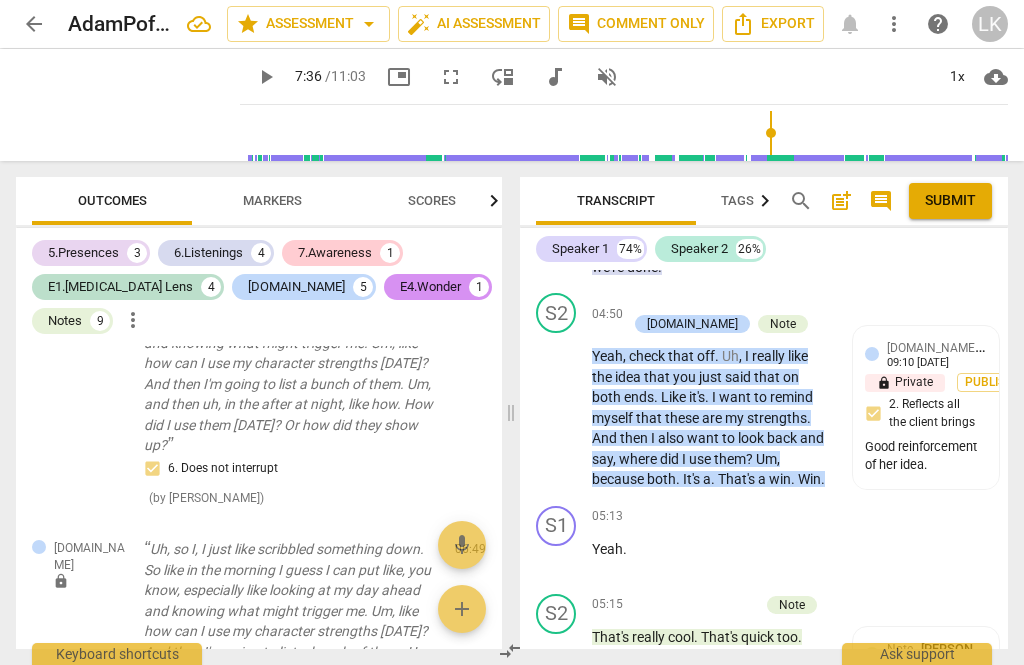 scroll, scrollTop: 3598, scrollLeft: 0, axis: vertical 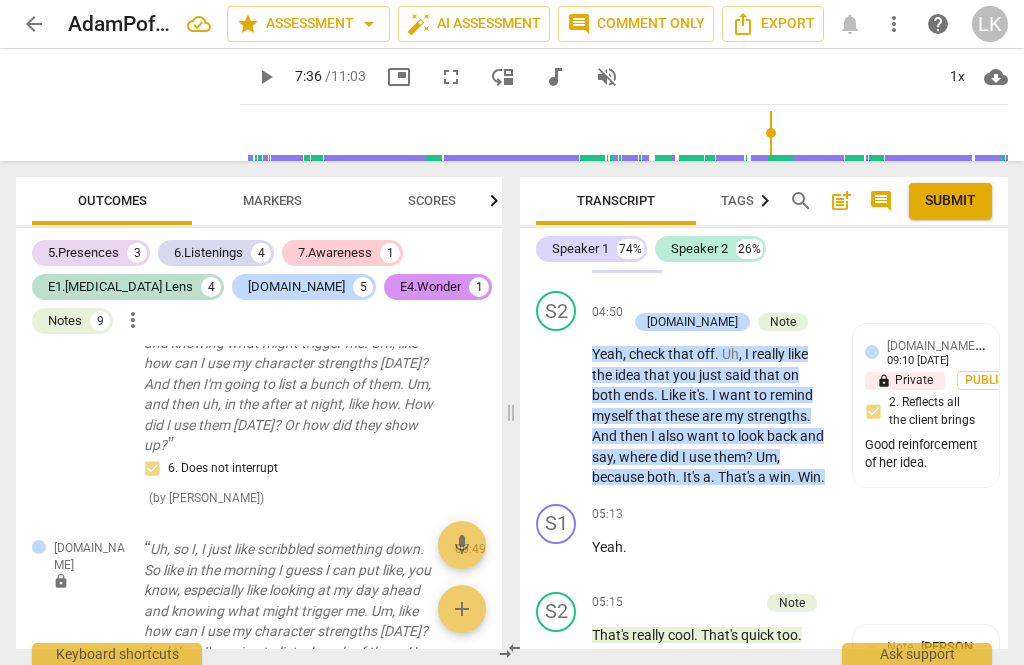 click on "Note [PERSON_NAME]" at bounding box center [937, 646] 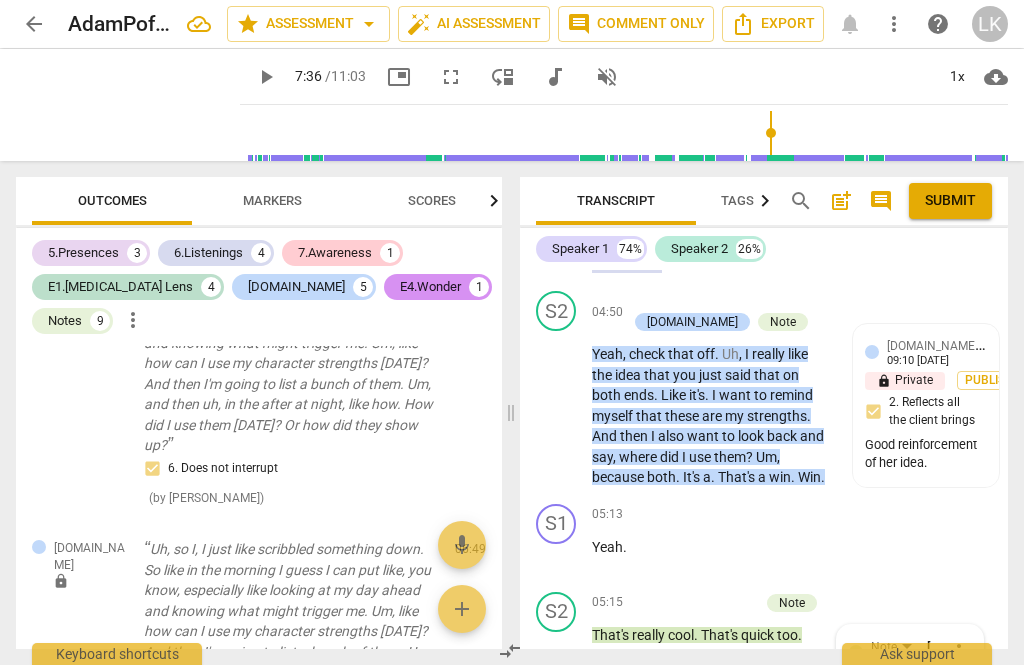 click on "Note [PERSON_NAME] 09:13 [DATE] more_vert lock Private Publish This is good. Different from “I like.” Better.  mic" at bounding box center (910, 718) 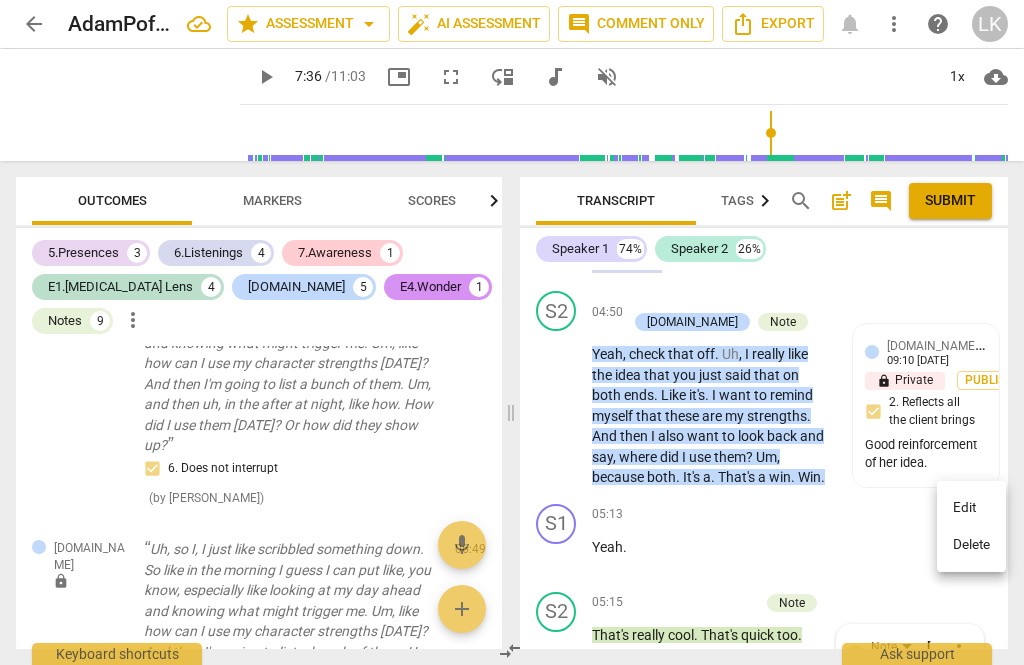 click on "Edit" at bounding box center (971, 508) 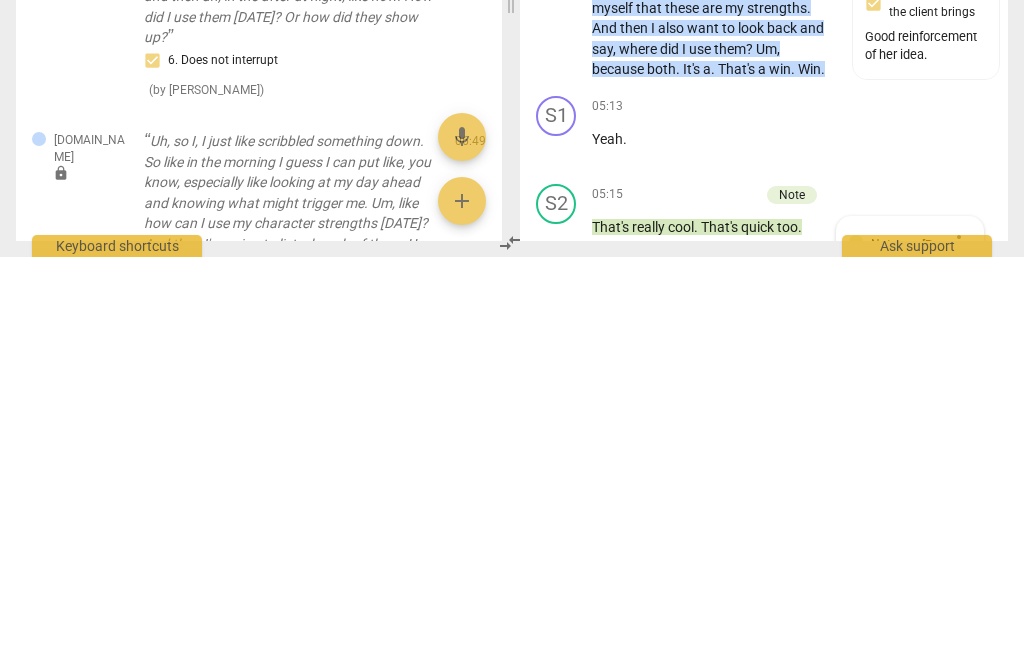 click on "This is good. Different from “I like.” Better." at bounding box center [910, 734] 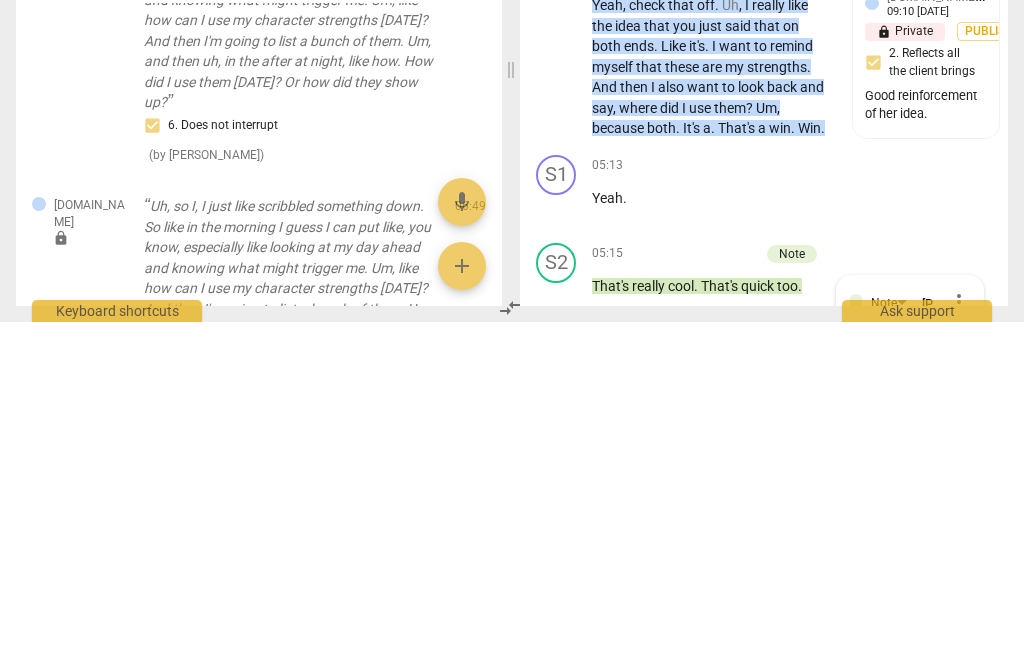 scroll, scrollTop: 3803, scrollLeft: 0, axis: vertical 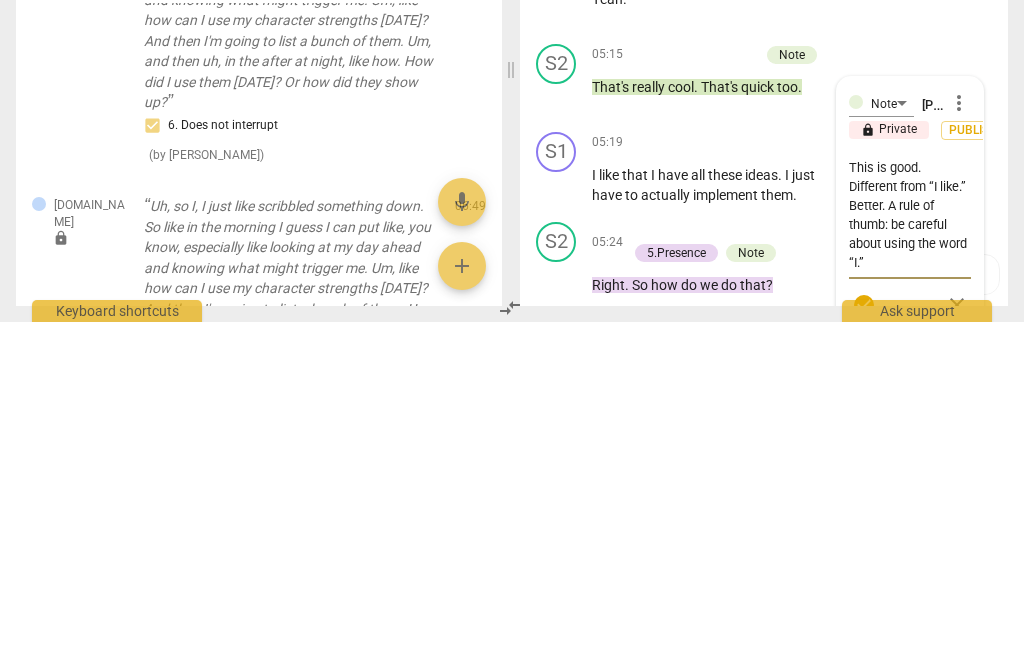 click on "close" at bounding box center (957, 648) 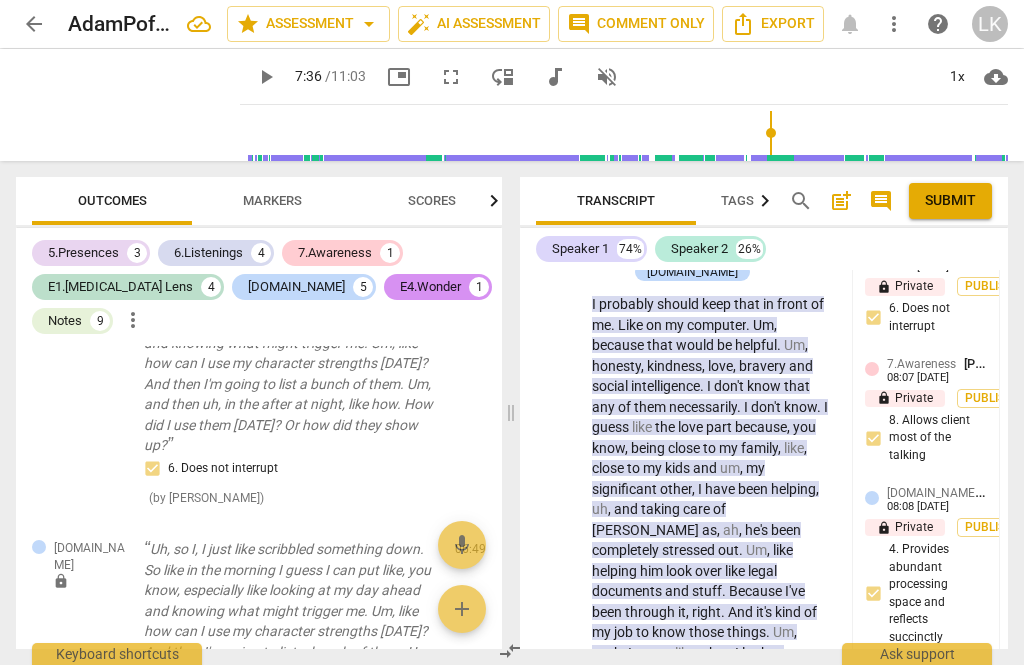 scroll, scrollTop: 2743, scrollLeft: 0, axis: vertical 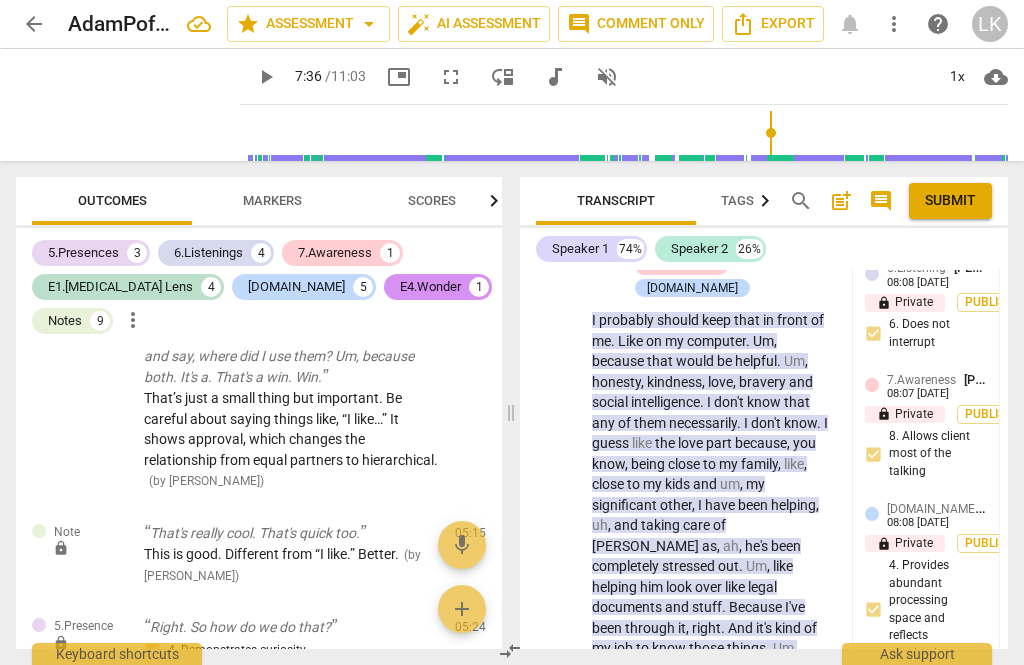 click on "edit" at bounding box center [435, 537] 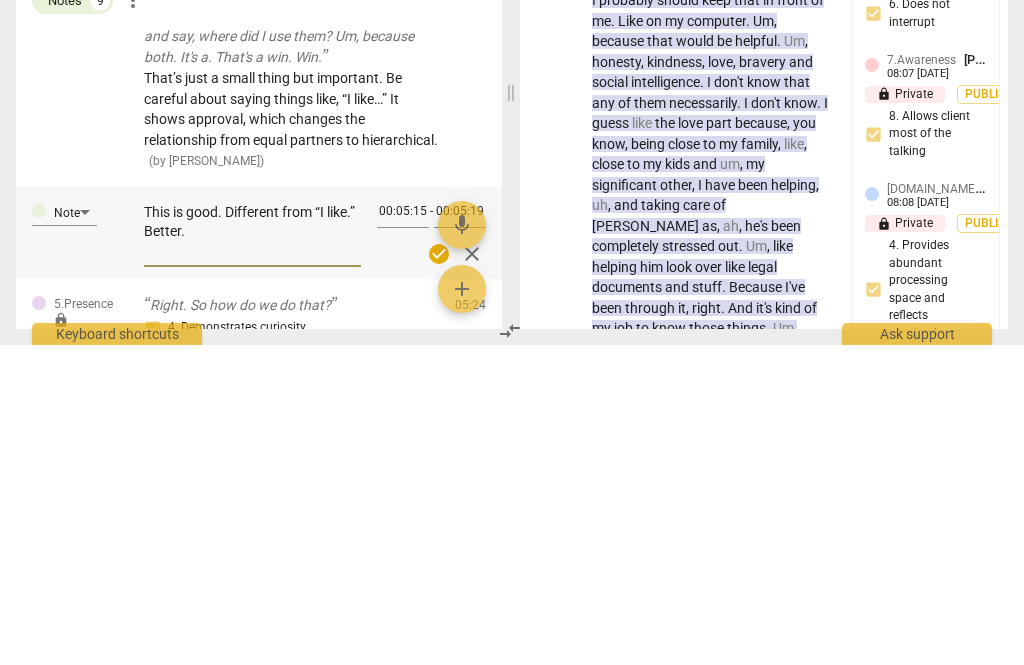 click on "This is good. Different from “I like.” Better." at bounding box center (252, 551) 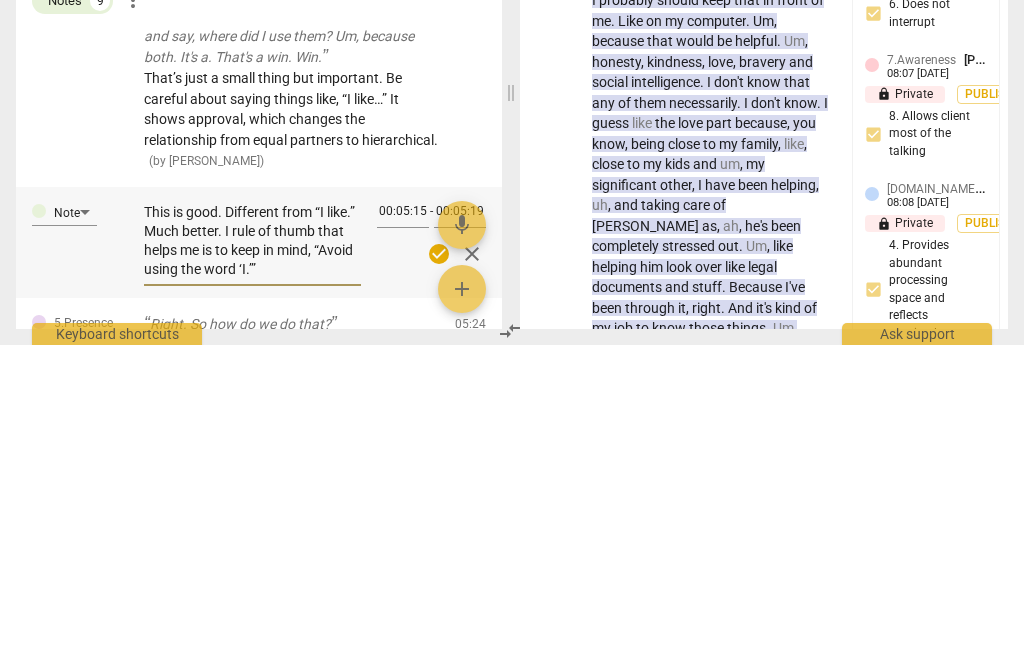 click on "This is good. Different from “I like.”  Much better. I rule of thumb that helps me is to keep in mind, “Avoid using the word ‘I.’”" at bounding box center (252, 561) 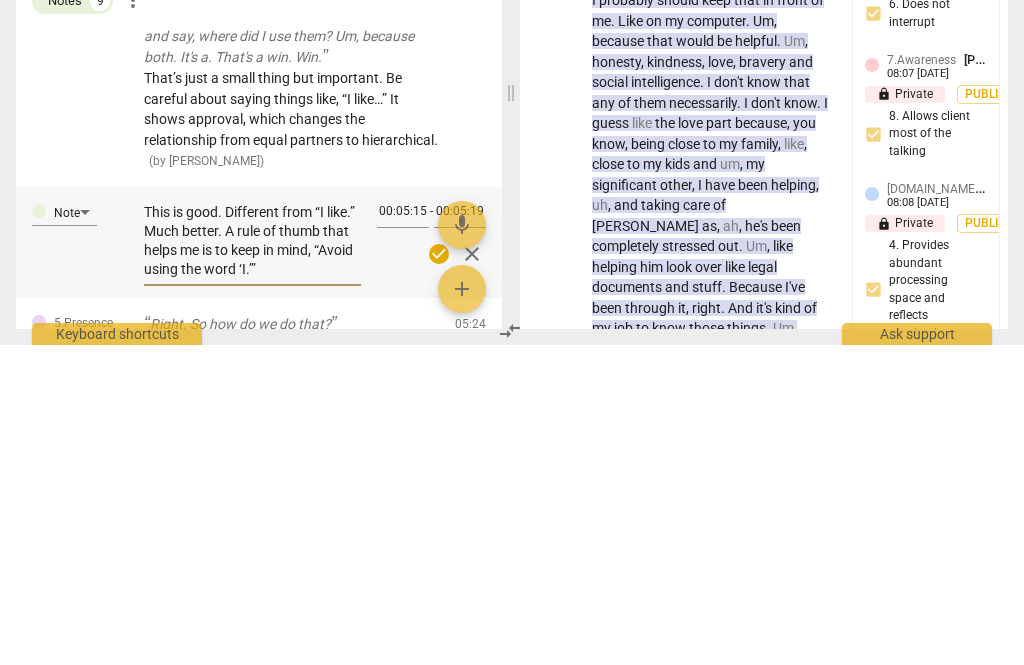 click on "check_circle" at bounding box center (439, 574) 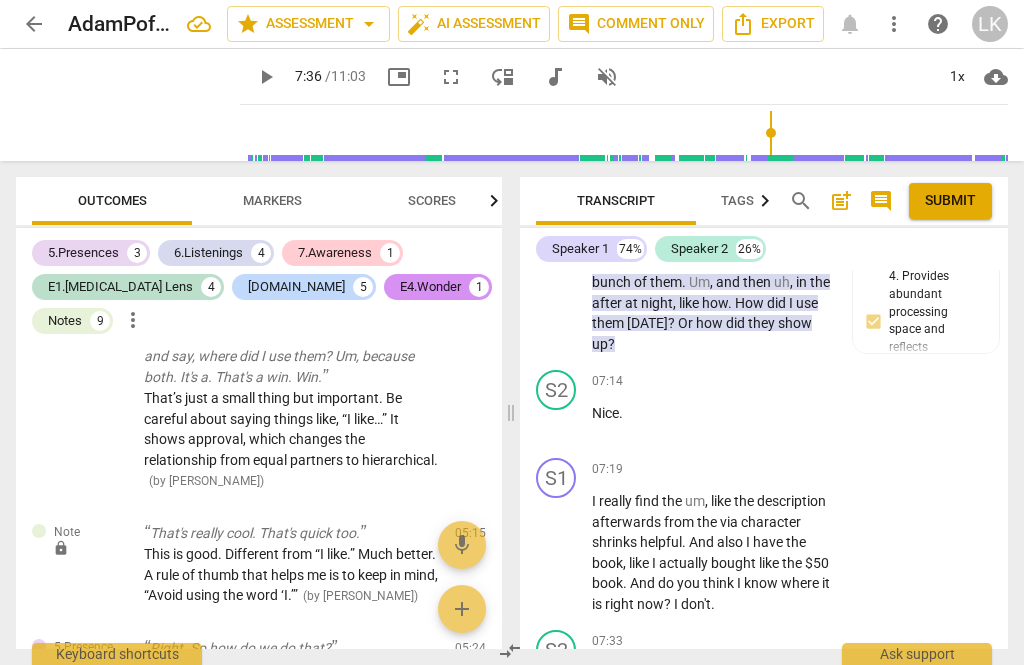 scroll, scrollTop: 5430, scrollLeft: 0, axis: vertical 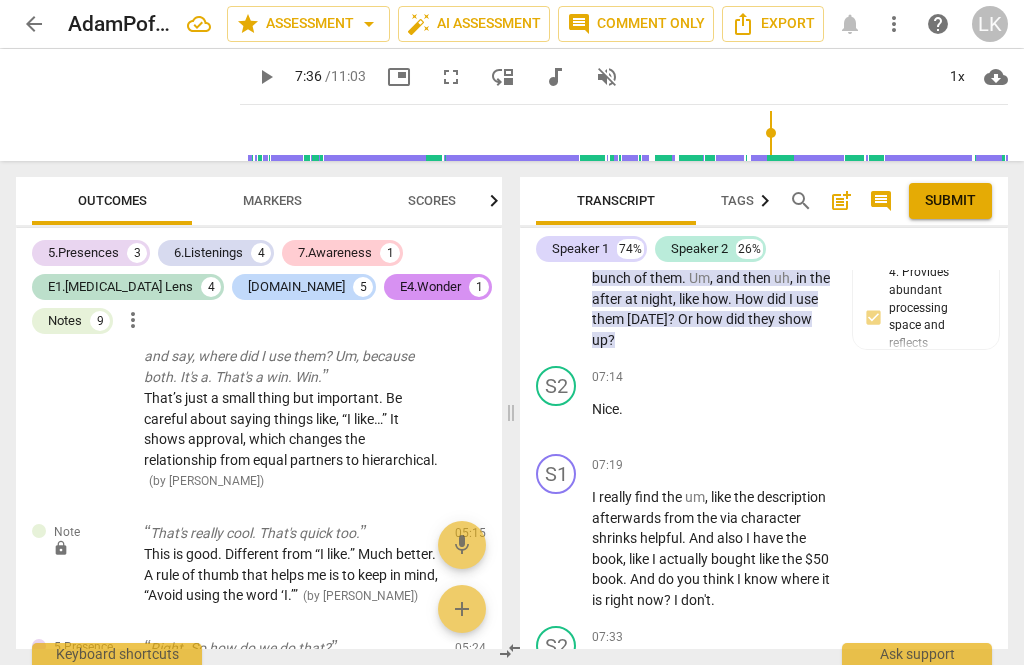 click on "play_arrow pause" at bounding box center [566, 741] 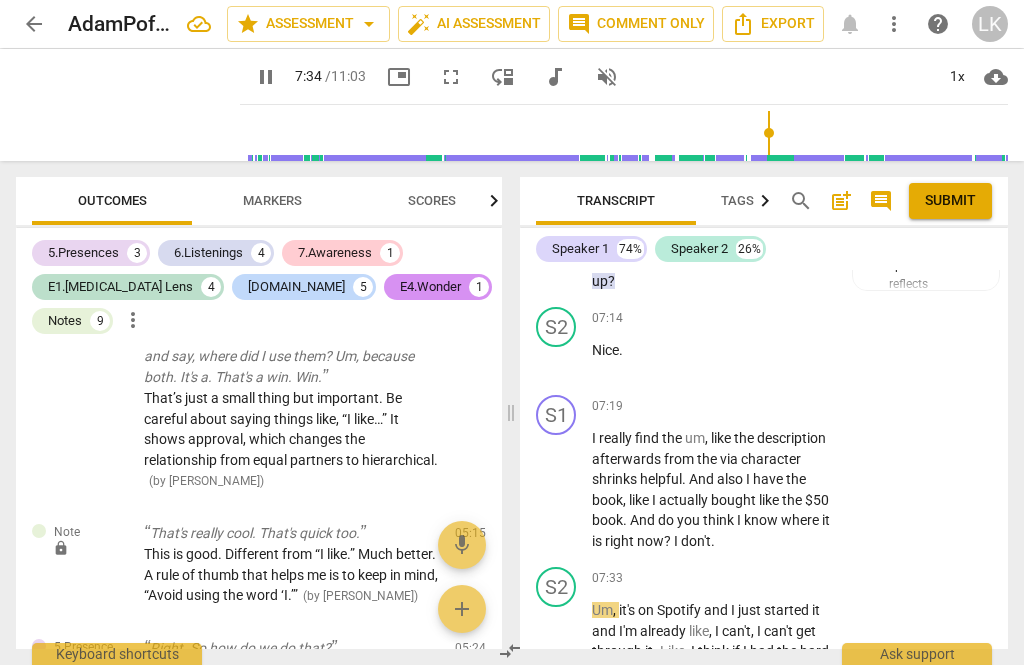 scroll, scrollTop: 5490, scrollLeft: 0, axis: vertical 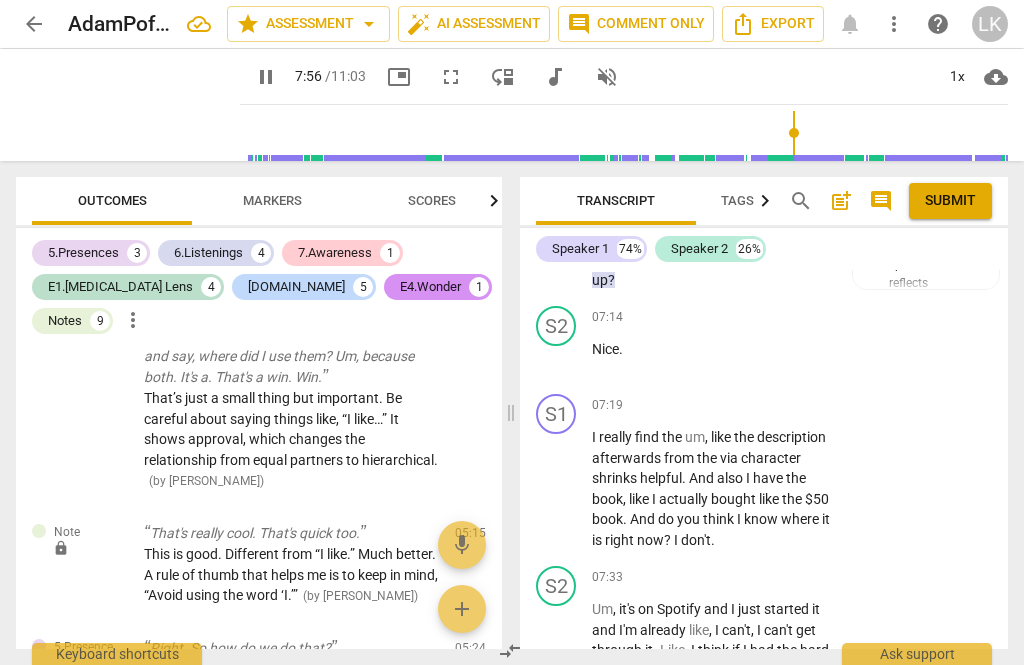 click on "pause" at bounding box center [557, 682] 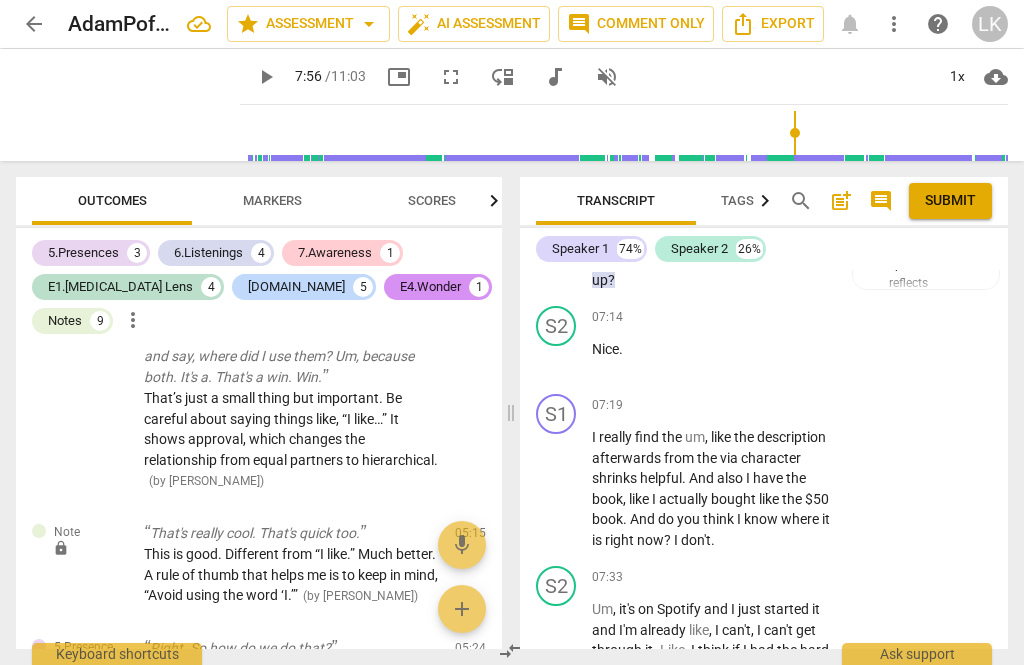 click on "Add competency" at bounding box center (769, 578) 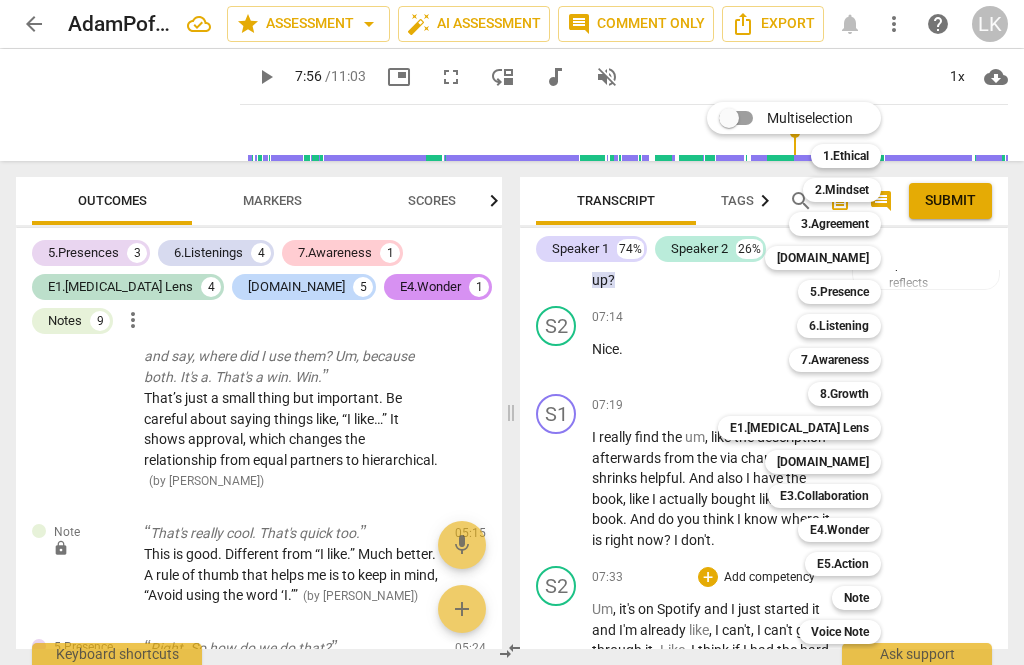 click on "Note" at bounding box center (856, 598) 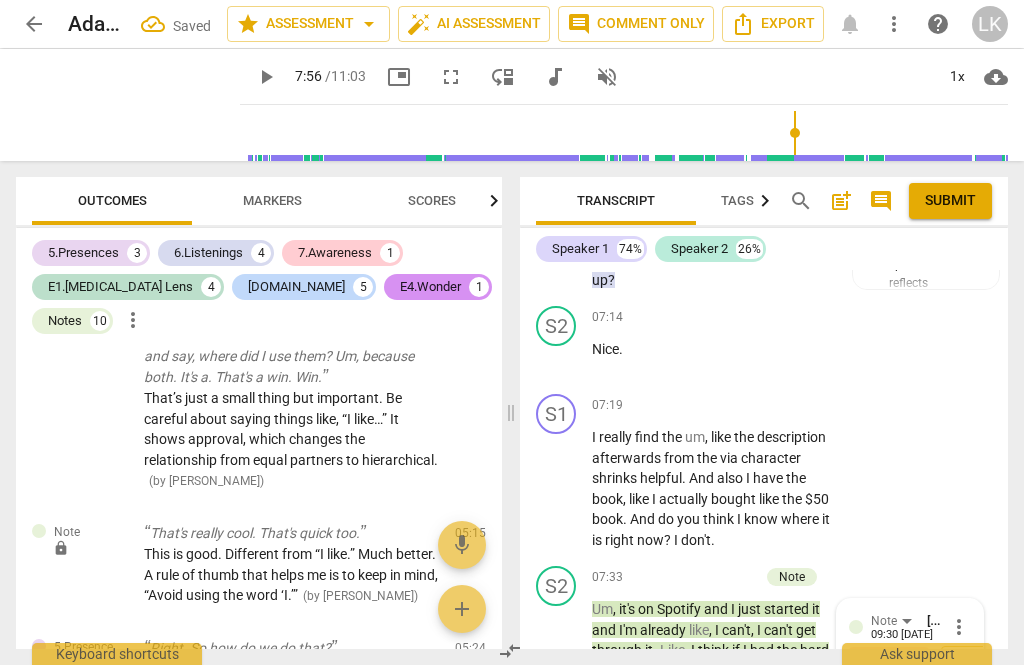 scroll, scrollTop: 6443, scrollLeft: 0, axis: vertical 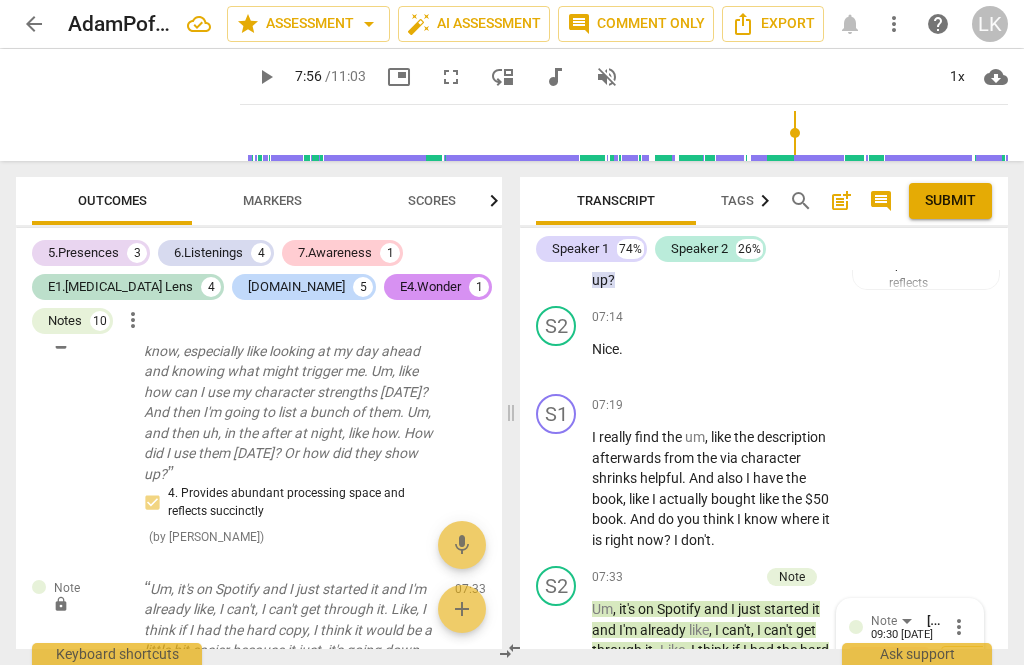 click at bounding box center [894, 696] 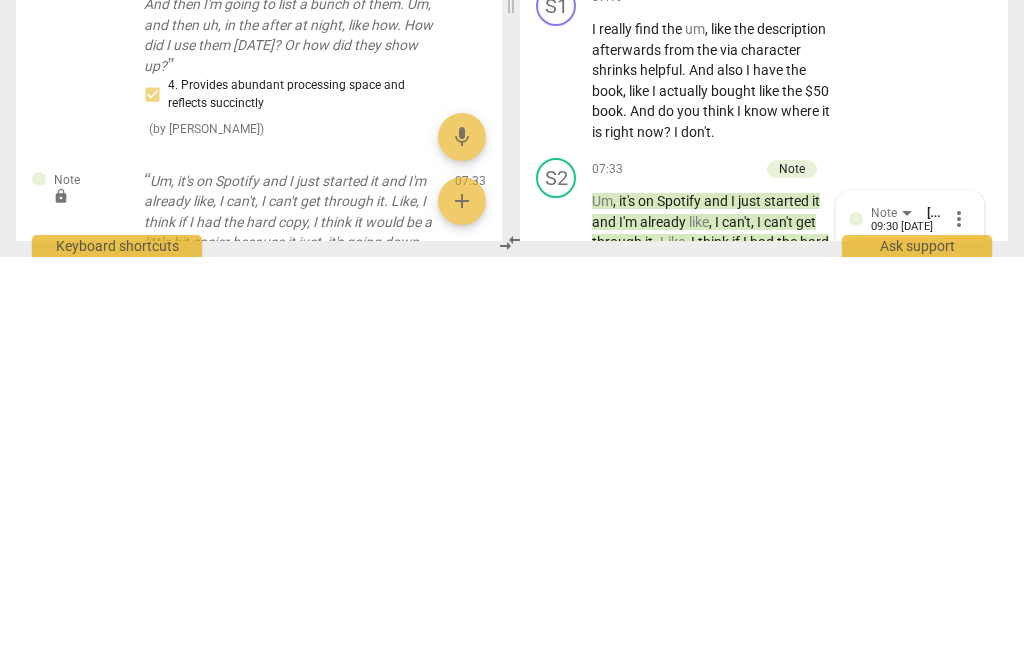 scroll, scrollTop: 113, scrollLeft: 0, axis: vertical 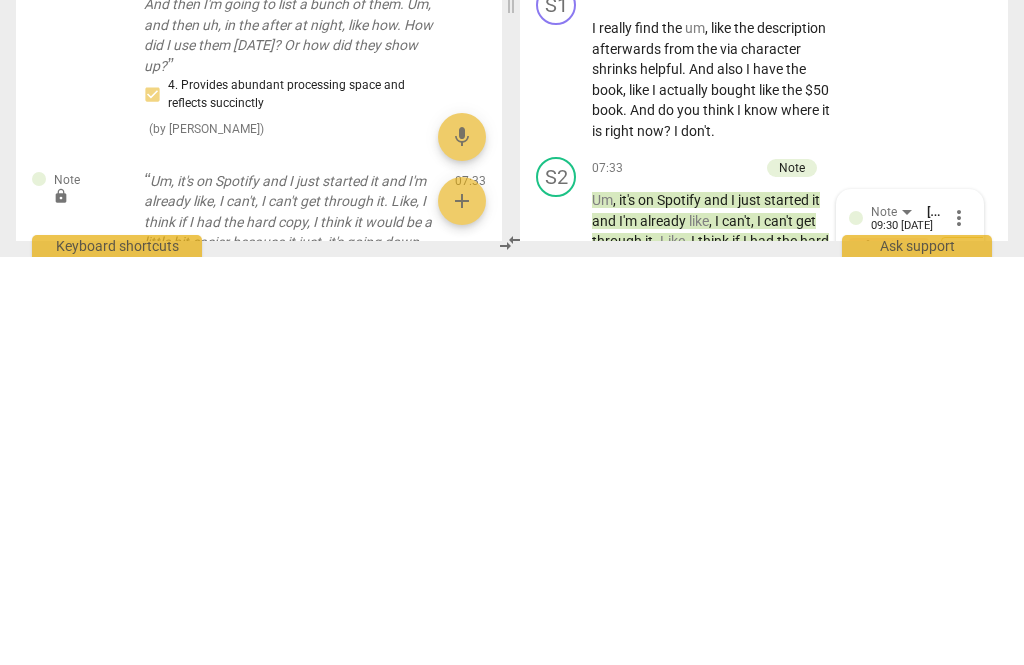 click on "send" at bounding box center [957, 762] 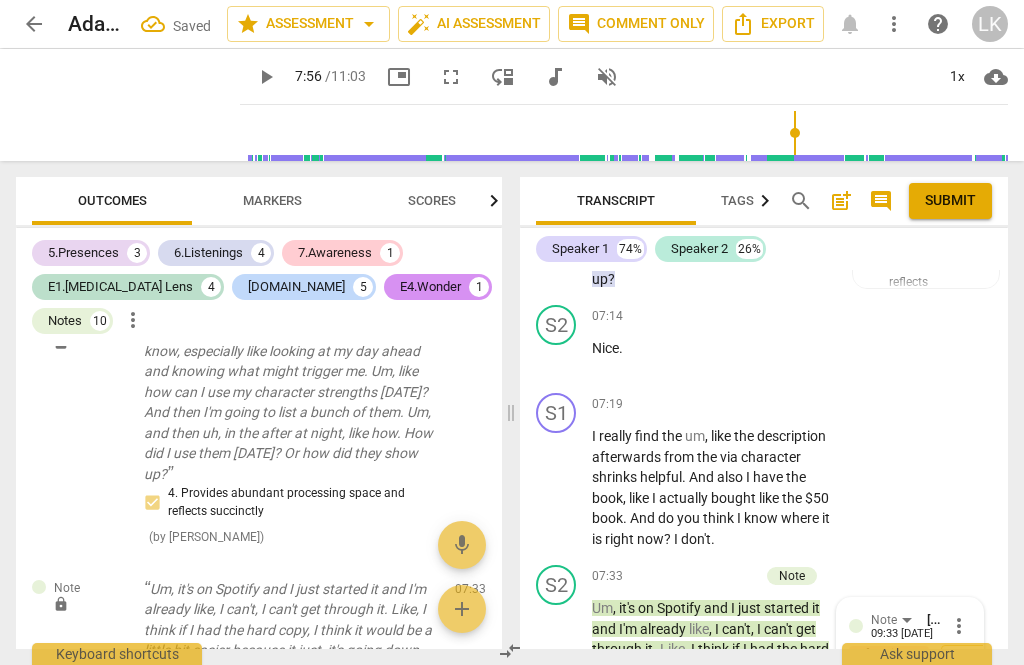 scroll, scrollTop: 0, scrollLeft: 0, axis: both 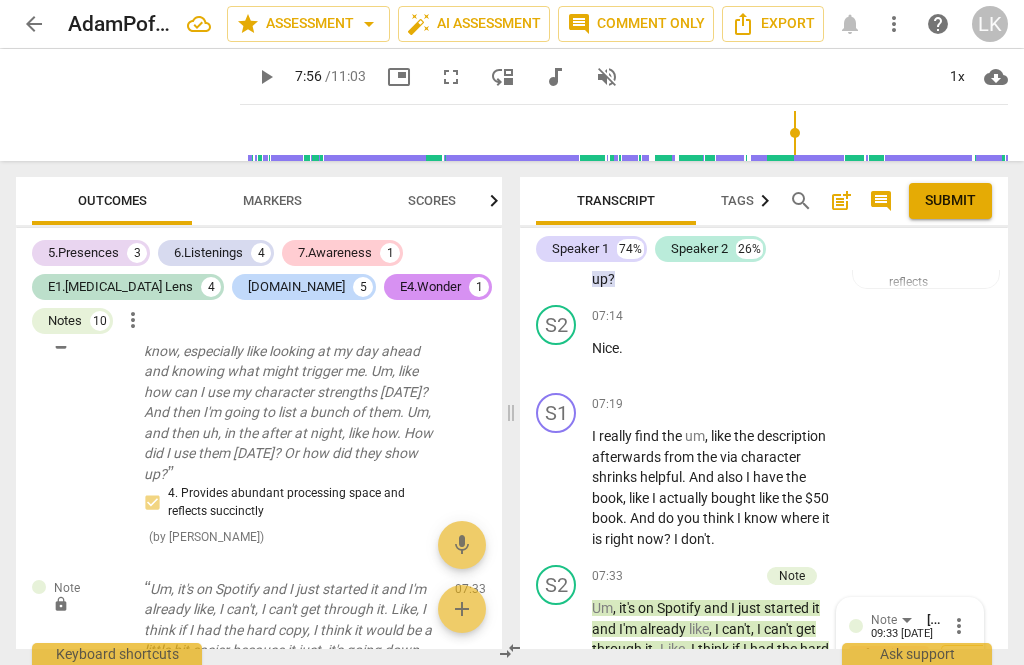 click on "more_vert" at bounding box center [959, 626] 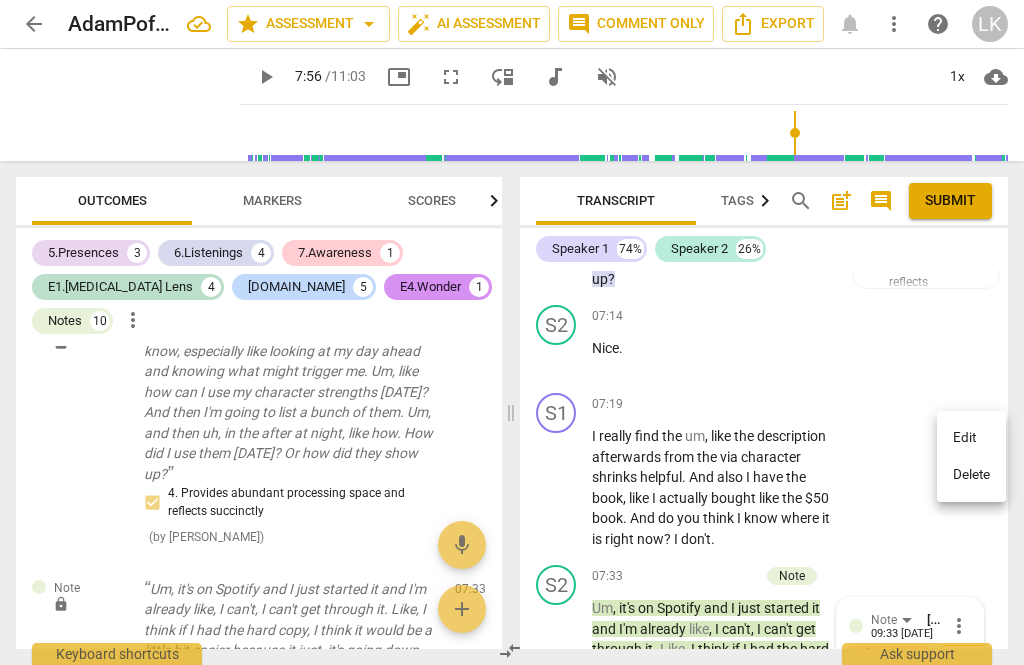 click on "Edit" at bounding box center (971, 438) 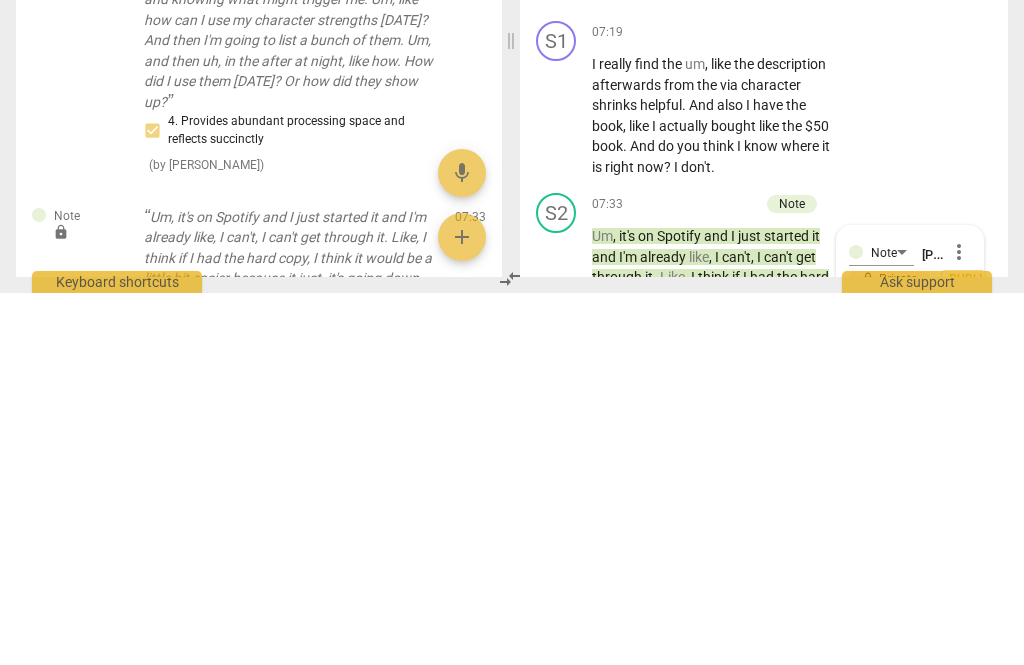 click on "Too much about you. Thank you so here are my thoughts about this. In a real coaching session, I sometimes share little things about myself because it can build trust nd intimacy. That’s a judgment call. Just don’t do it when you are being assessed for a certification! 🤣🤣🤣" at bounding box center (910, 755) 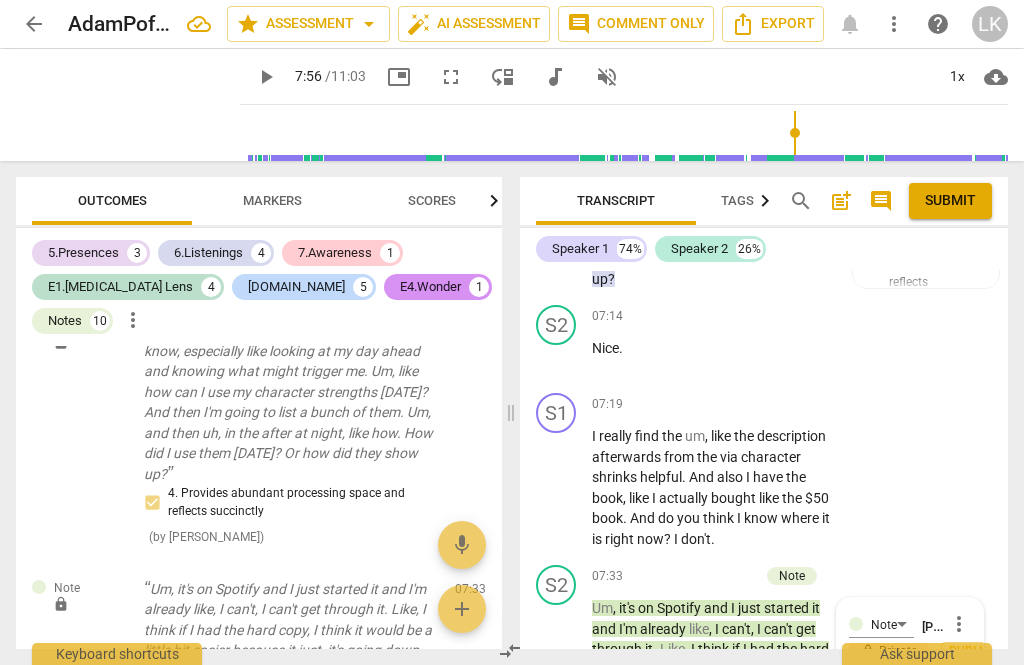 scroll, scrollTop: 133, scrollLeft: 0, axis: vertical 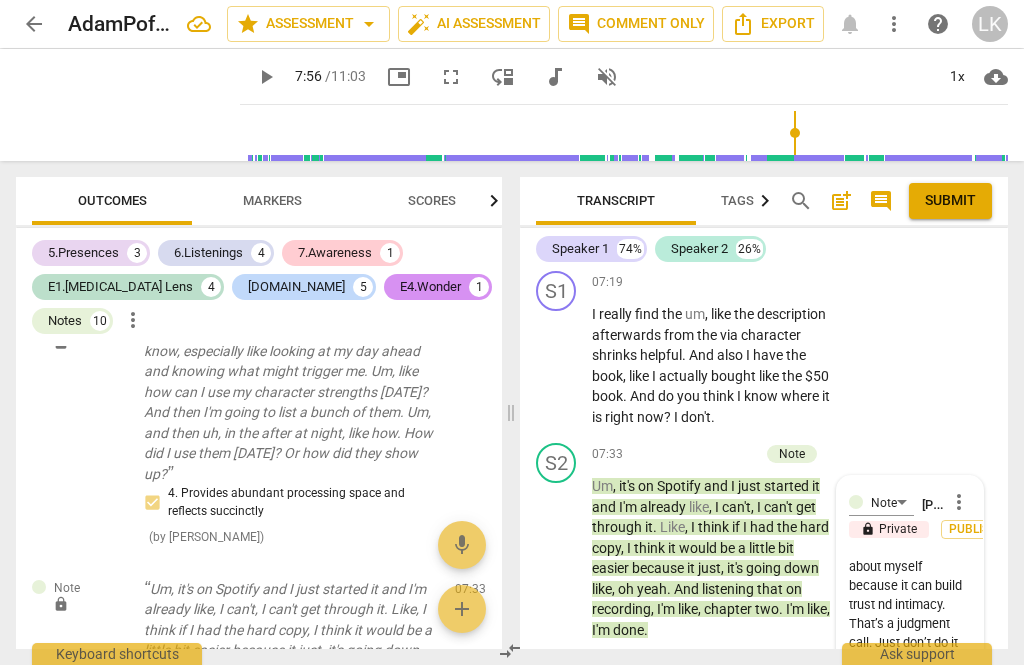 click on "check_circle" at bounding box center (863, 743) 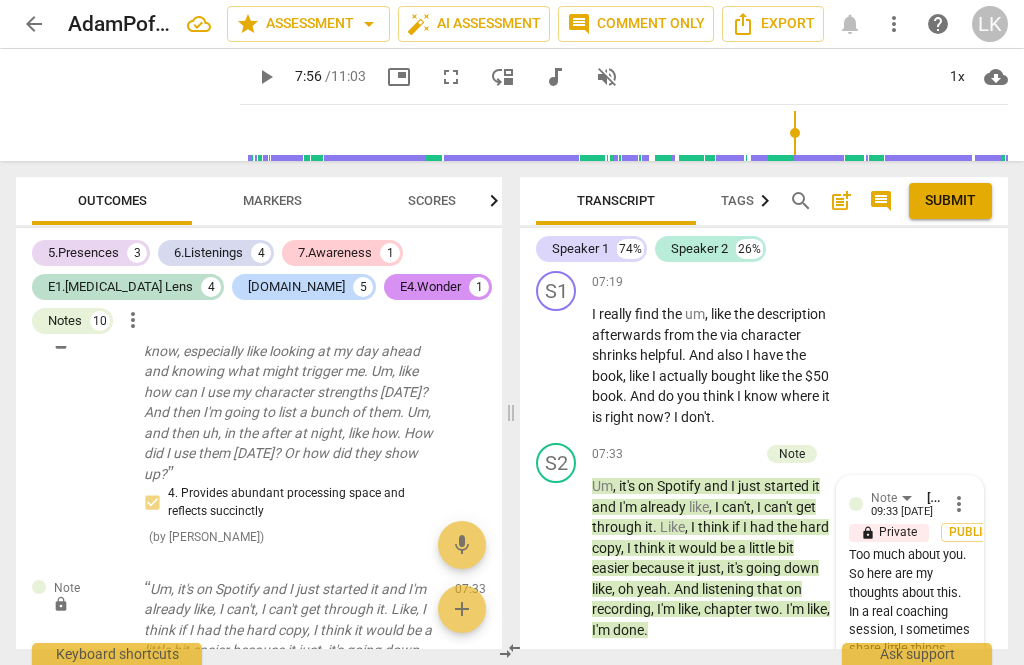 click on "play_arrow" at bounding box center [557, 559] 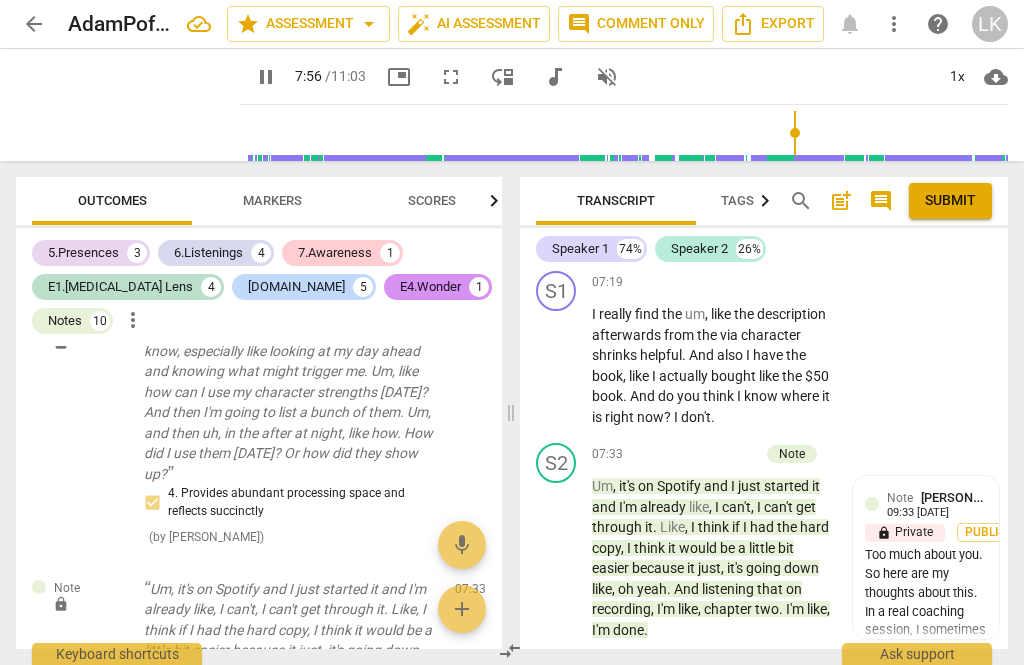 click on "pause" at bounding box center [557, 559] 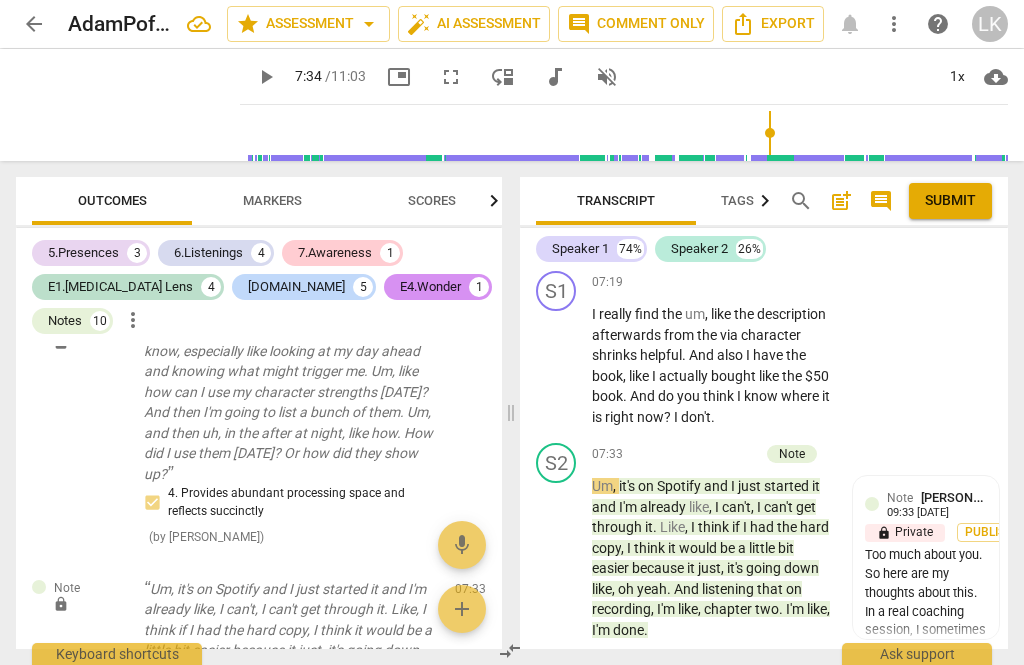 click on "play_arrow" at bounding box center [557, 559] 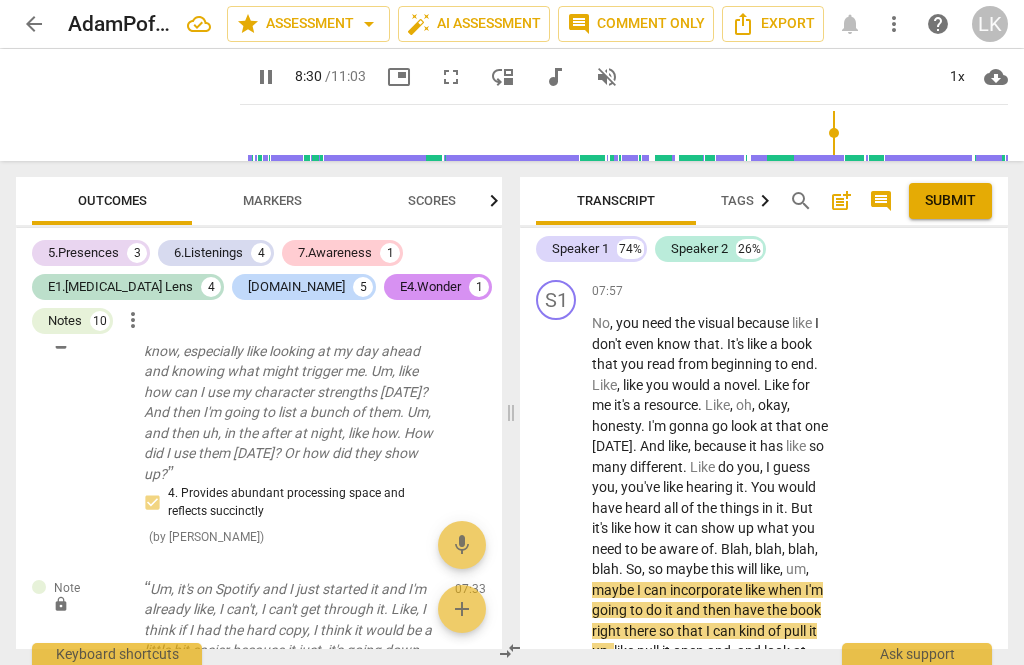 scroll, scrollTop: 5989, scrollLeft: 0, axis: vertical 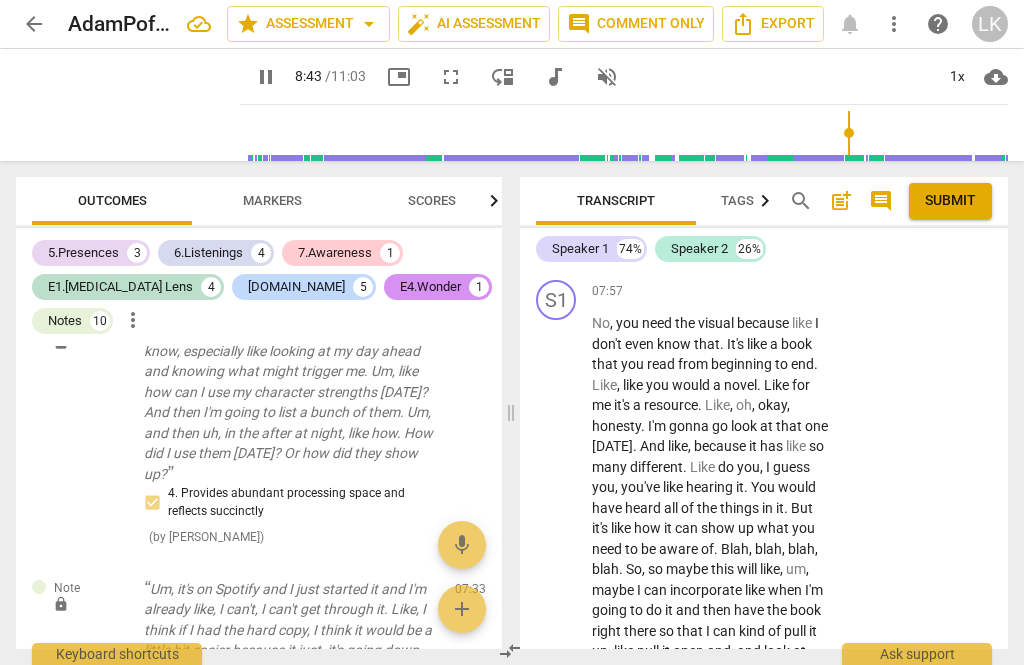 click on "pause" at bounding box center [557, 783] 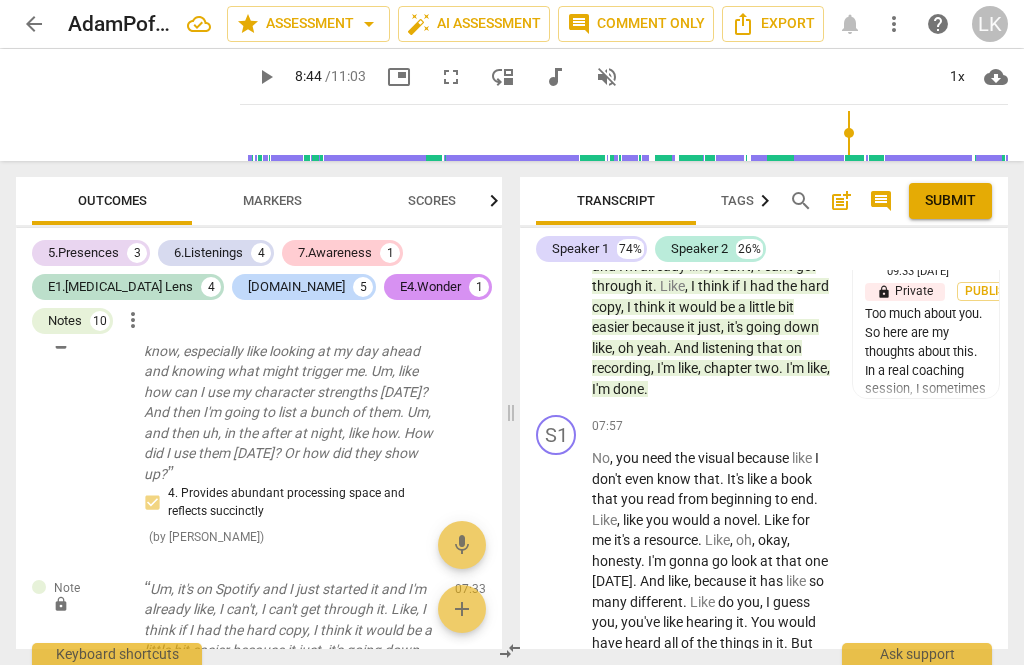 scroll, scrollTop: 5852, scrollLeft: 0, axis: vertical 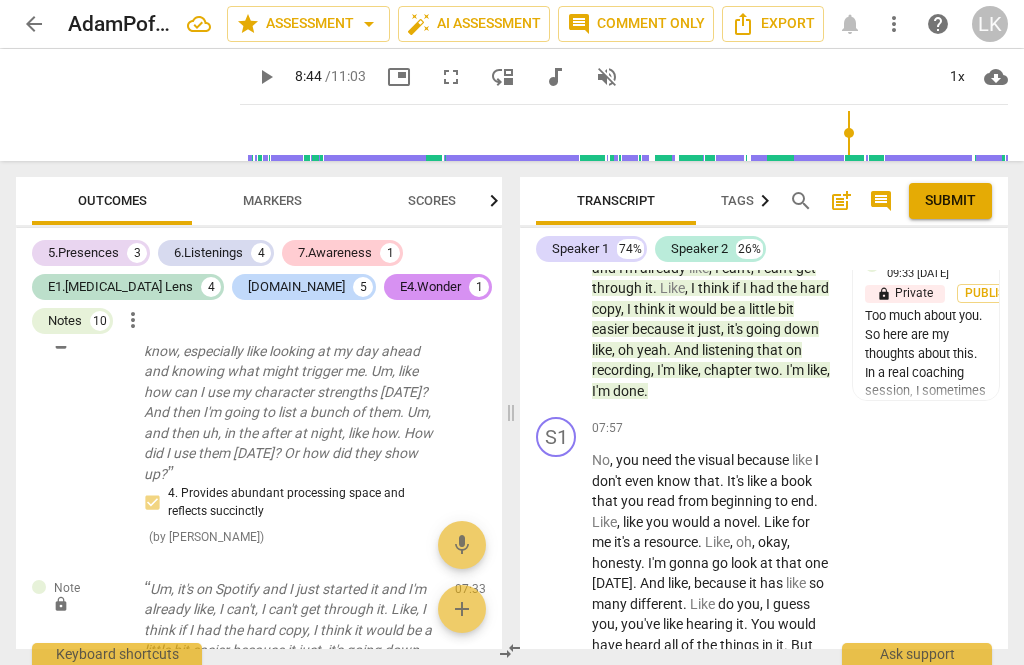 click on "play_arrow" at bounding box center [557, 635] 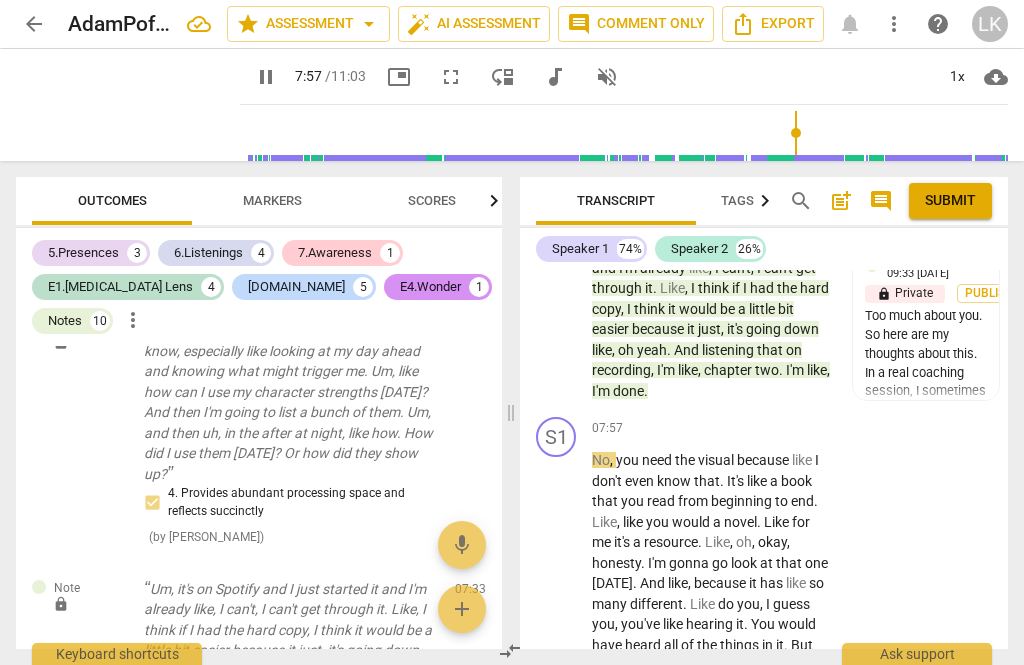 click on "pause" at bounding box center [557, 635] 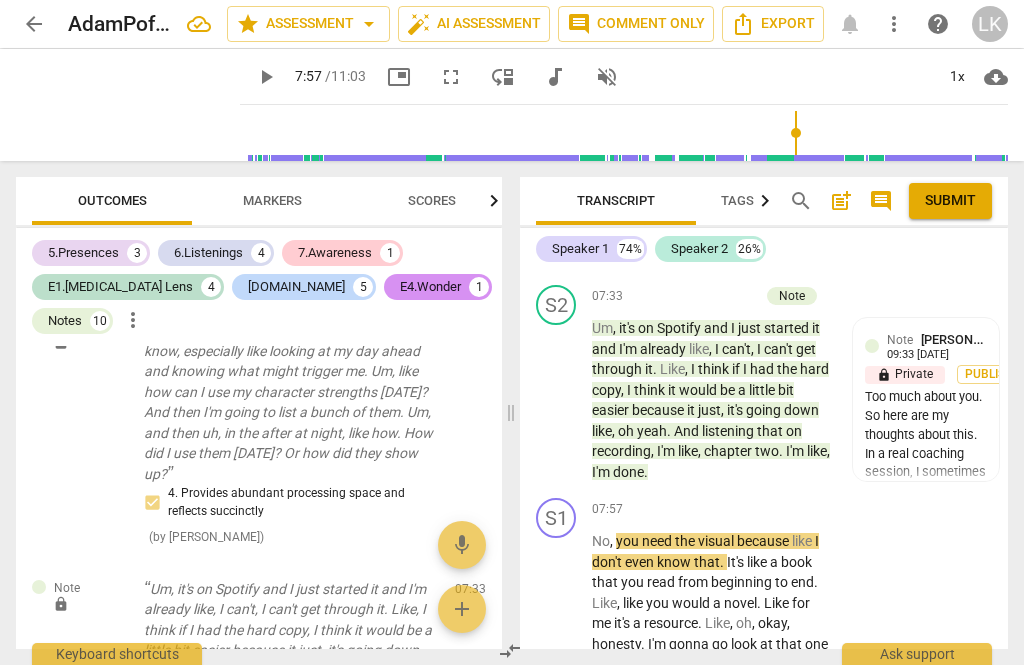 scroll, scrollTop: 5776, scrollLeft: 0, axis: vertical 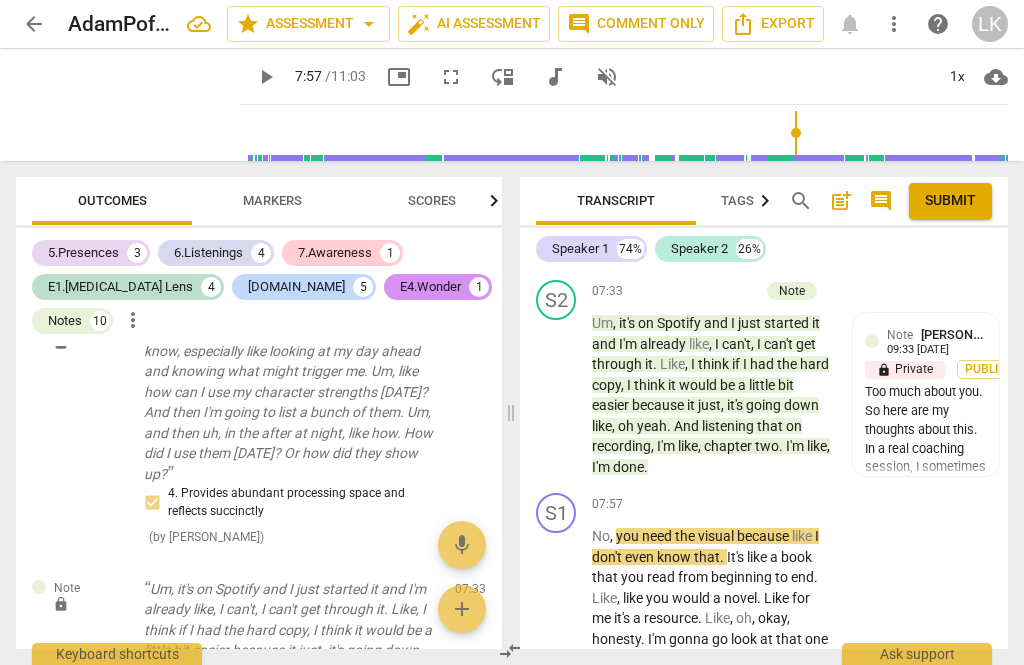 click on "+" at bounding box center [708, 504] 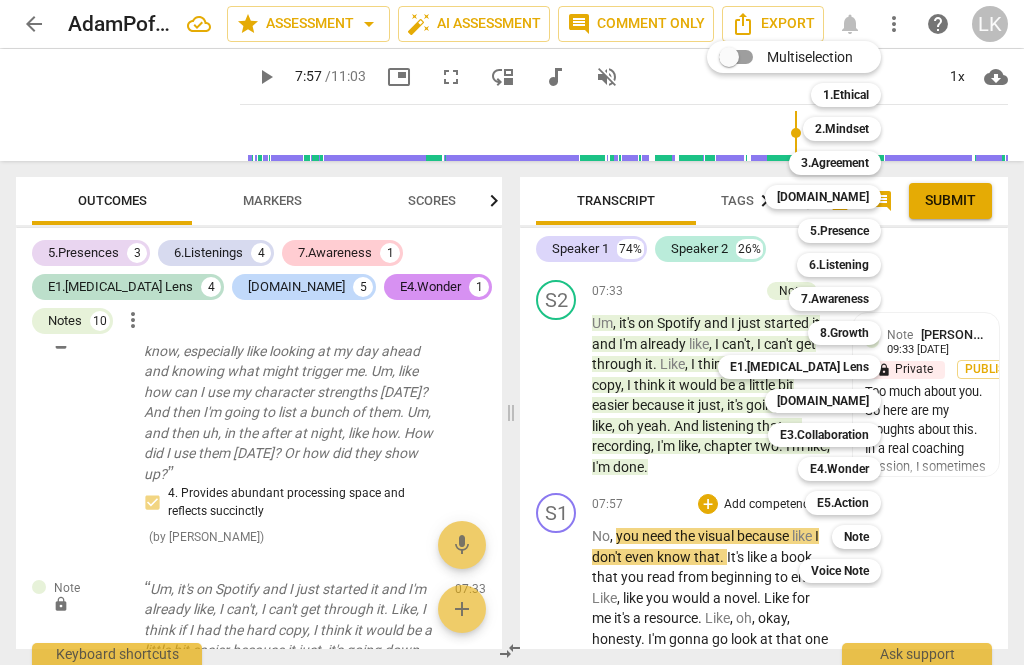 click on "6.Listening" at bounding box center [839, 265] 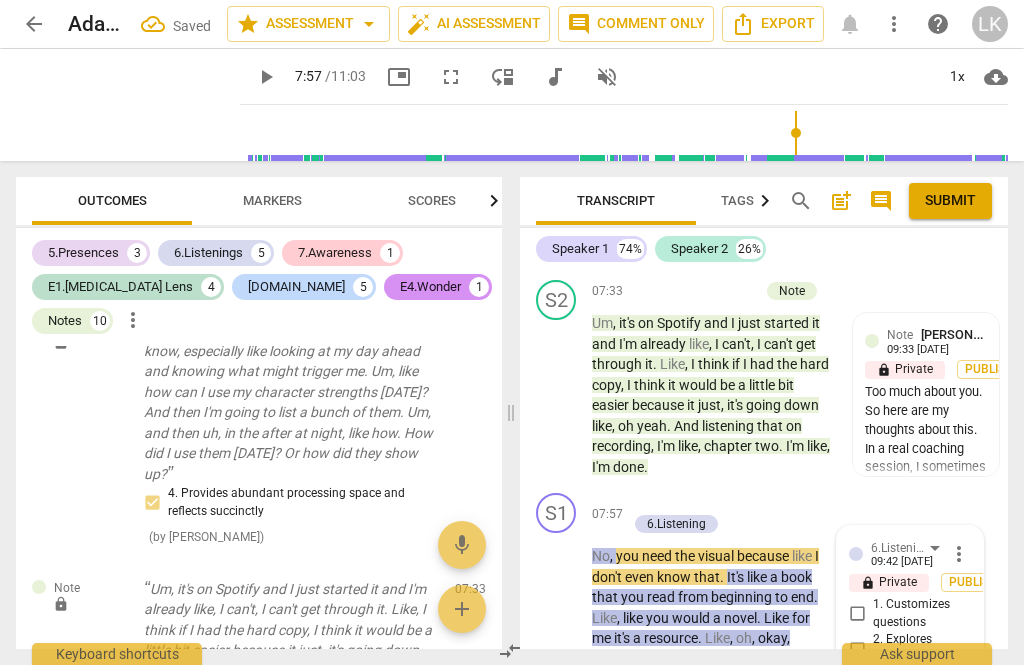 scroll, scrollTop: 6819, scrollLeft: 0, axis: vertical 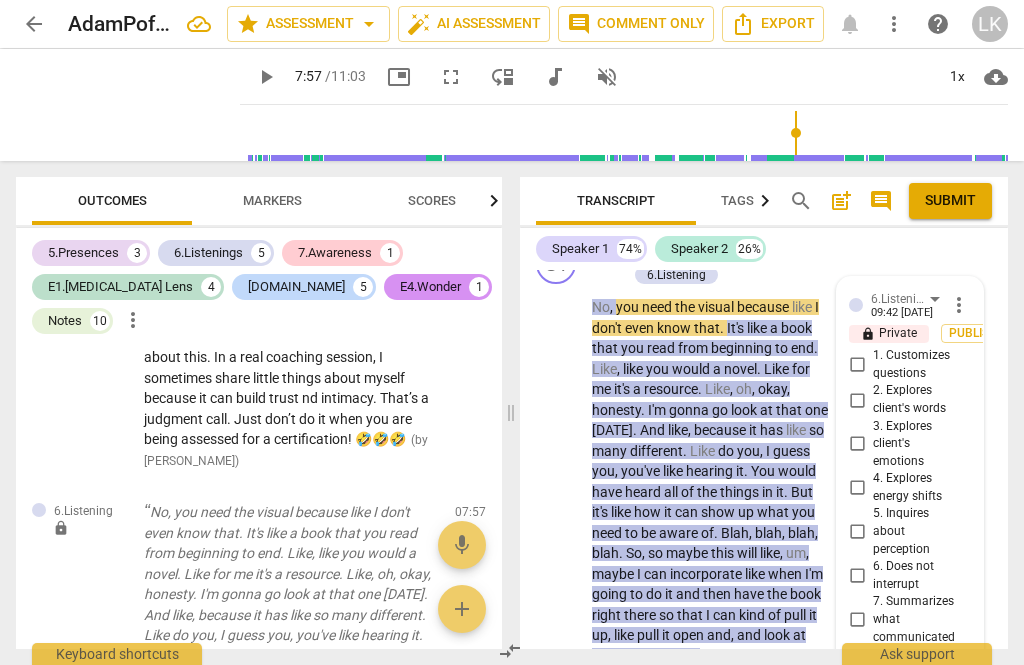 click on "6. Does not interrupt" at bounding box center [918, 575] 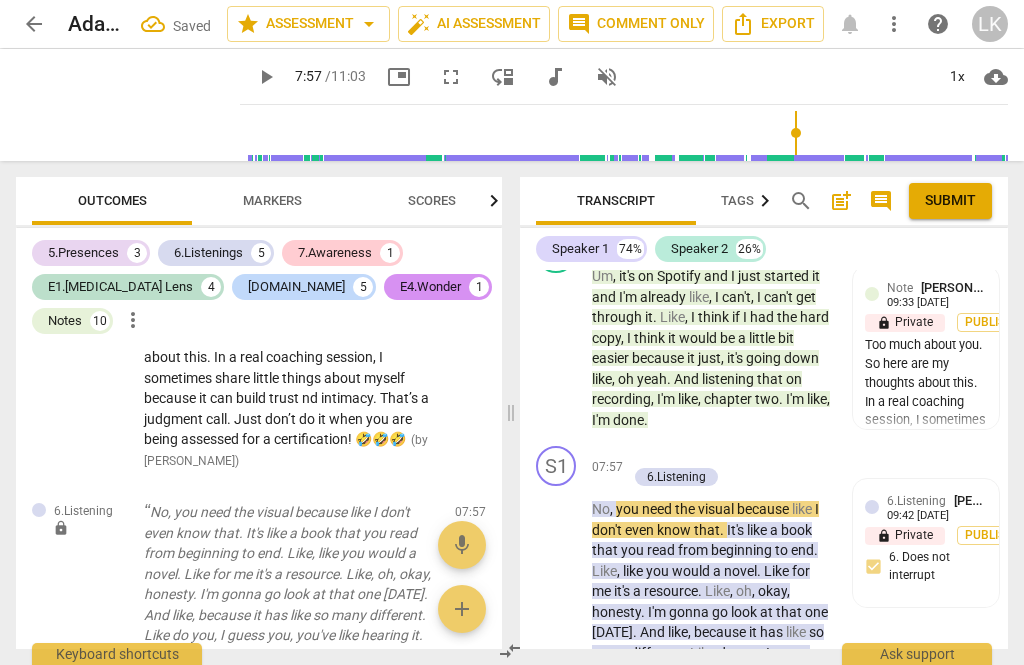 scroll, scrollTop: 5767, scrollLeft: 0, axis: vertical 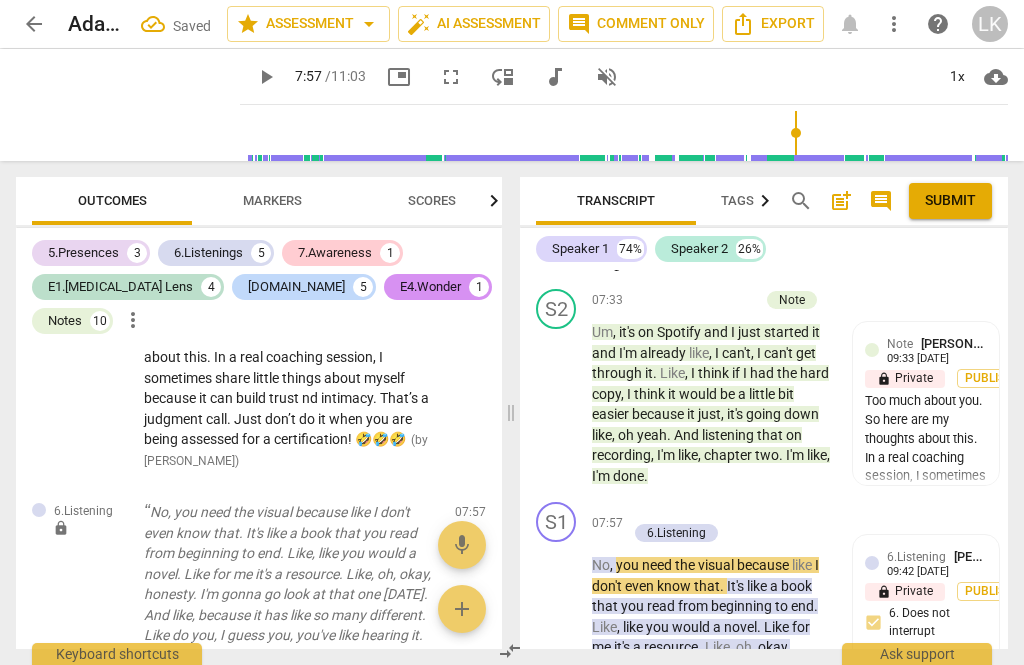 click on "Add competency" at bounding box center [698, 513] 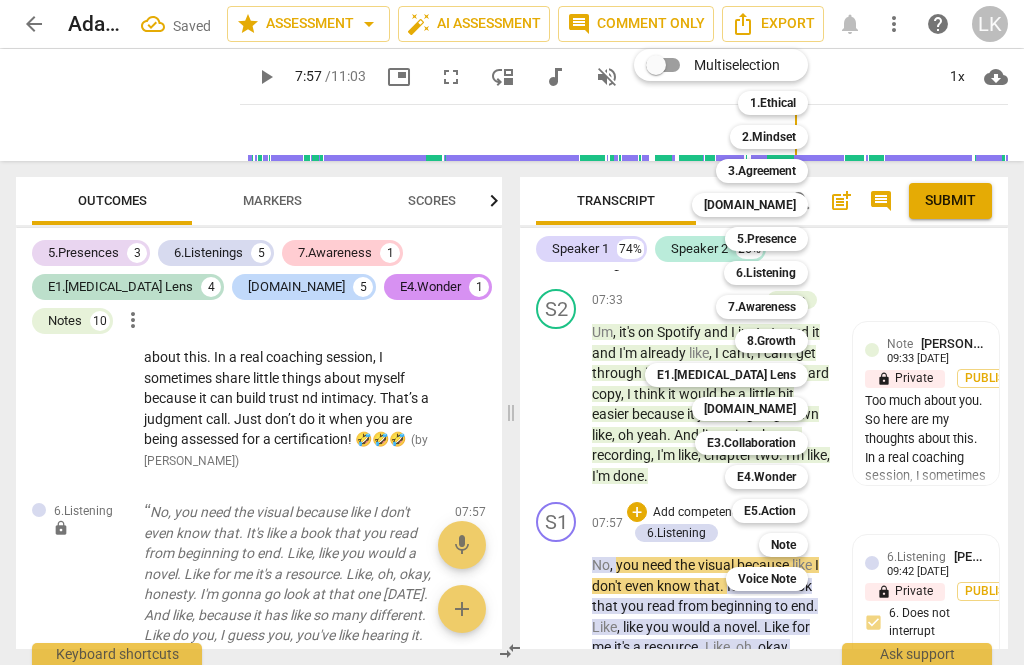 click on "7.Awareness" at bounding box center (762, 307) 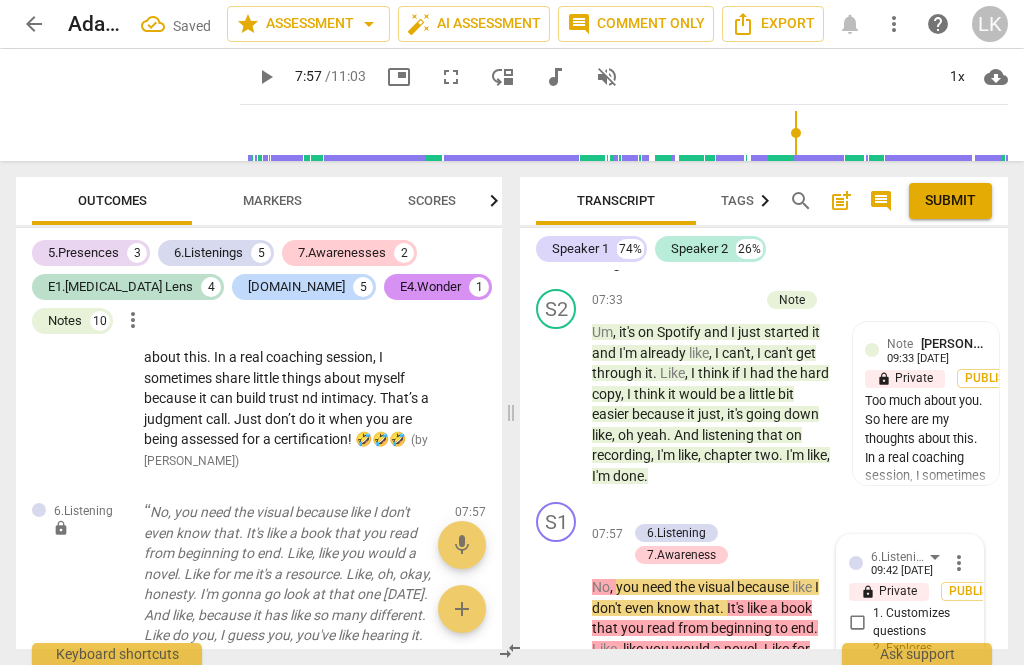 scroll, scrollTop: 6025, scrollLeft: 0, axis: vertical 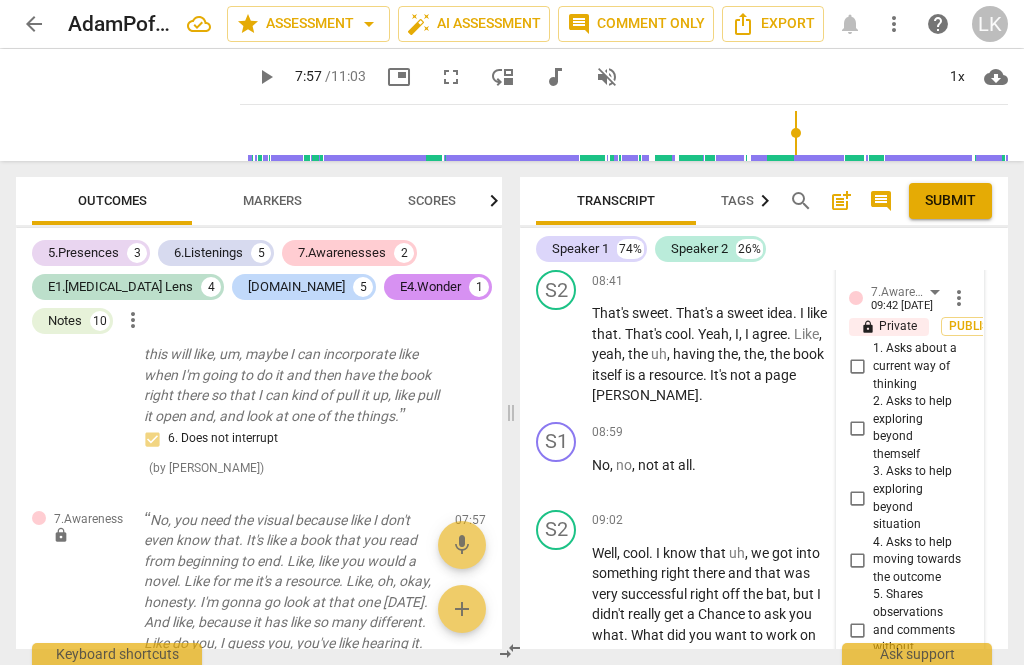click on "8. Allows client most of the talking" at bounding box center [857, 789] 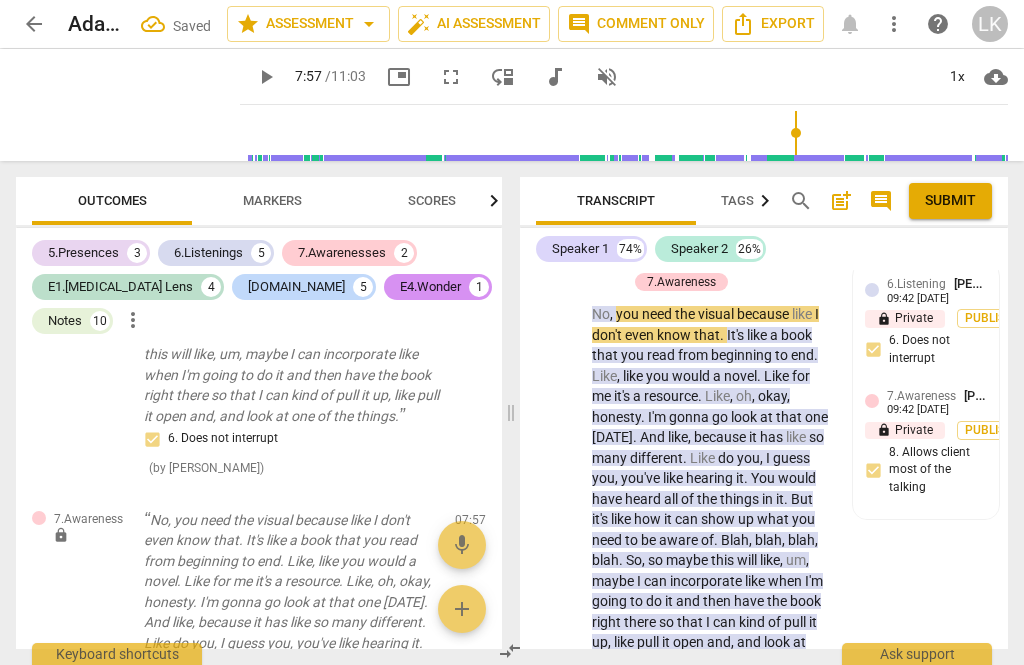 scroll, scrollTop: 5797, scrollLeft: 0, axis: vertical 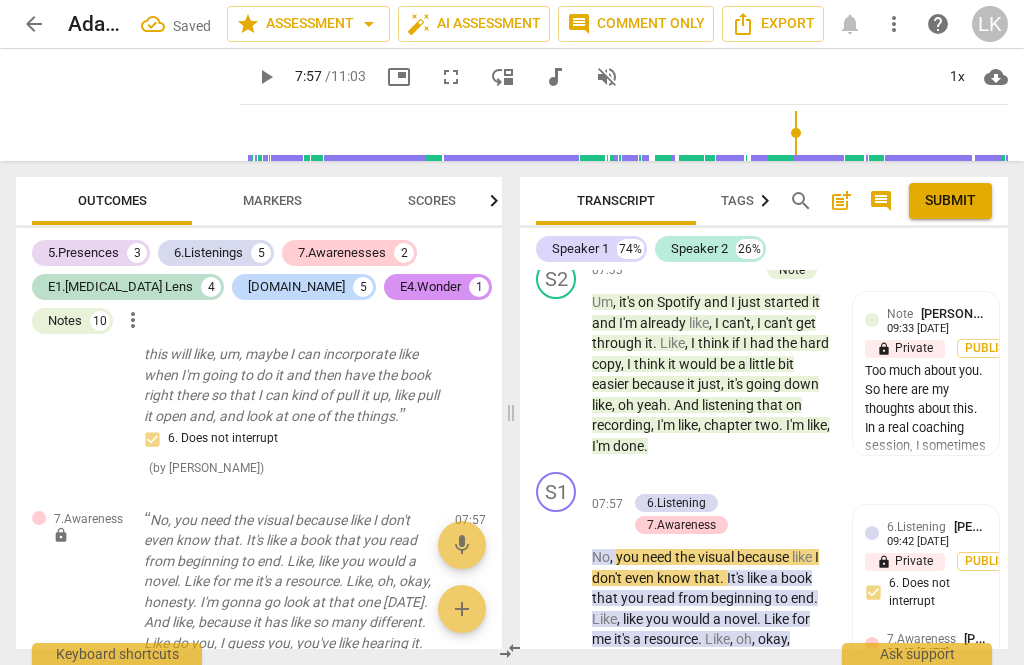 click on "+ Add competency 6.Listening 7.Awareness" at bounding box center (722, 504) 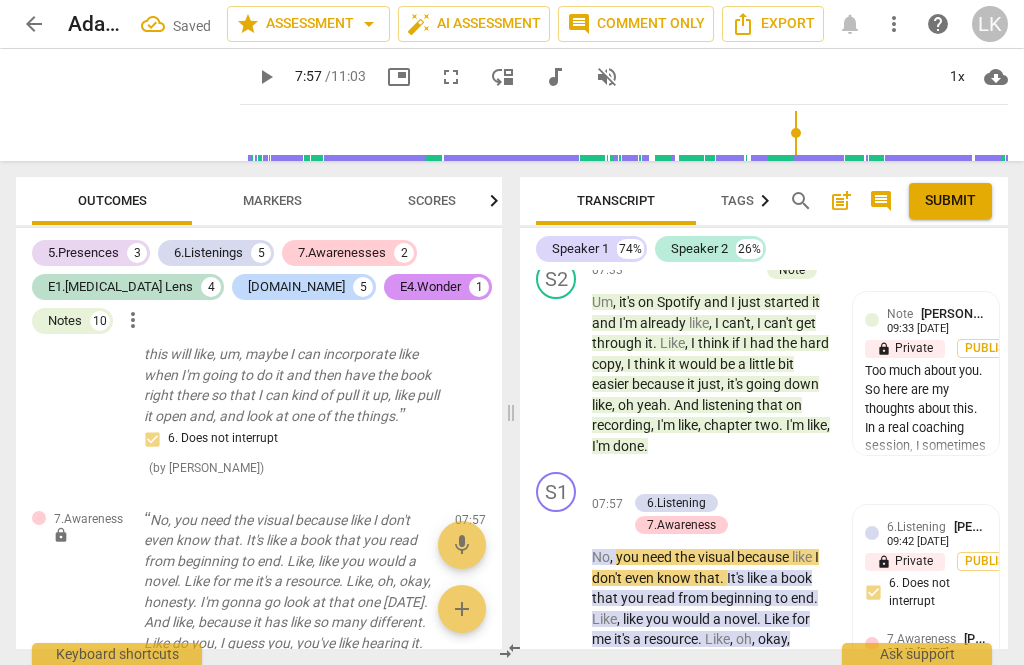 click on "+" at bounding box center (637, 482) 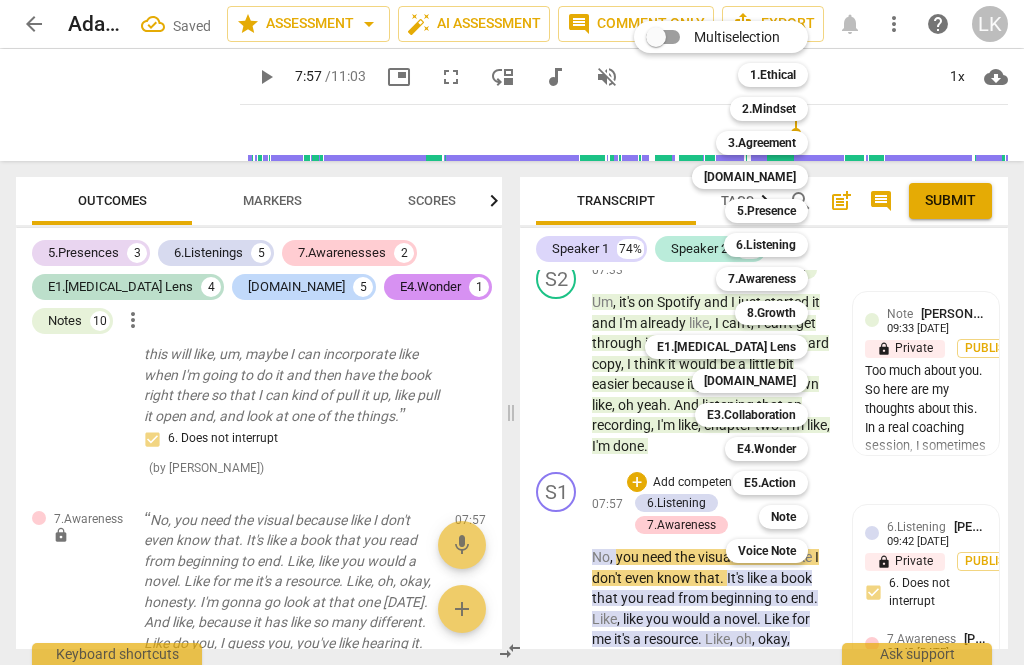 click on "[DOMAIN_NAME]" at bounding box center (750, 381) 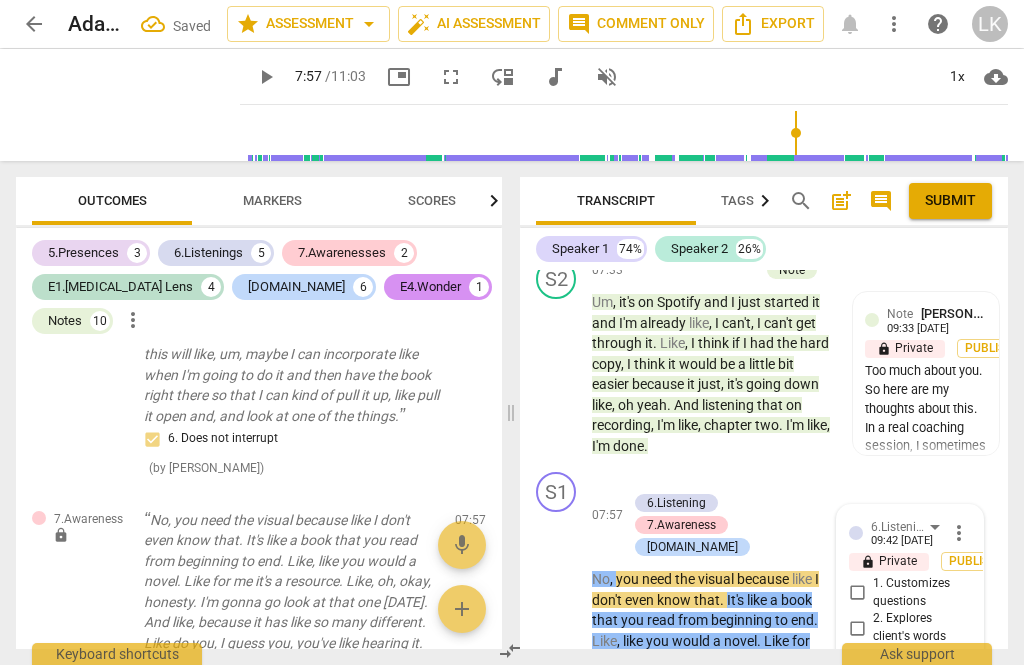 scroll, scrollTop: 6025, scrollLeft: 0, axis: vertical 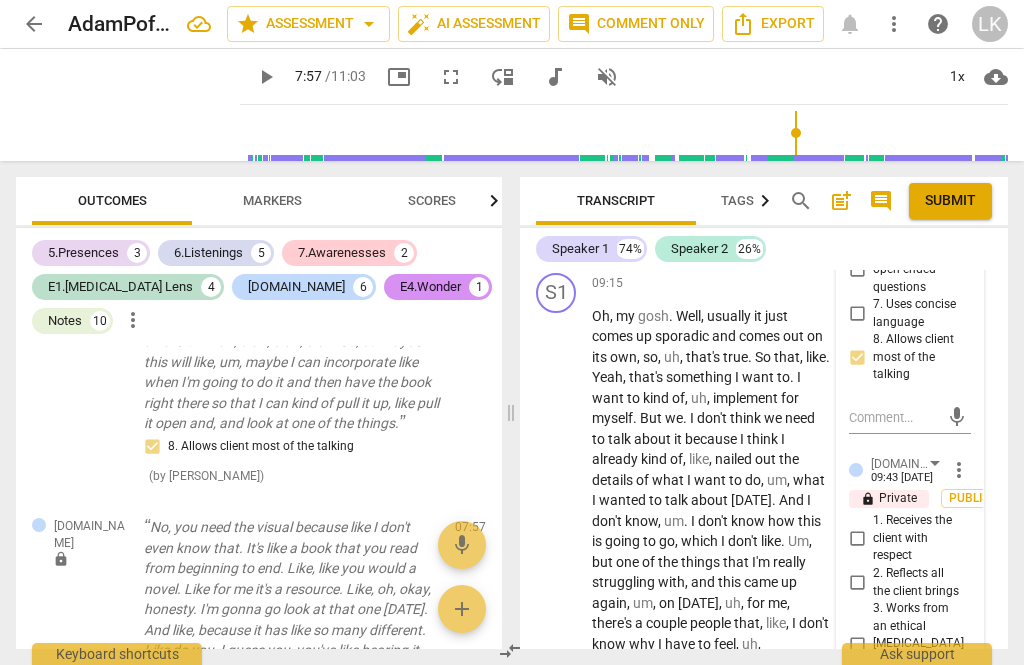 click on "4. Provides abundant processing space and reflects succinctly" at bounding box center [857, 741] 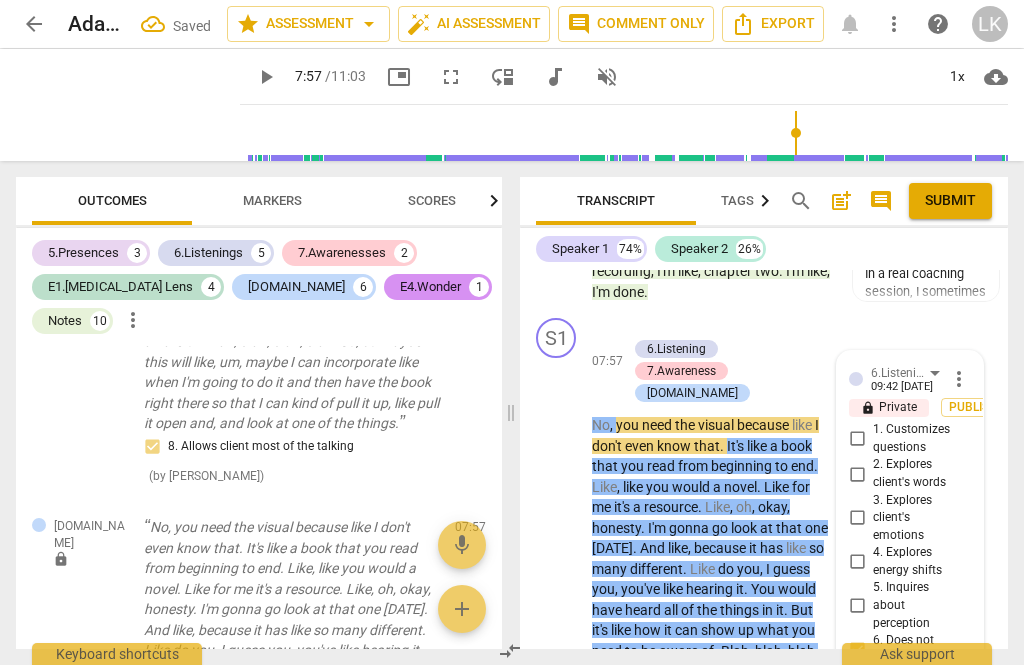 scroll, scrollTop: 5773, scrollLeft: 0, axis: vertical 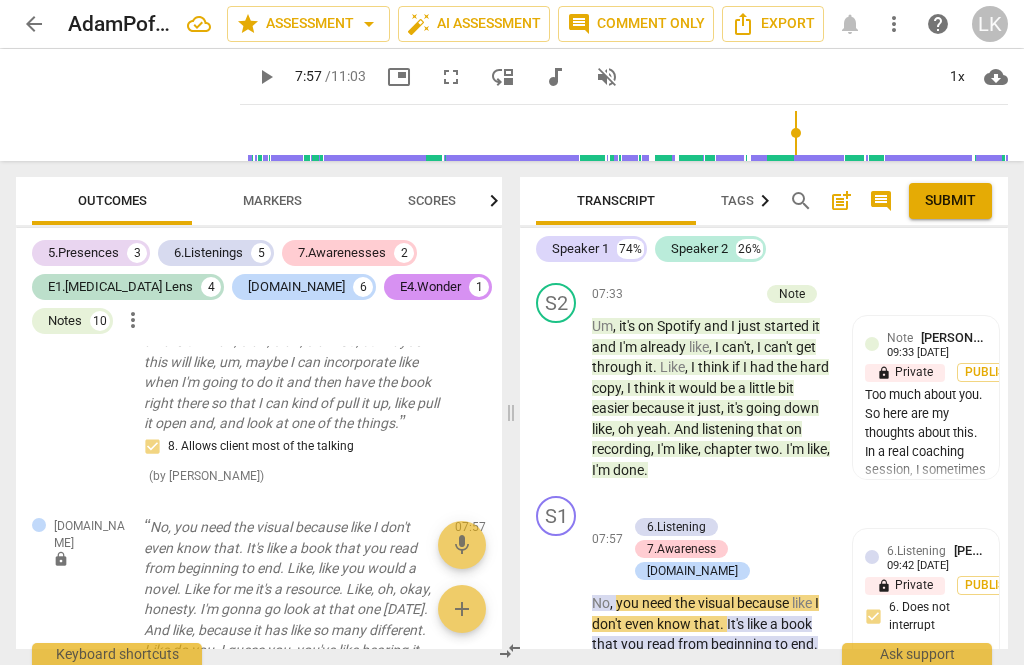 click on "+ Add competency" at bounding box center (686, 506) 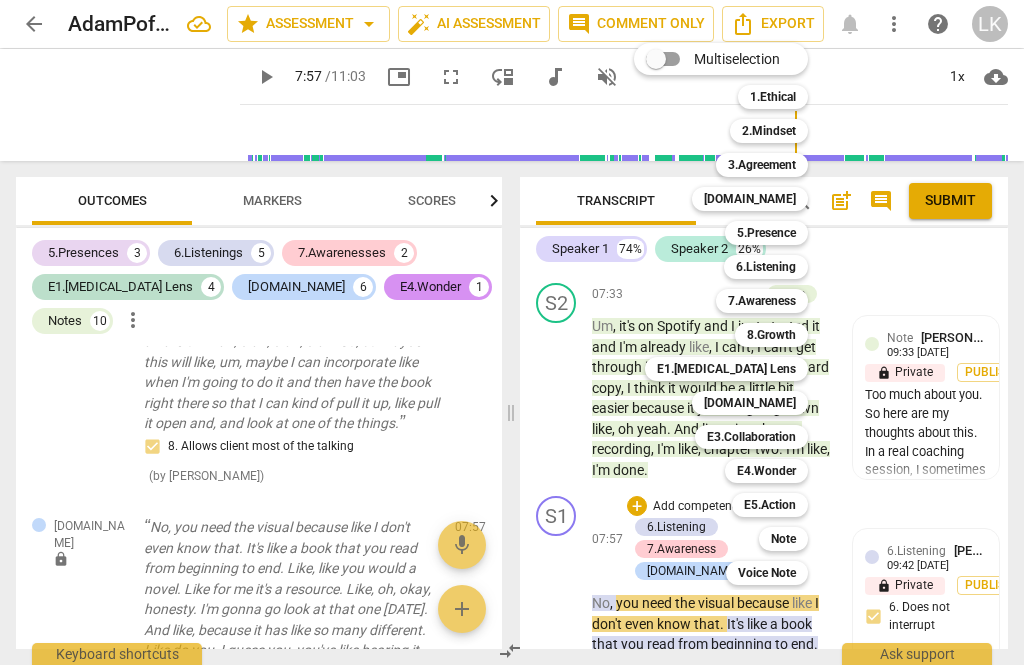 click on "Note" at bounding box center [783, 539] 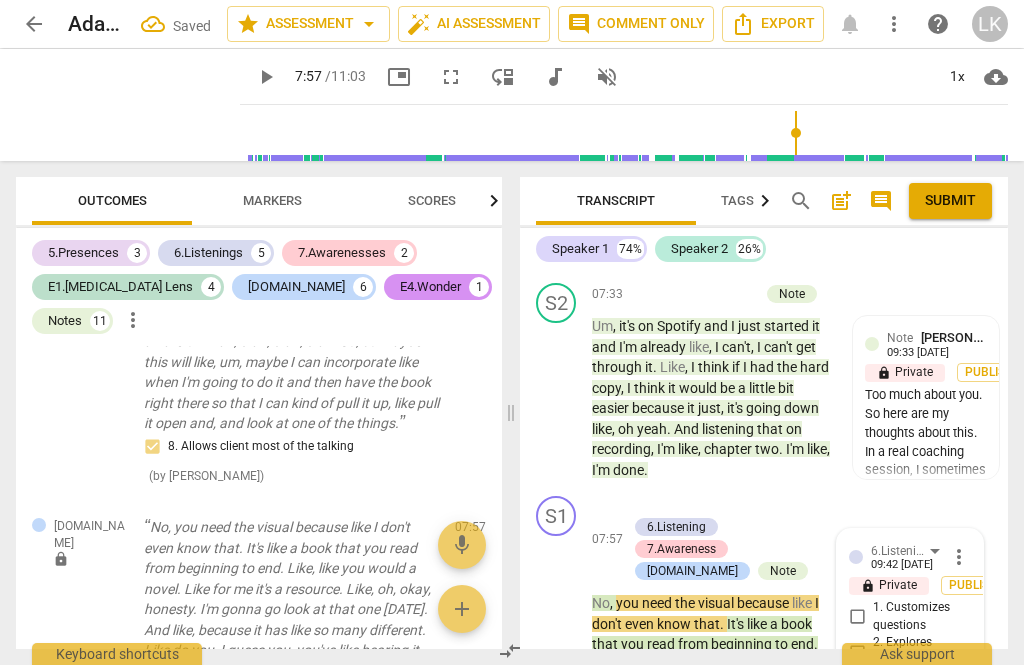 scroll, scrollTop: 7915, scrollLeft: 0, axis: vertical 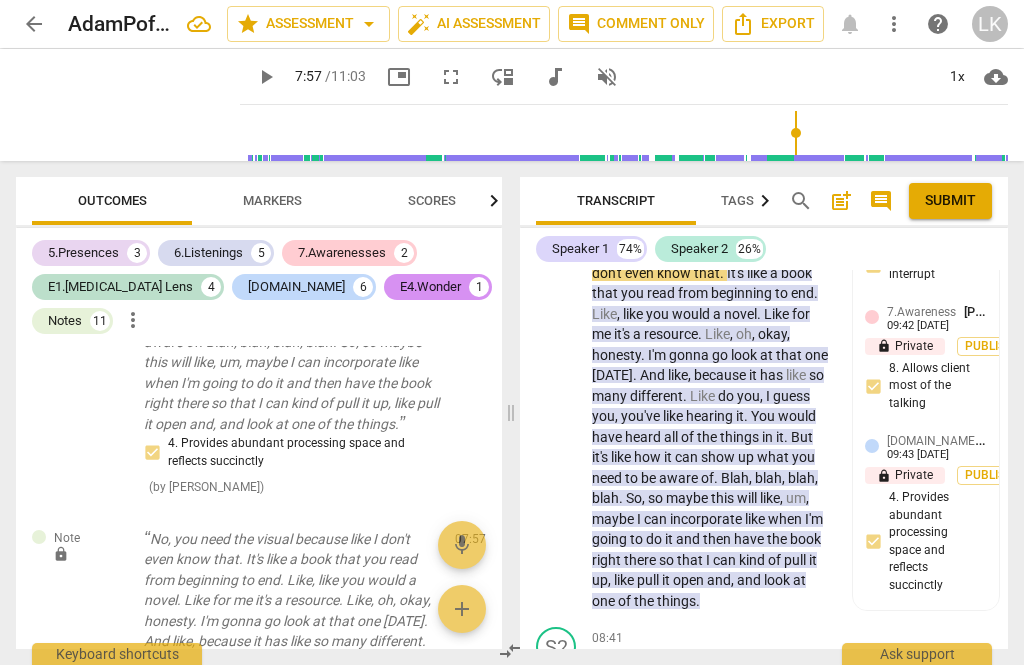 click on "09:44 [DATE]" at bounding box center [918, 637] 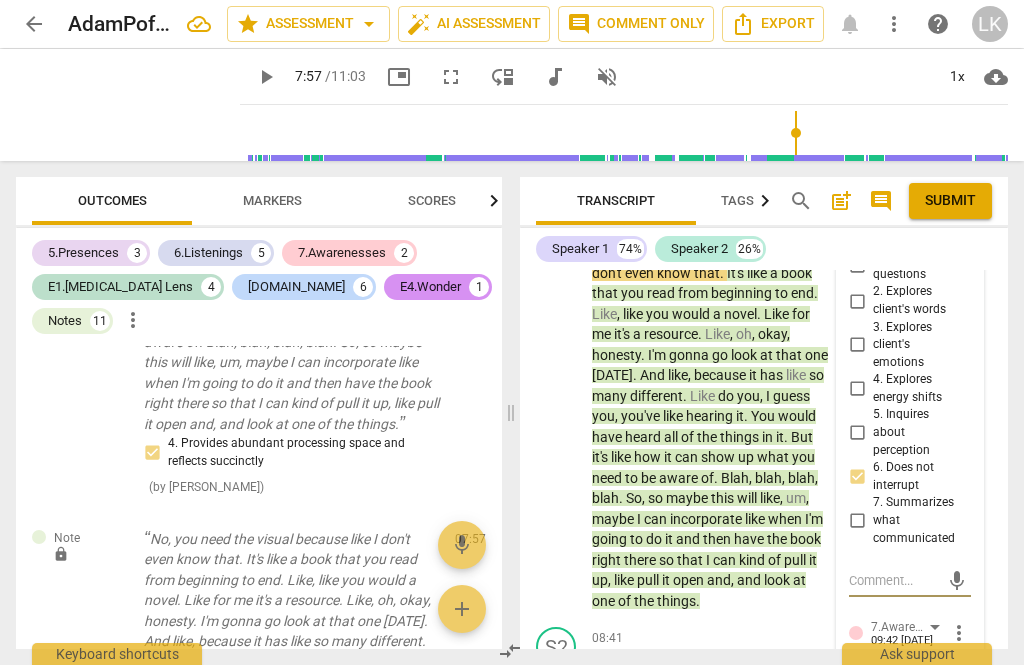 click on "Publish" at bounding box center (973, 661) 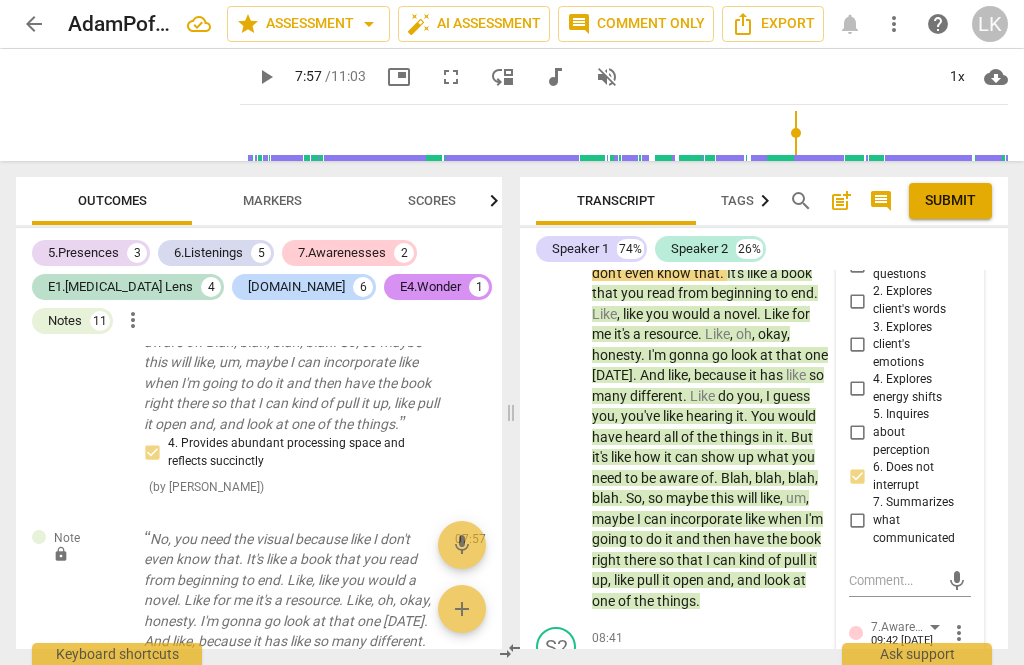 click on "6. Asks clear, open-ended questions" at bounding box center [918, 1016] 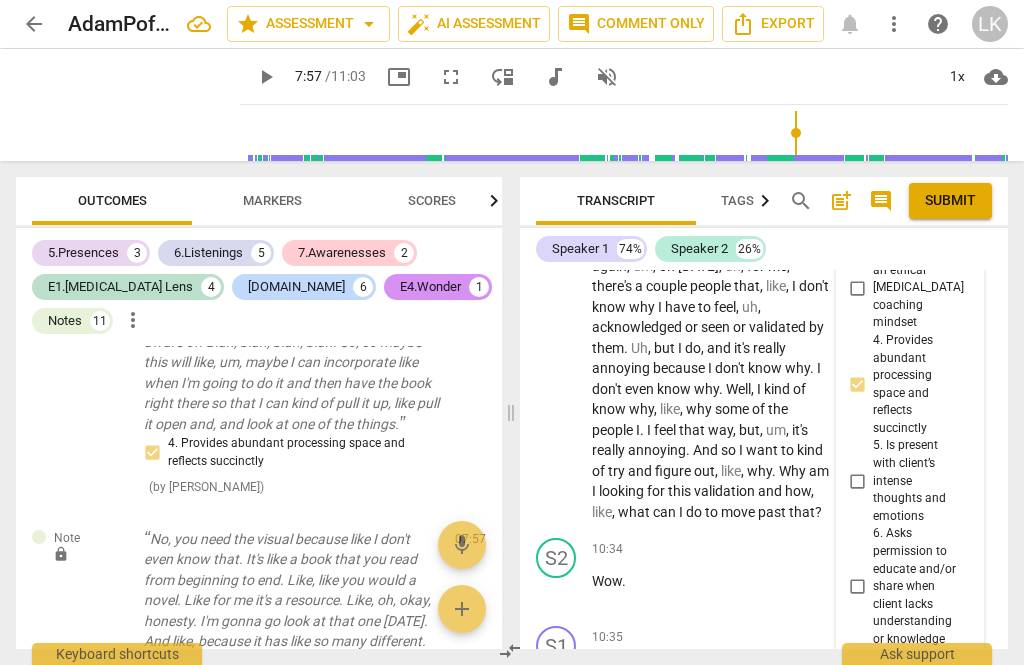 scroll, scrollTop: 7301, scrollLeft: 0, axis: vertical 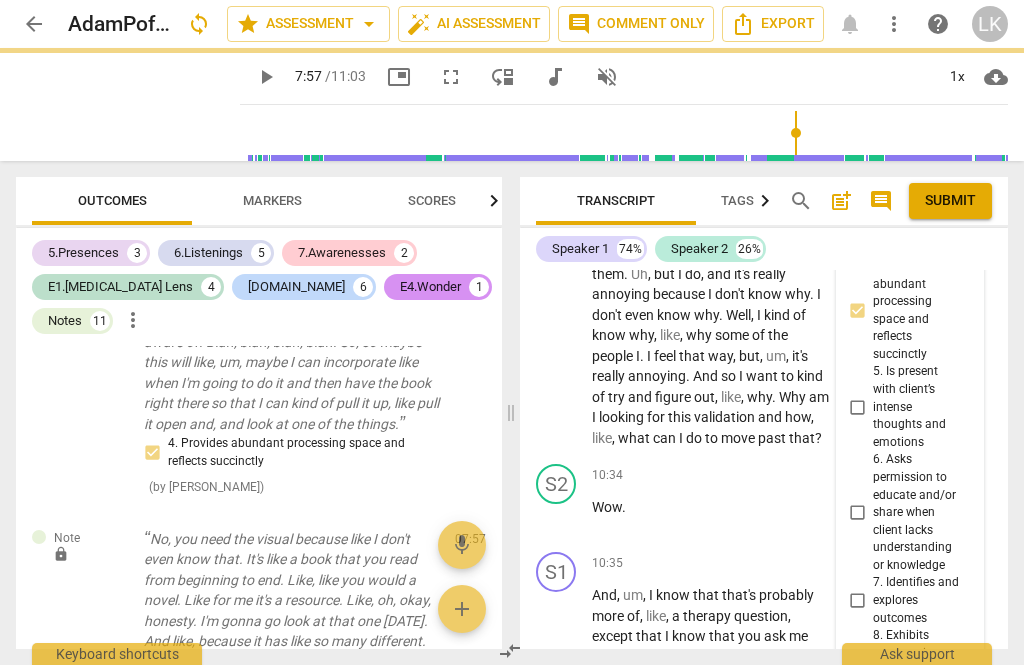 click at bounding box center [894, 941] 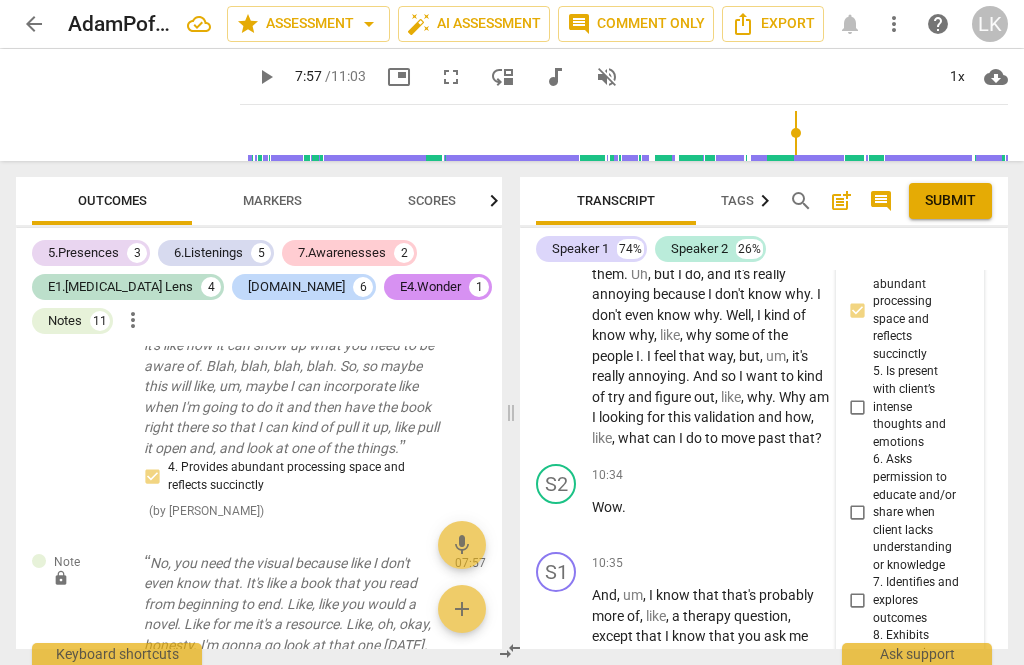 scroll, scrollTop: 7449, scrollLeft: 0, axis: vertical 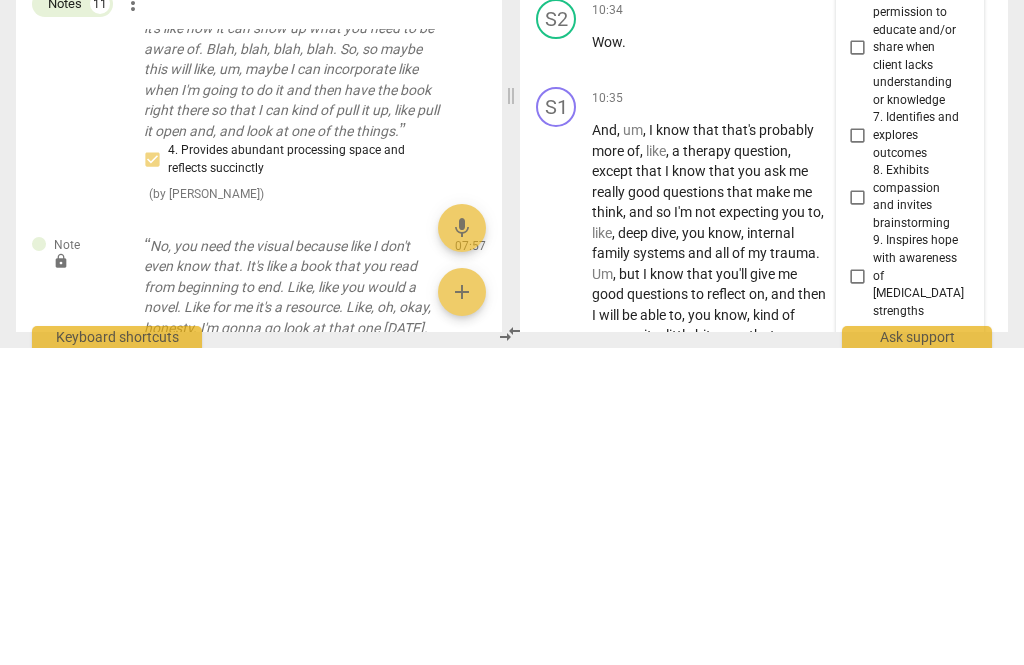 click on "I’ve been to parking these competencies for this essentials. I see you doing it consistently." at bounding box center (894, 831) 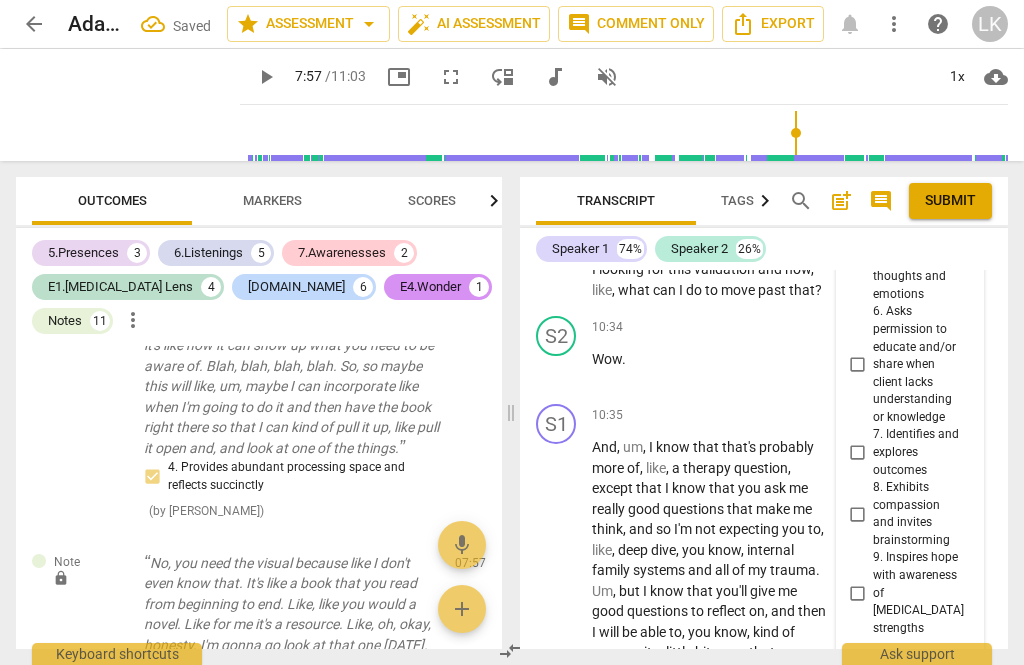 scroll, scrollTop: 0, scrollLeft: 0, axis: both 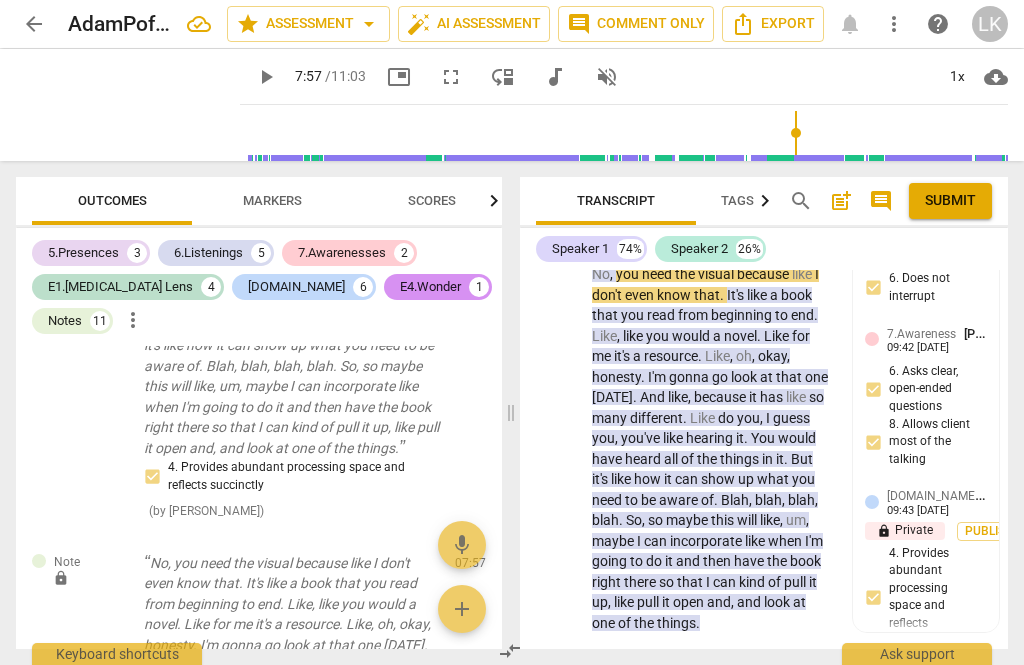 click on "play_arrow" at bounding box center (557, 734) 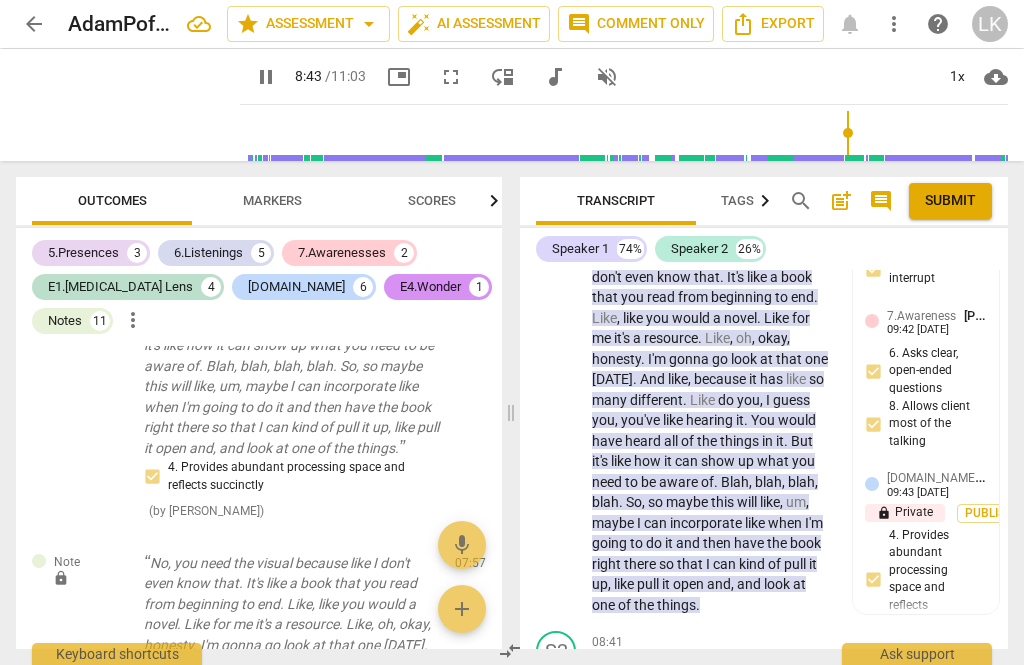 scroll, scrollTop: 6126, scrollLeft: 0, axis: vertical 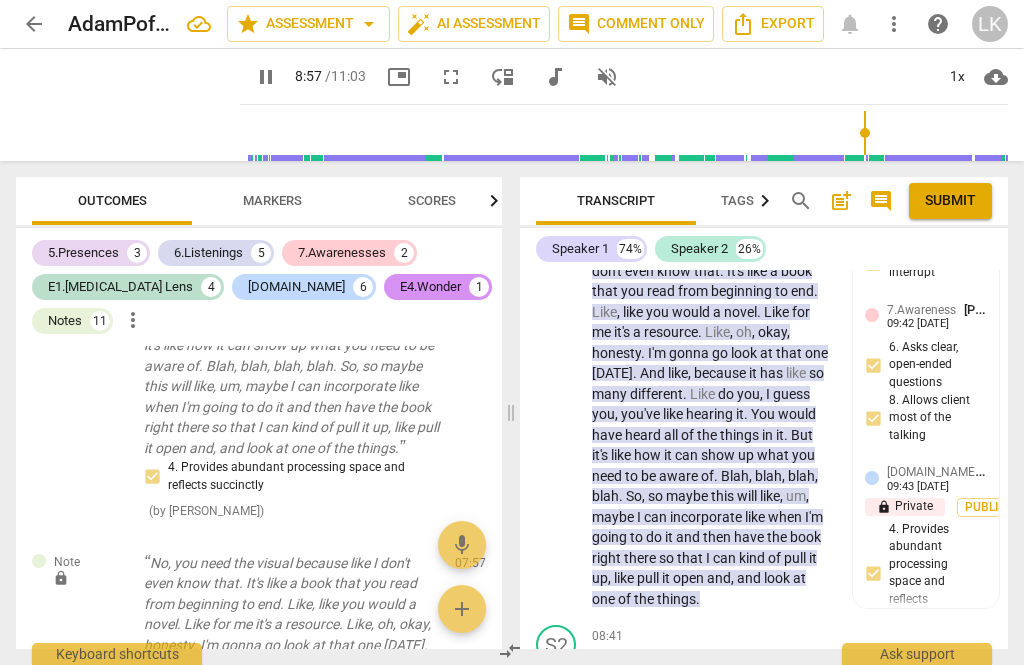 click on "pause" at bounding box center [557, 710] 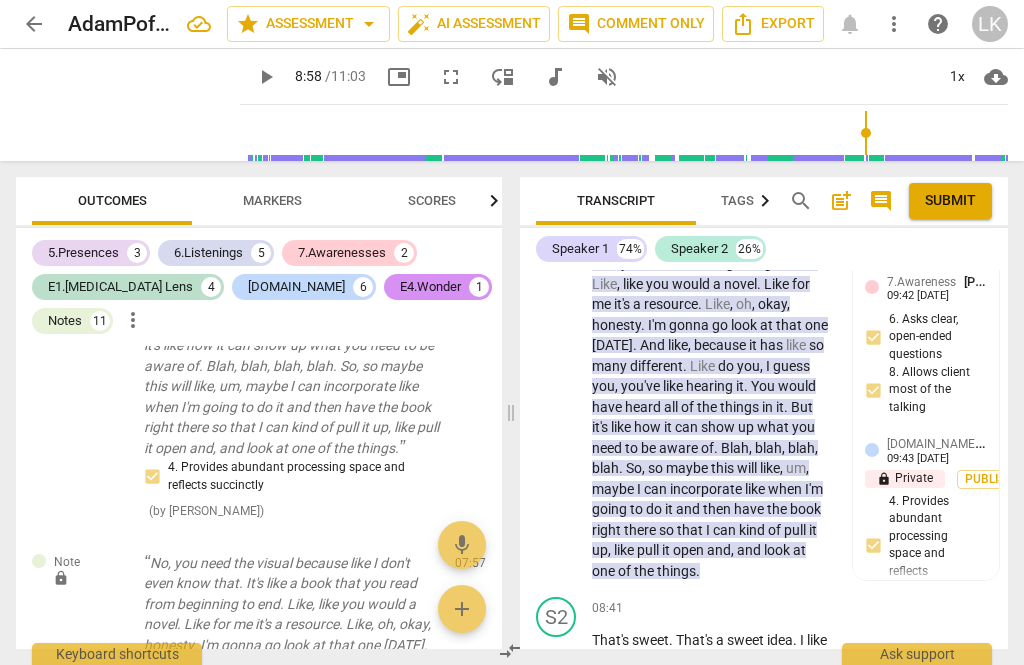 scroll, scrollTop: 6153, scrollLeft: 0, axis: vertical 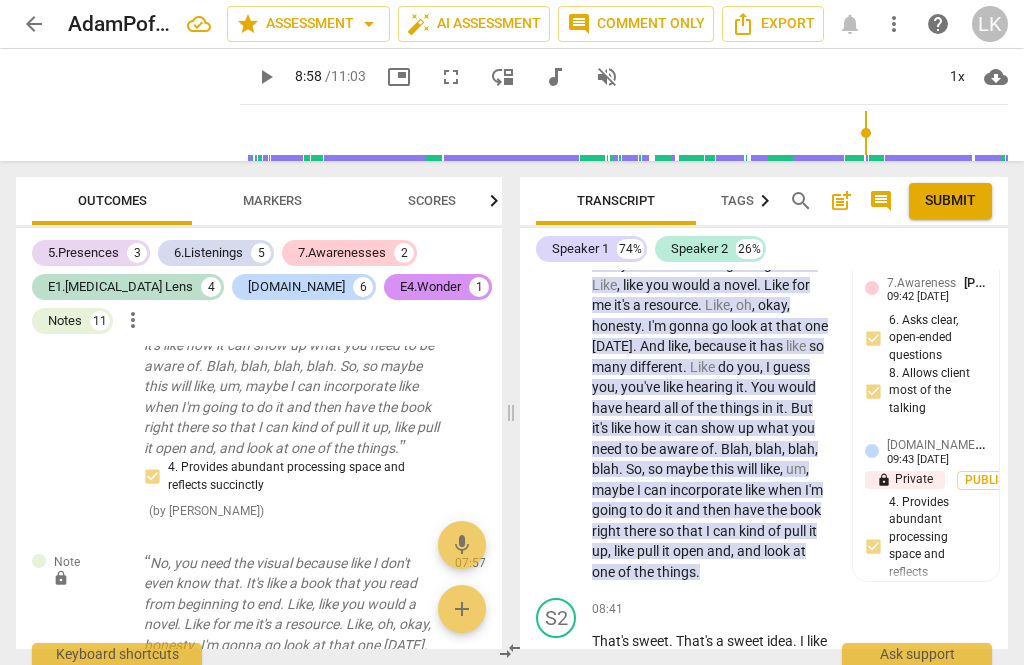 click on "Add competency" at bounding box center [769, 610] 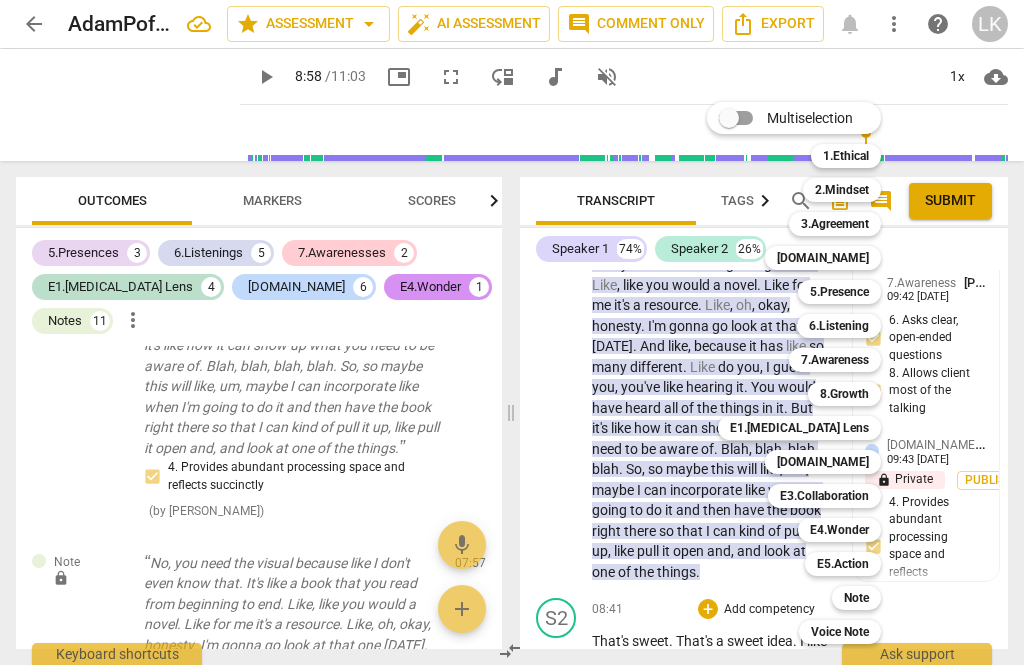 click on "Note" at bounding box center (856, 598) 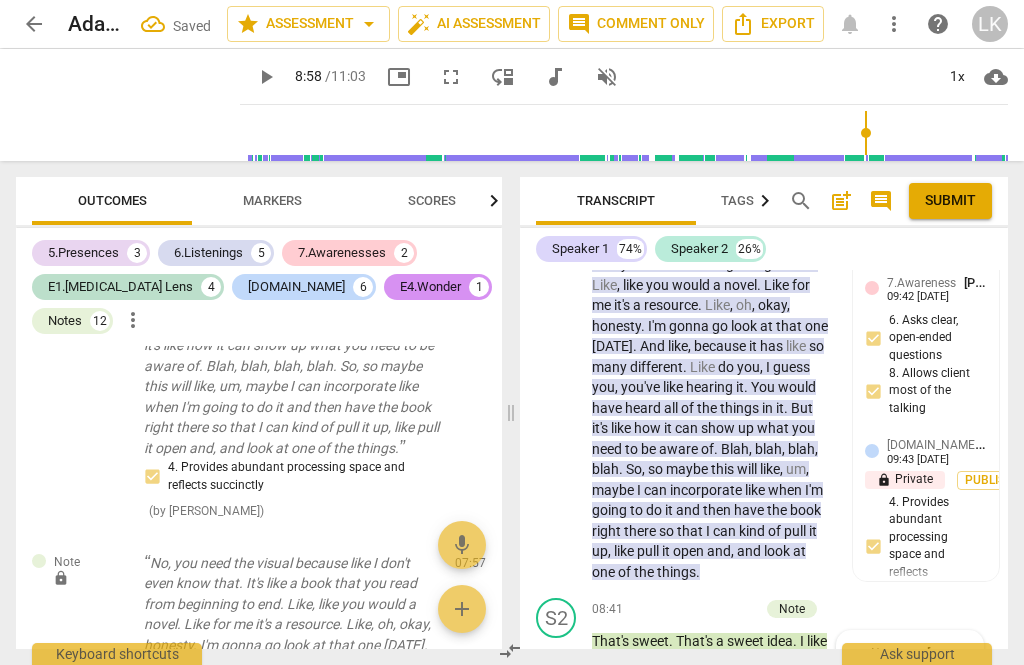 scroll, scrollTop: 8212, scrollLeft: 0, axis: vertical 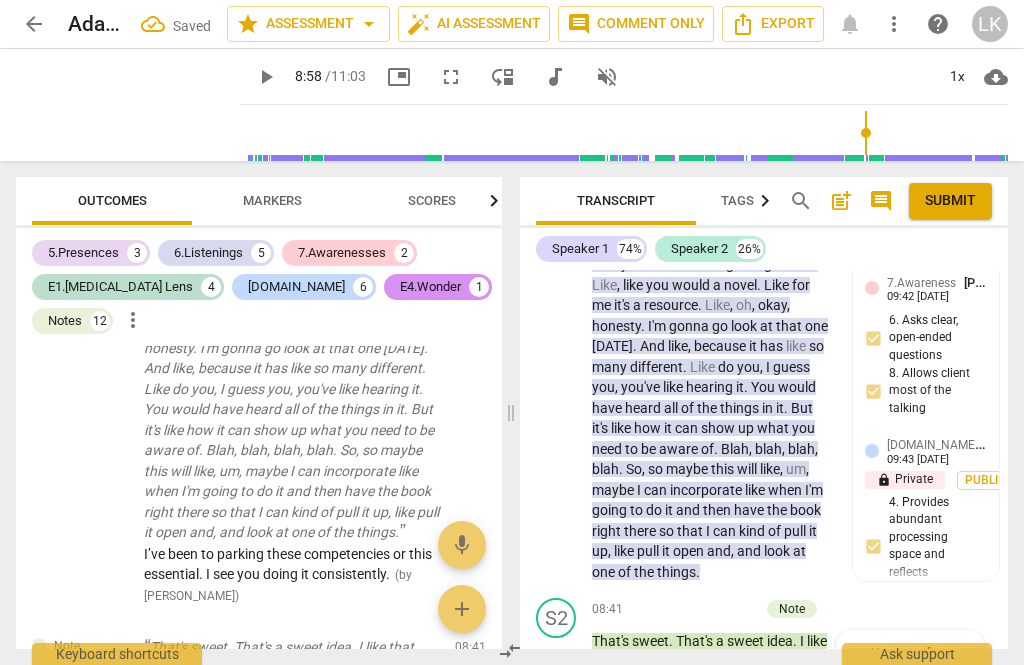 click at bounding box center [894, 728] 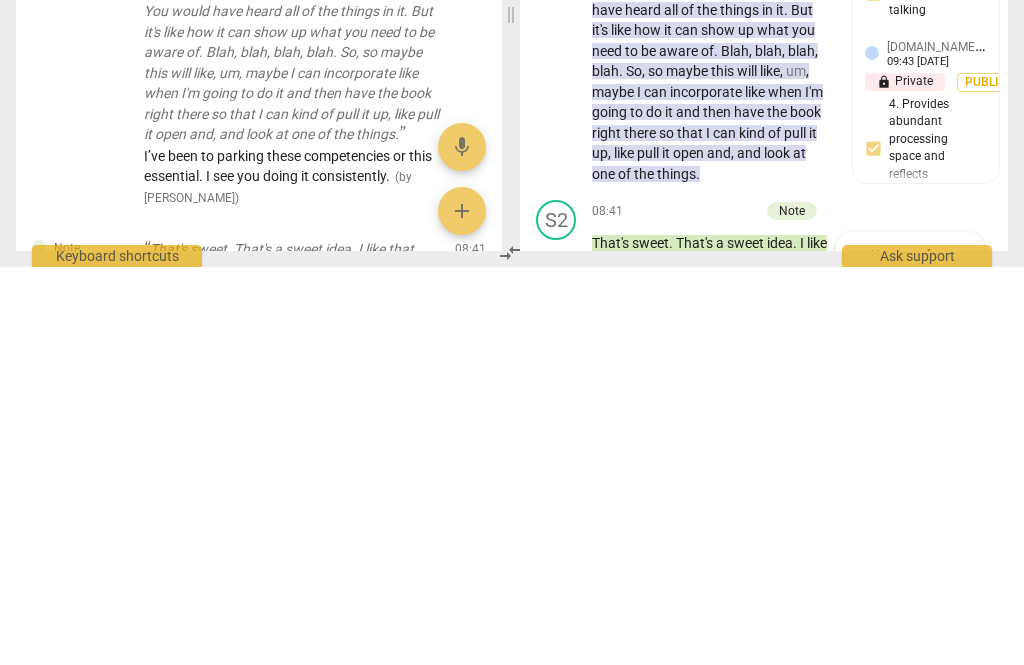 scroll, scrollTop: 37, scrollLeft: 0, axis: vertical 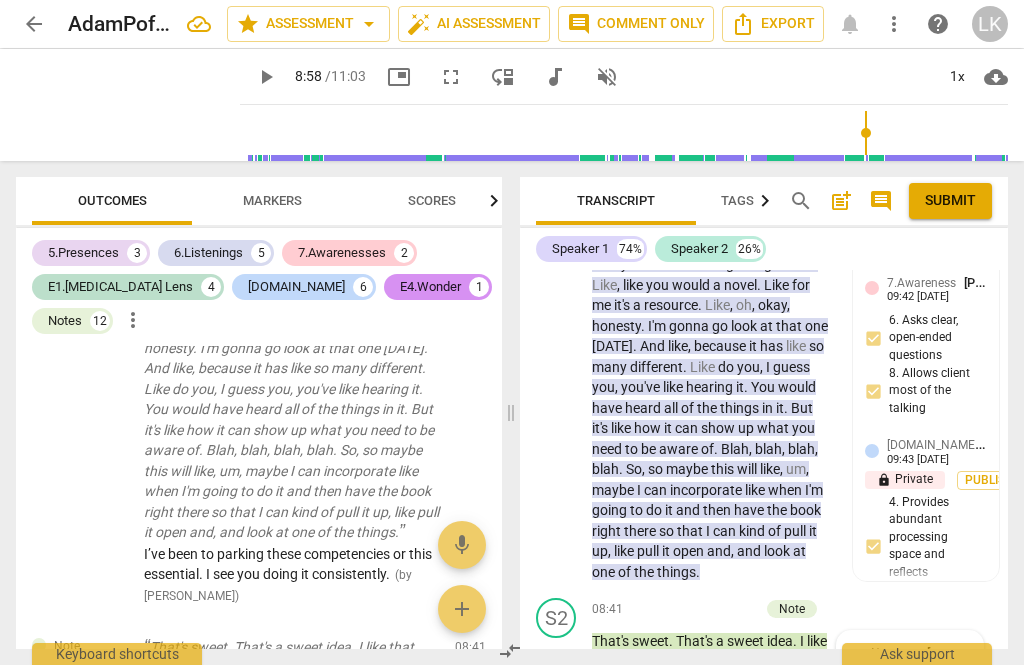 click on "more_vert" at bounding box center (959, 659) 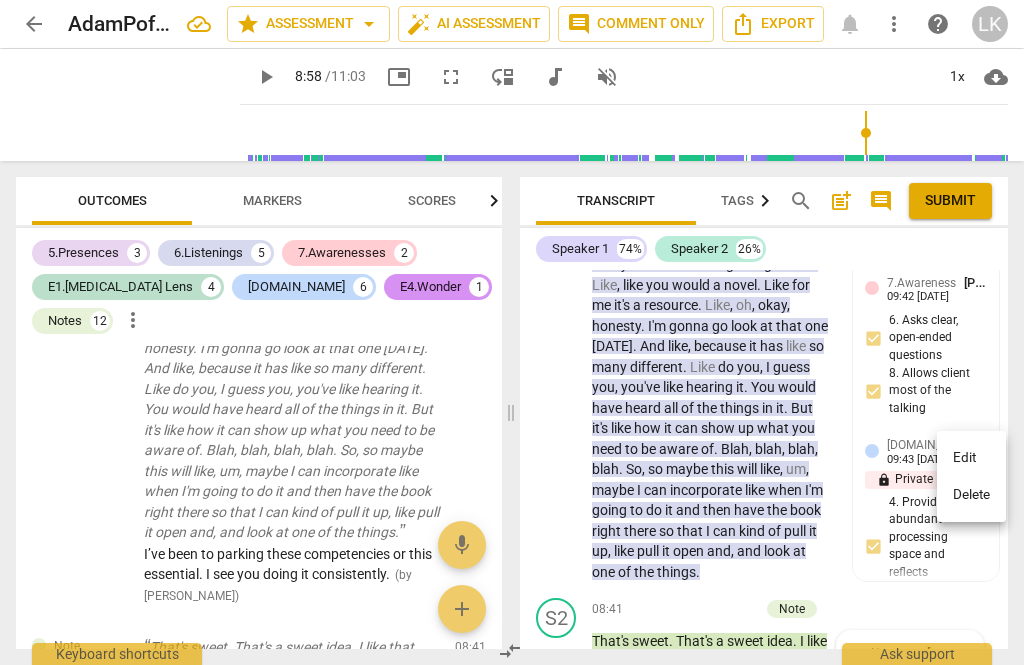 click on "Edit" at bounding box center (971, 458) 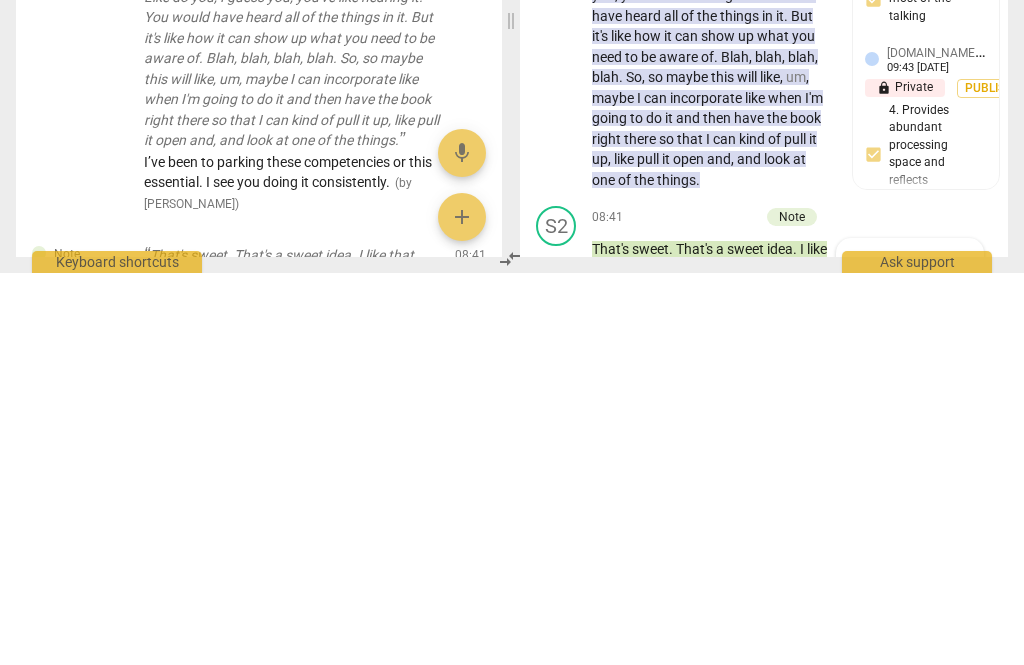 click on "Except for the “dreaded ‘I’” here (😂), this once again shows partnership." at bounding box center (910, 750) 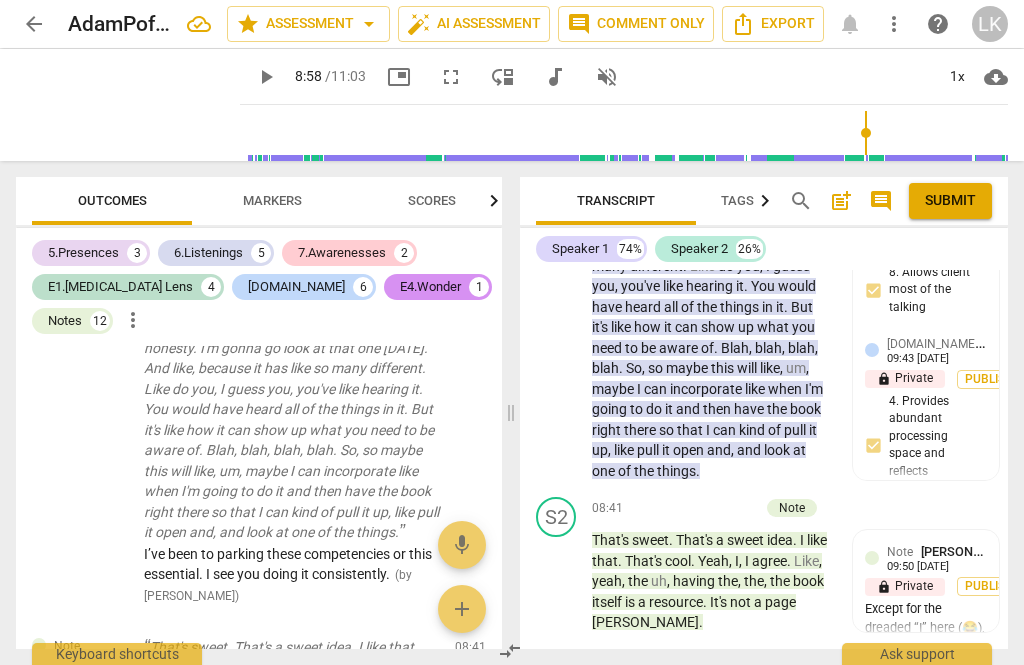 scroll, scrollTop: 6254, scrollLeft: 0, axis: vertical 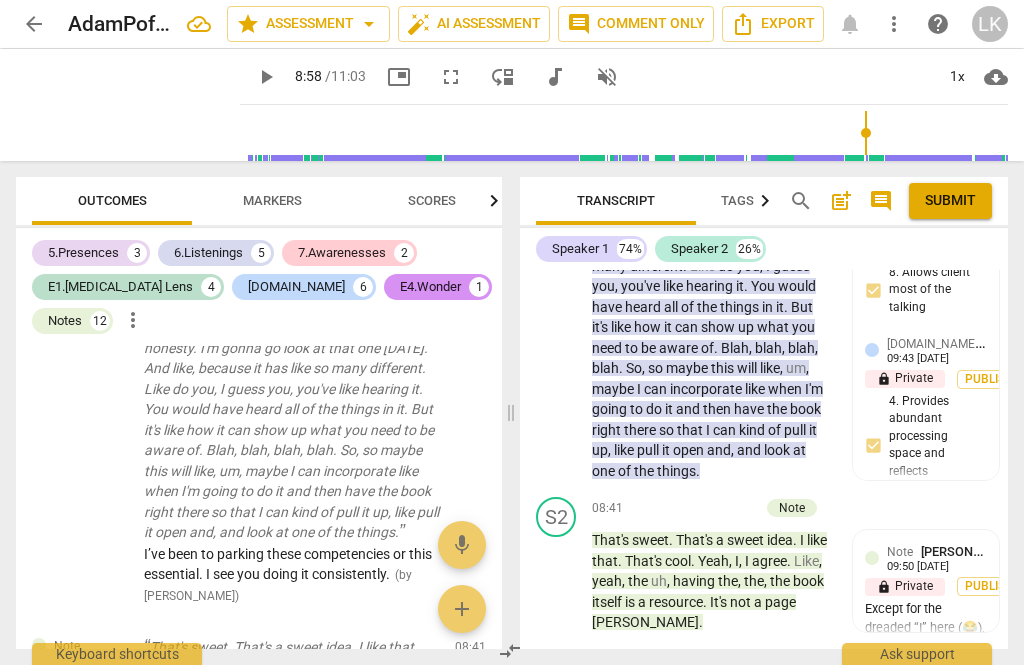click on "play_arrow" at bounding box center [557, 702] 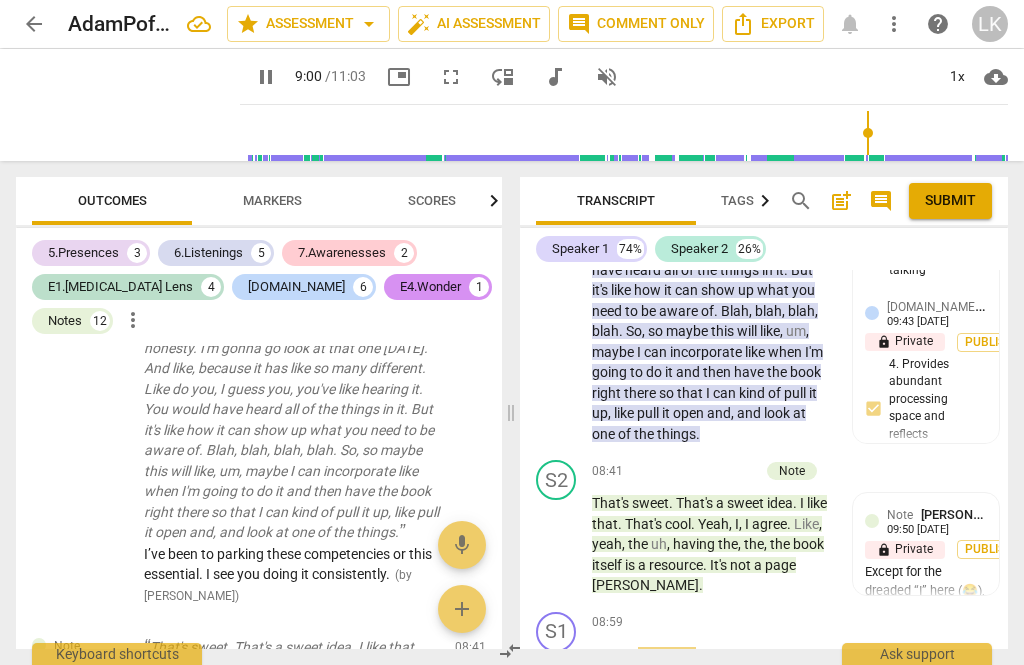scroll, scrollTop: 6336, scrollLeft: 0, axis: vertical 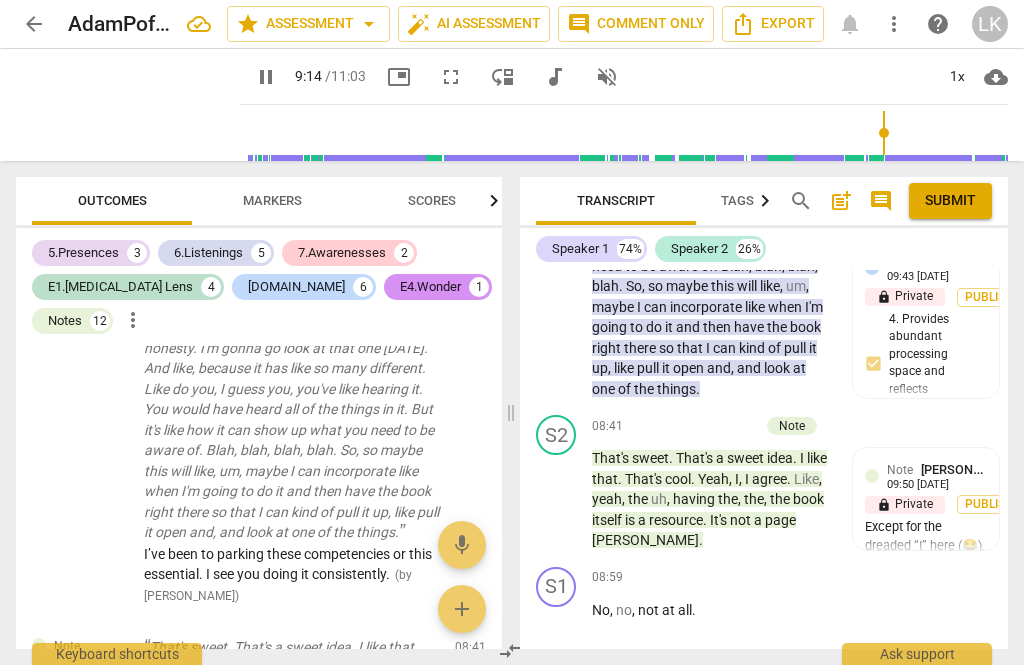 click on "pause" at bounding box center [557, 750] 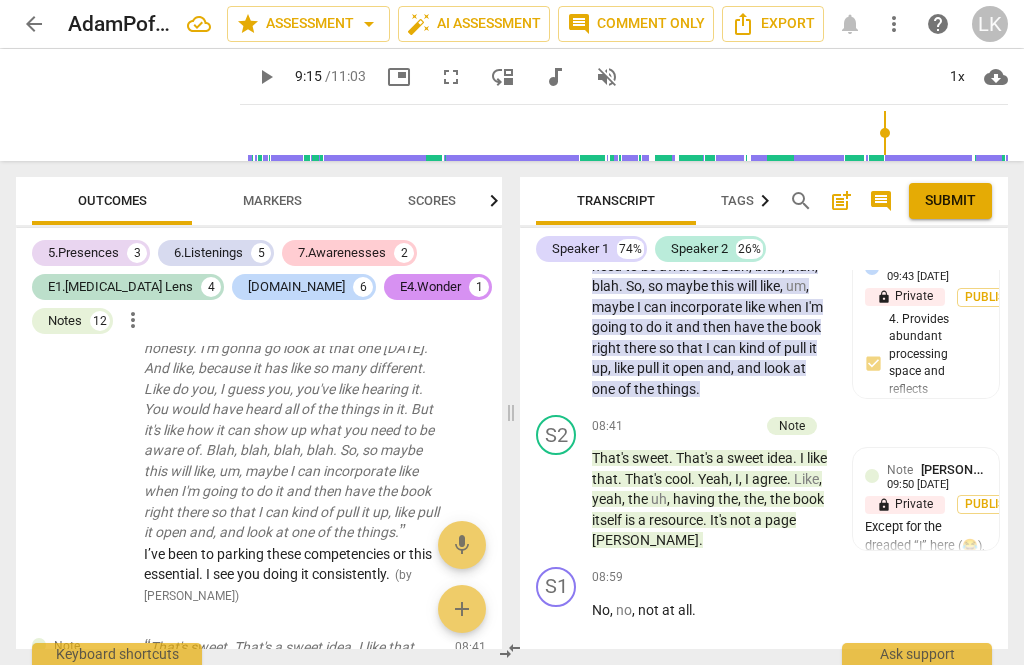click on "+" at bounding box center (708, 666) 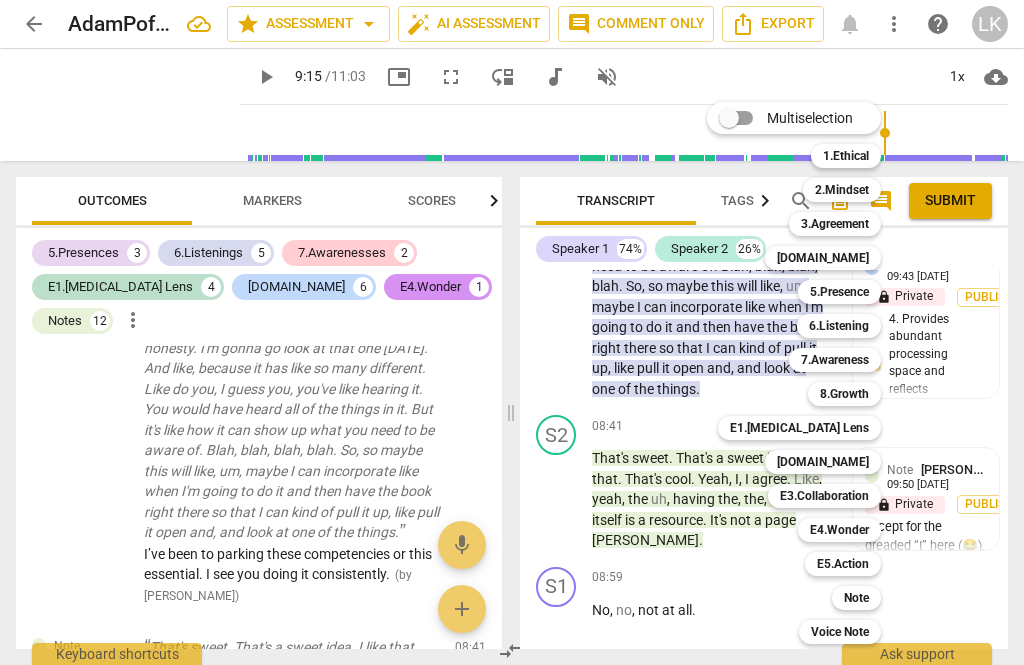 click on "Note" at bounding box center [856, 598] 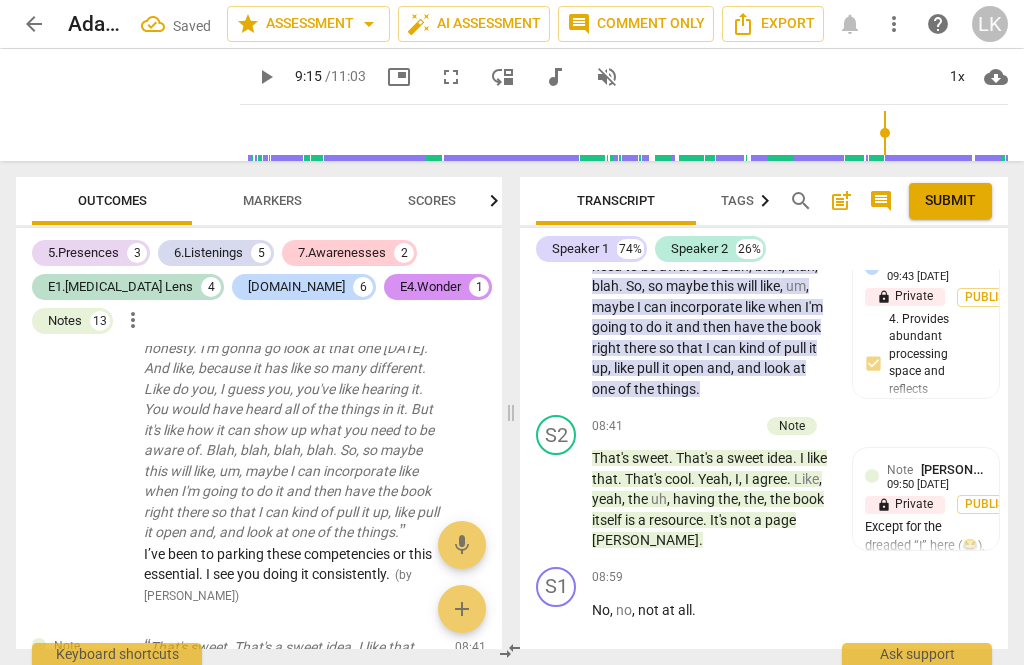 scroll, scrollTop: 8375, scrollLeft: 0, axis: vertical 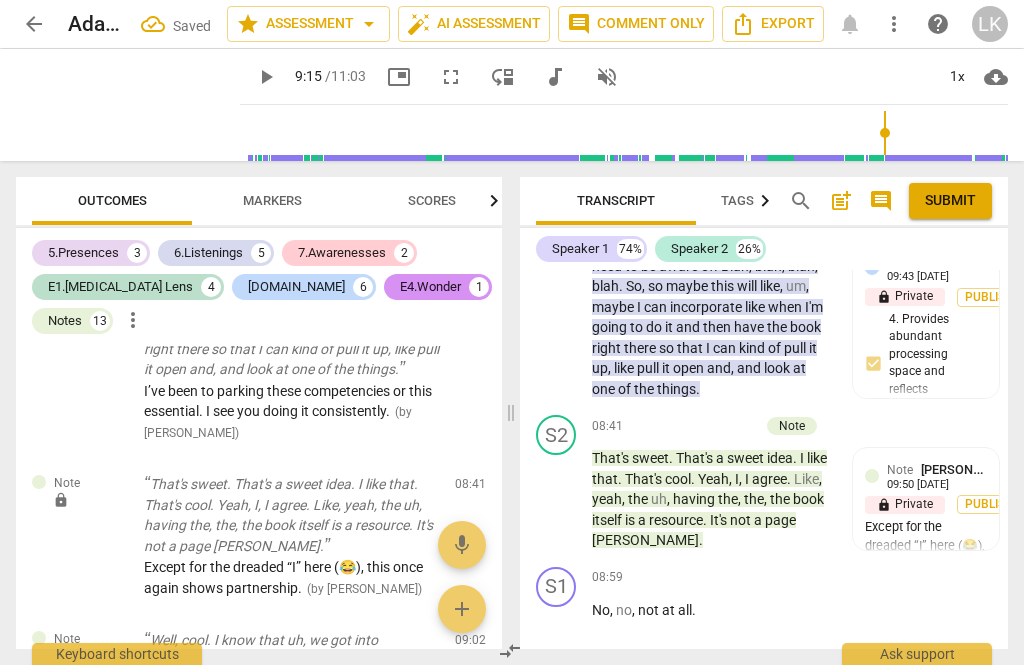 click at bounding box center (894, 785) 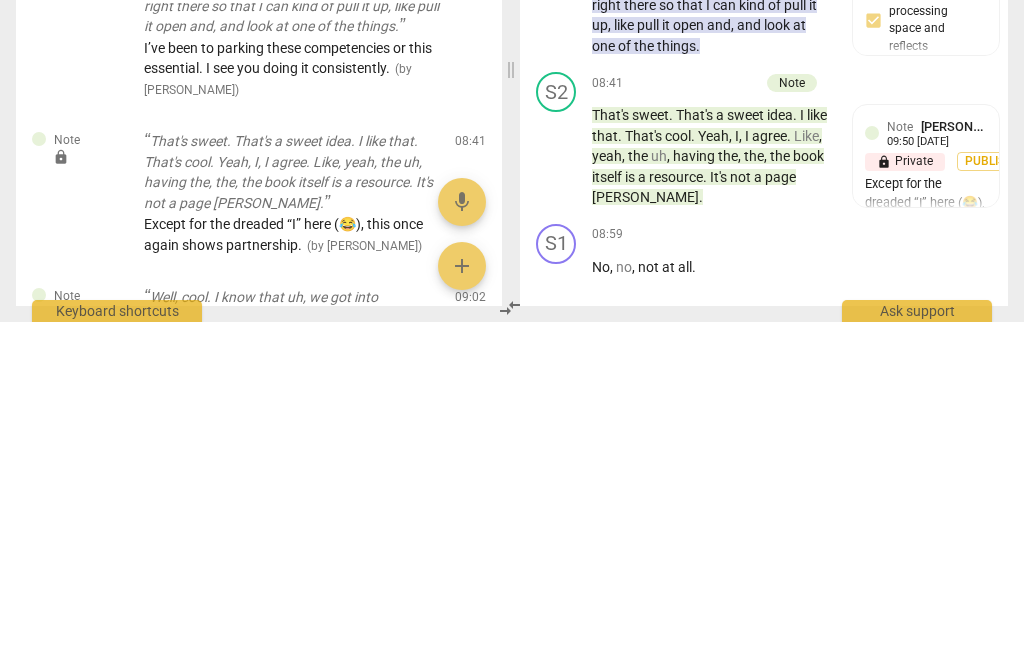 scroll, scrollTop: 38, scrollLeft: 0, axis: vertical 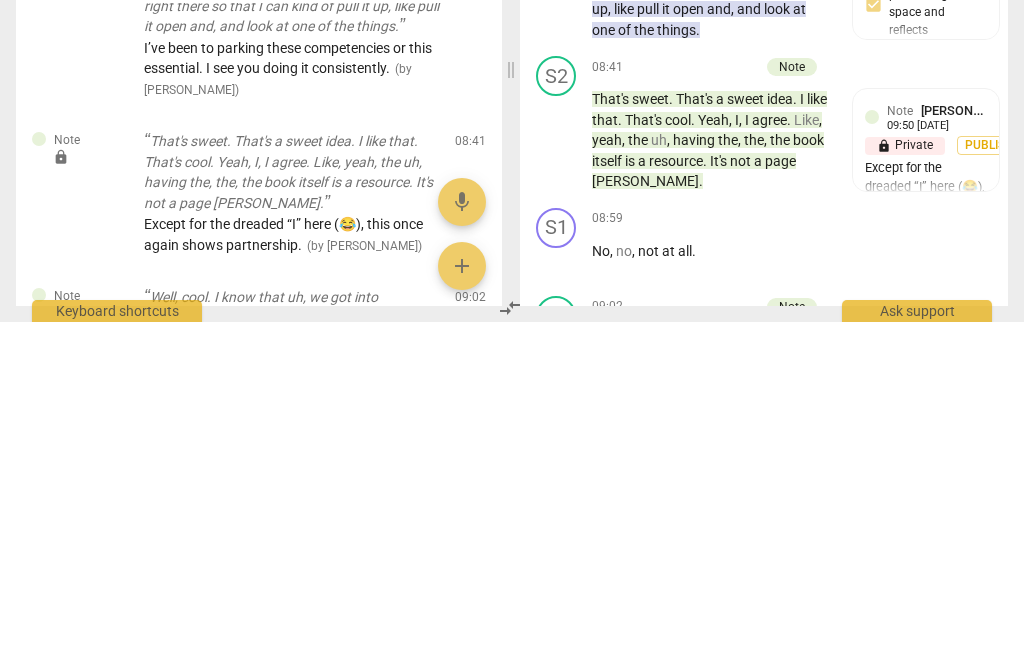 click on "Instead of declaring it successful, ask her where she is now with regard to using her strengths. Instead of declaring it successful, ask her where she is now with regard to using her strengths." at bounding box center (910, 807) 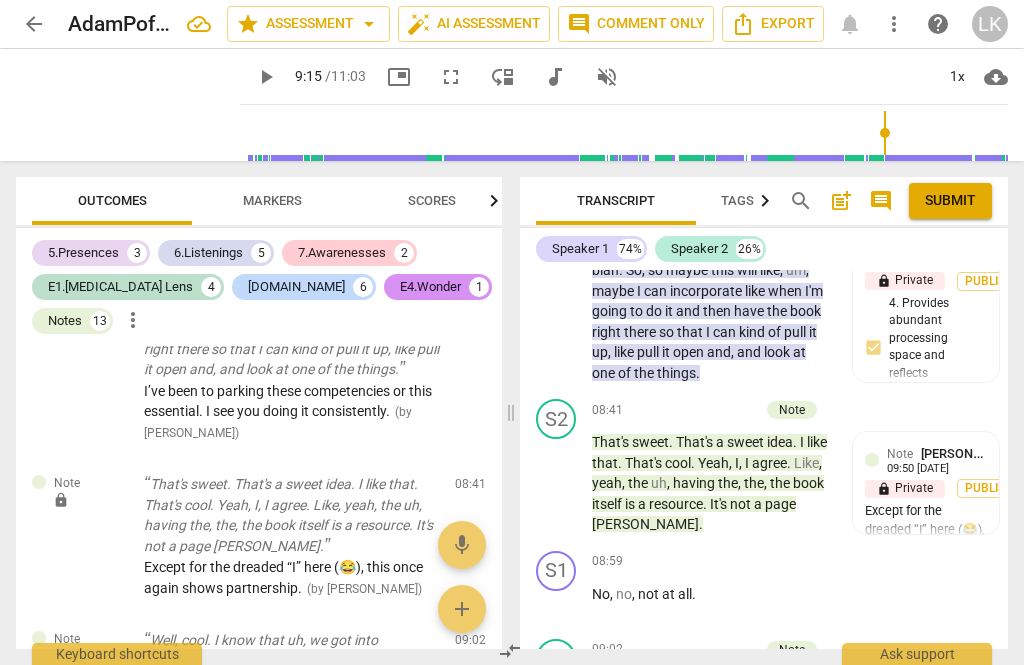 click on "+" at bounding box center (650, 650) 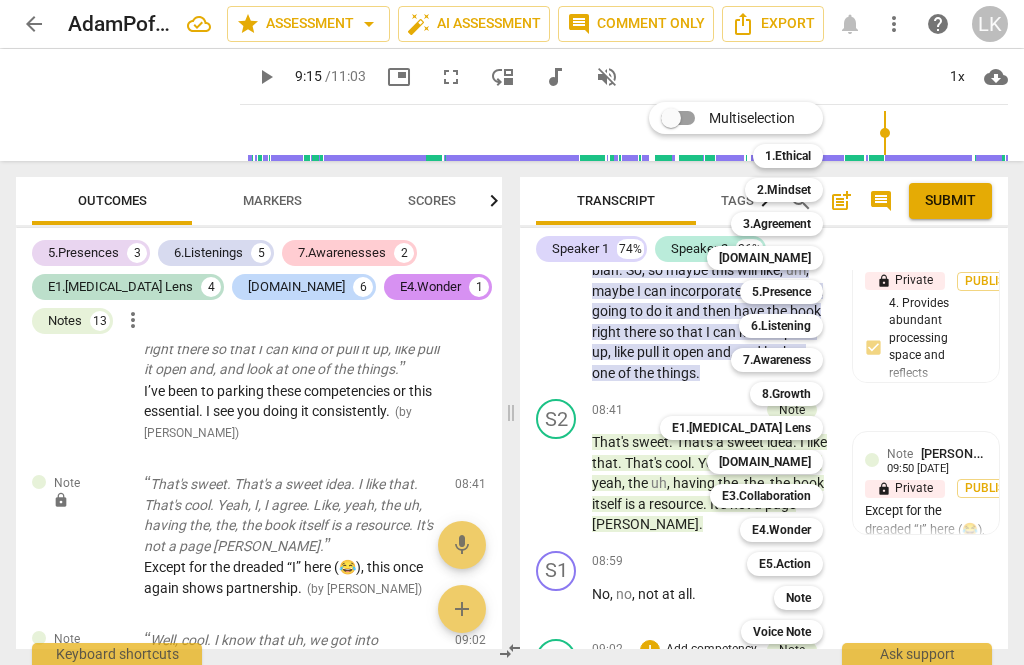 click on "3.Agreement" at bounding box center [777, 224] 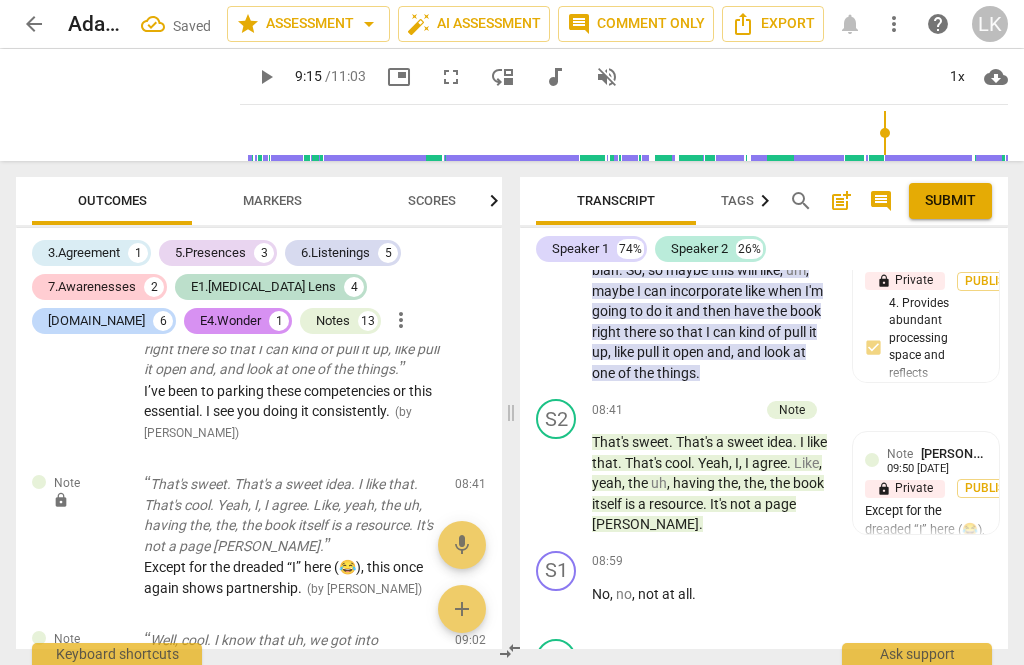 scroll, scrollTop: 6633, scrollLeft: 0, axis: vertical 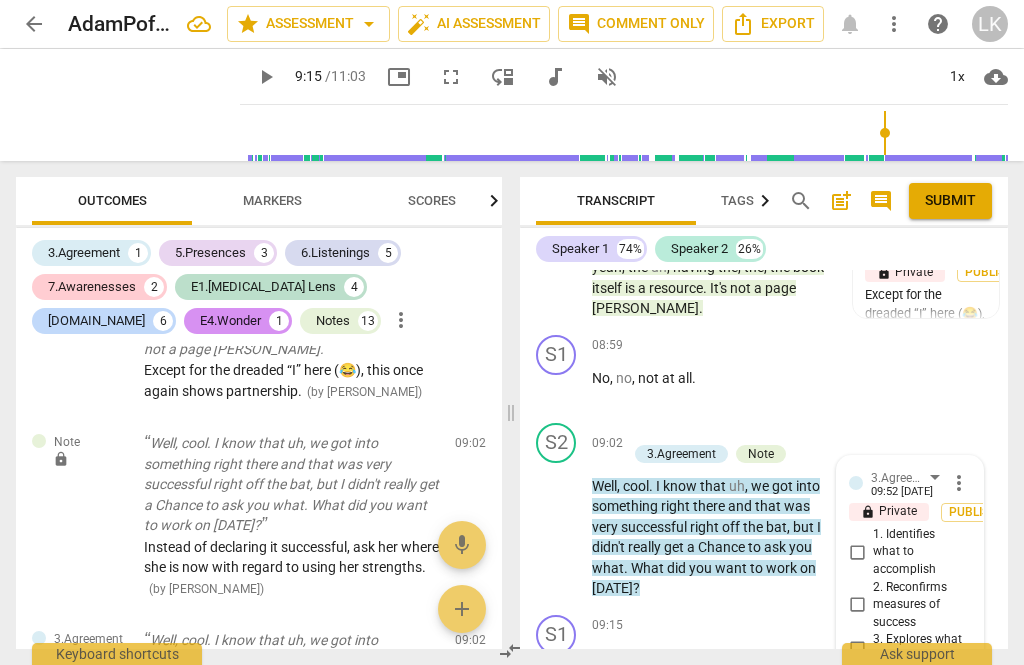 click on "1. Identifies what to accomplish" at bounding box center [857, 552] 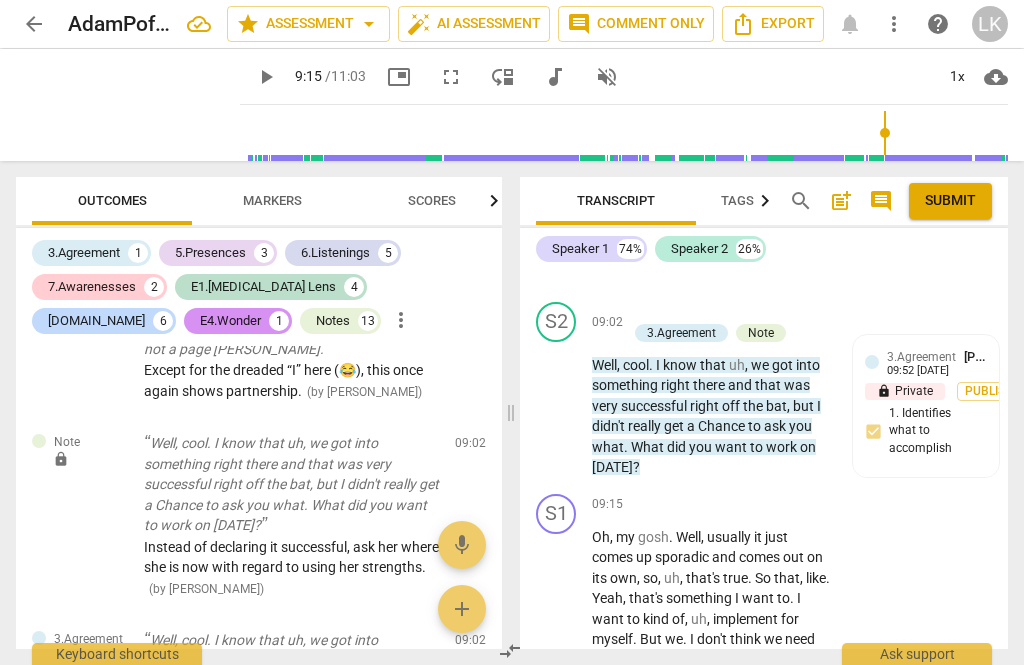 scroll, scrollTop: 6690, scrollLeft: 0, axis: vertical 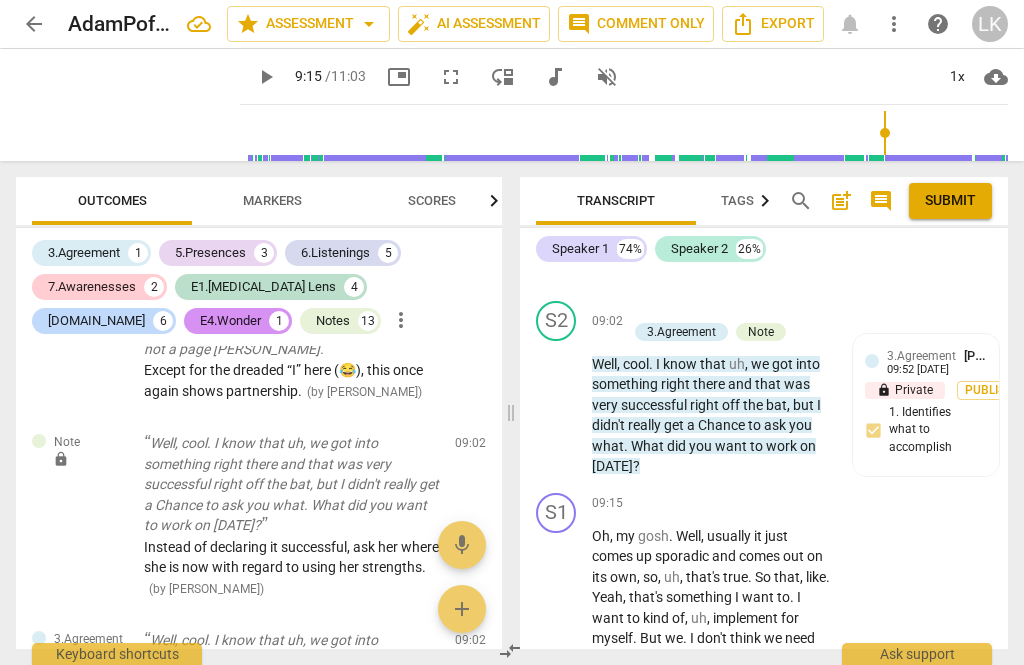 click on "play_arrow" at bounding box center (557, 803) 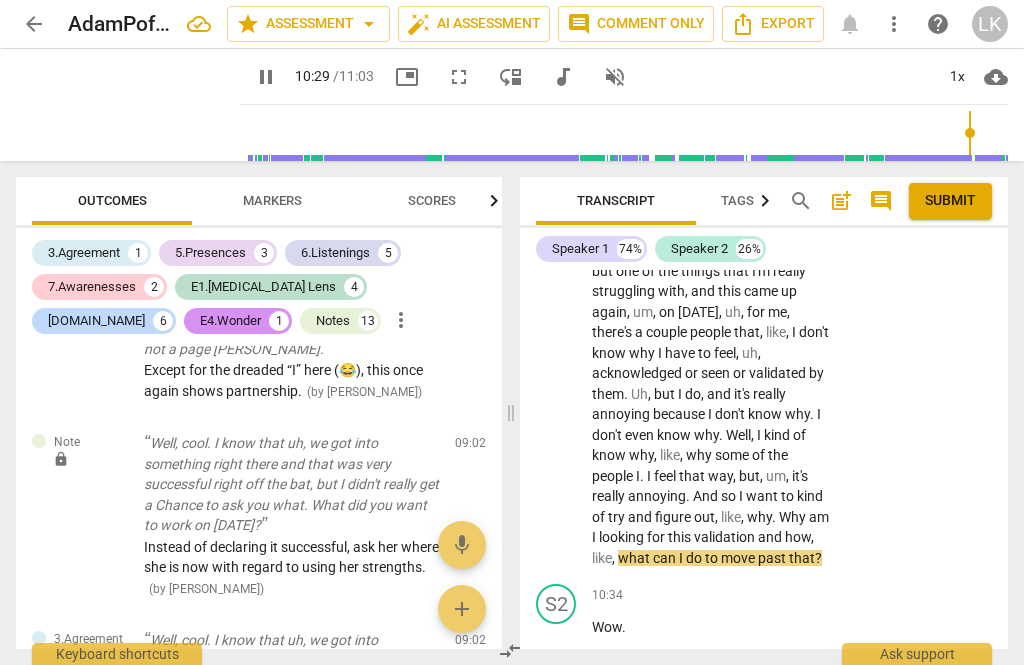 scroll, scrollTop: 7205, scrollLeft: 0, axis: vertical 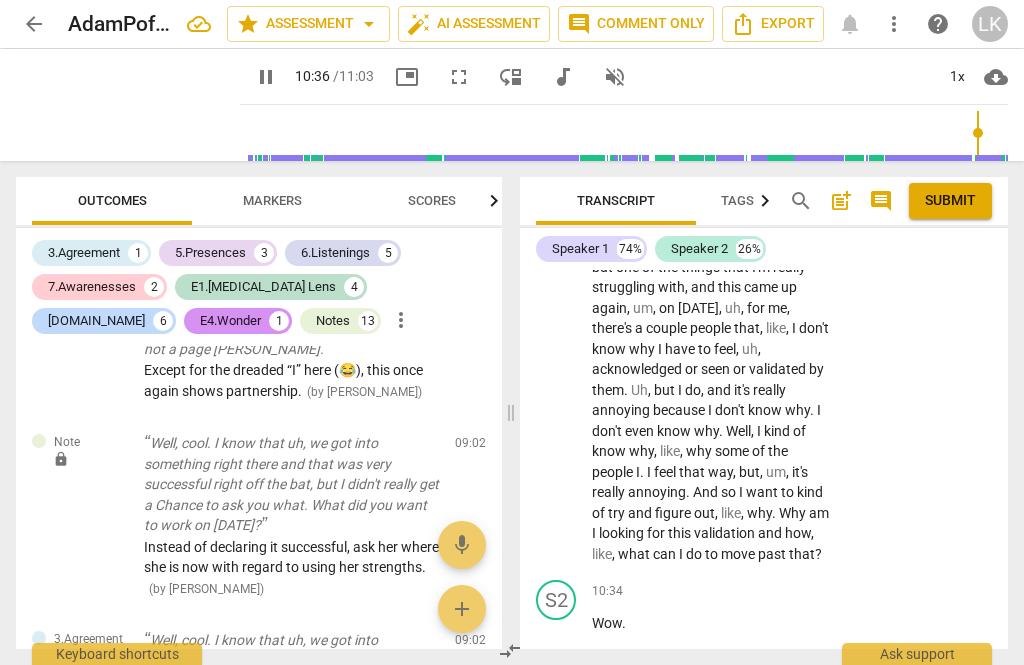 click on "pause" at bounding box center (557, 633) 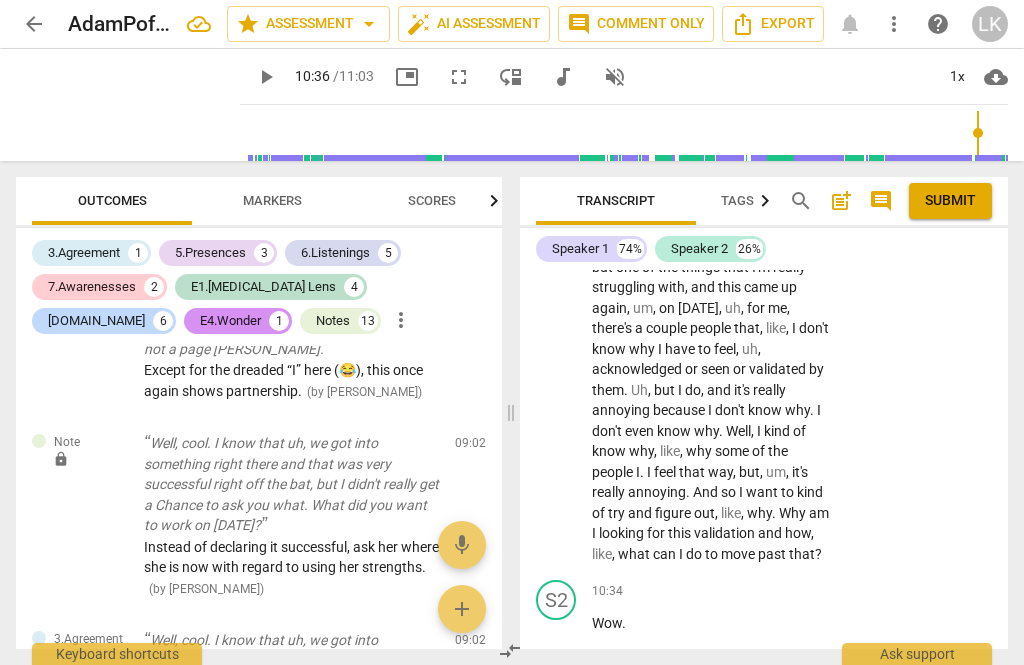 click on "+" at bounding box center (708, 591) 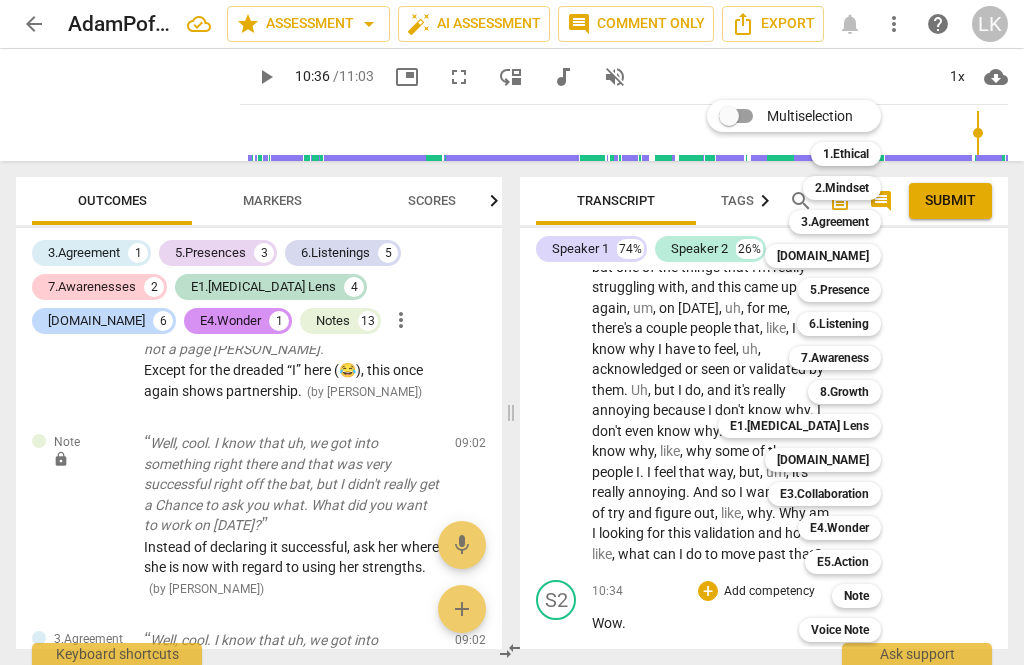 click on "Note" at bounding box center (856, 596) 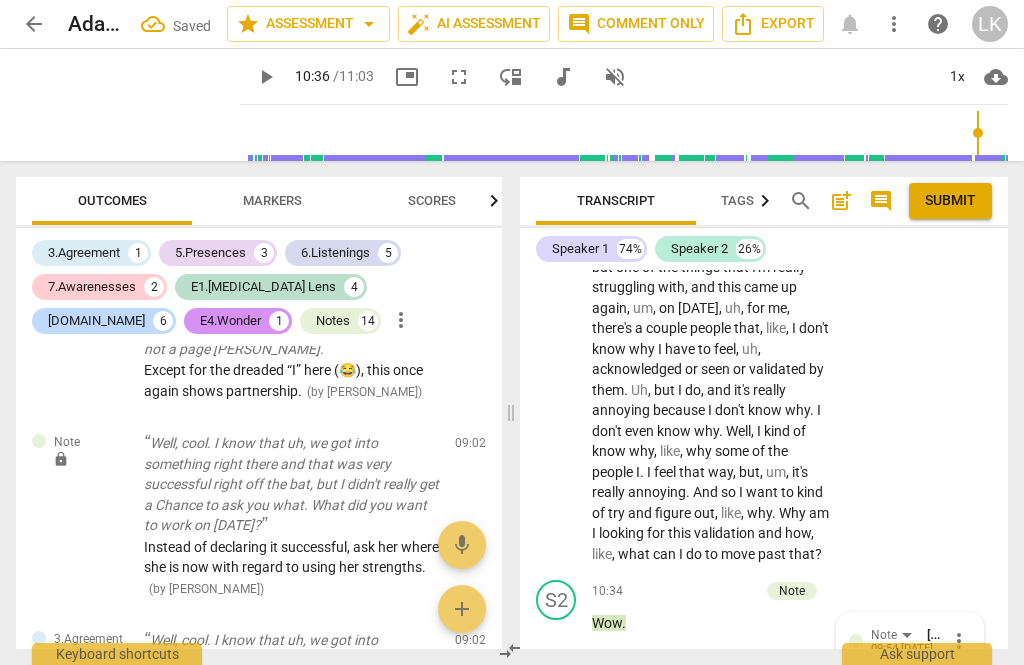 scroll, scrollTop: 8697, scrollLeft: 0, axis: vertical 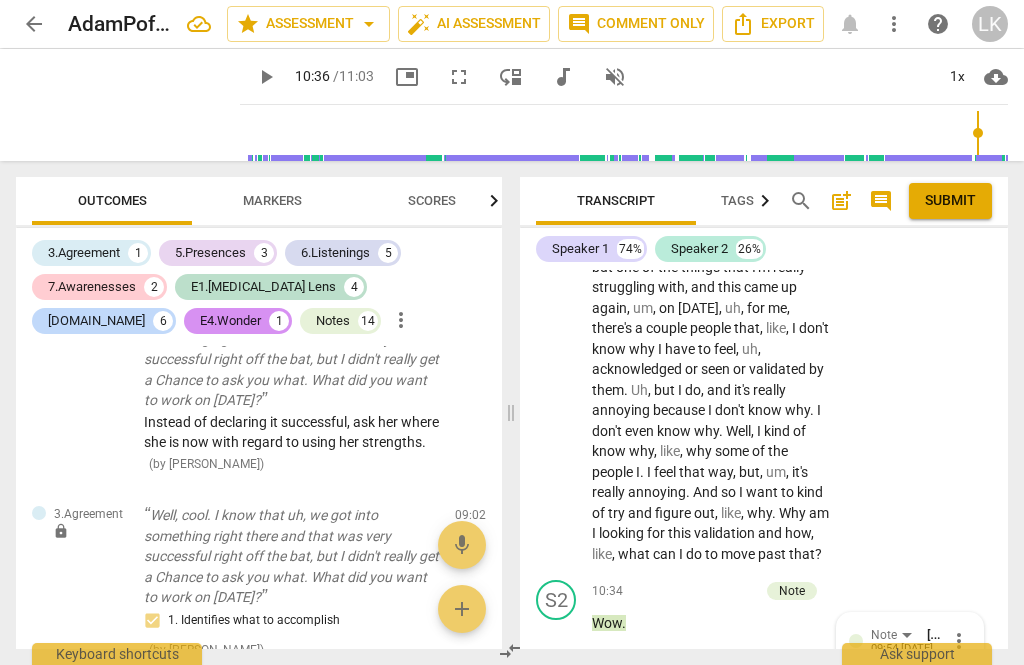 click at bounding box center [894, 710] 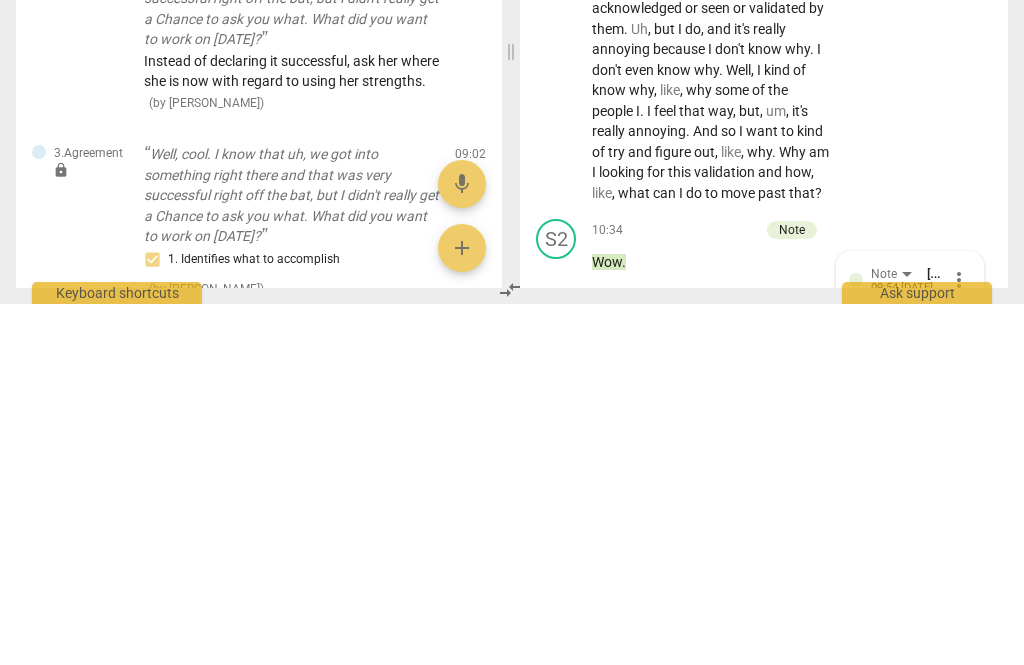 click on "send" at bounding box center [956, 711] 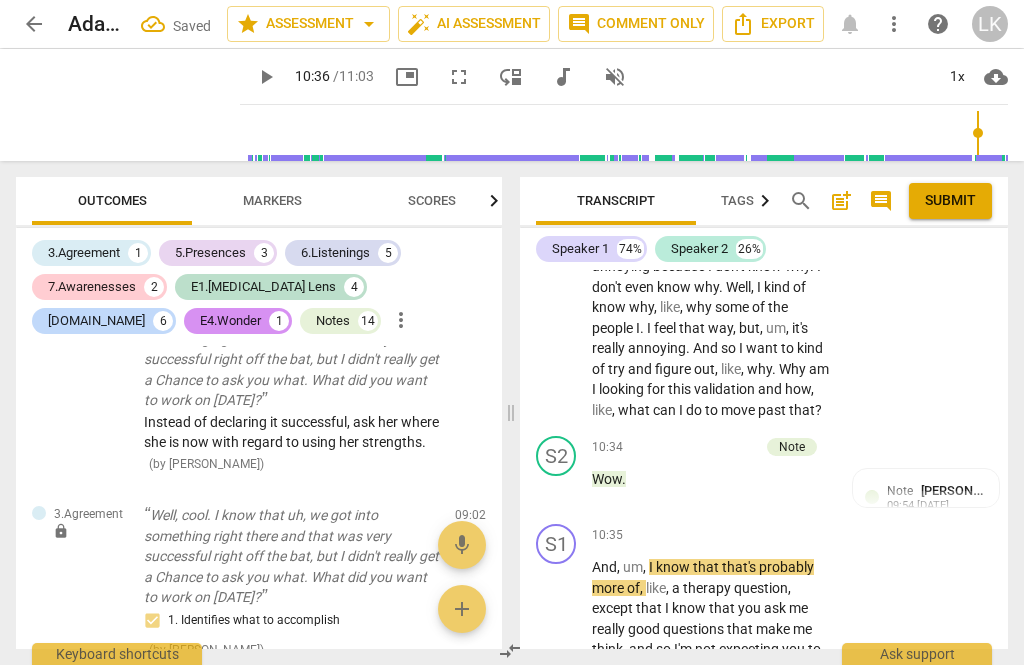 scroll, scrollTop: 7349, scrollLeft: 0, axis: vertical 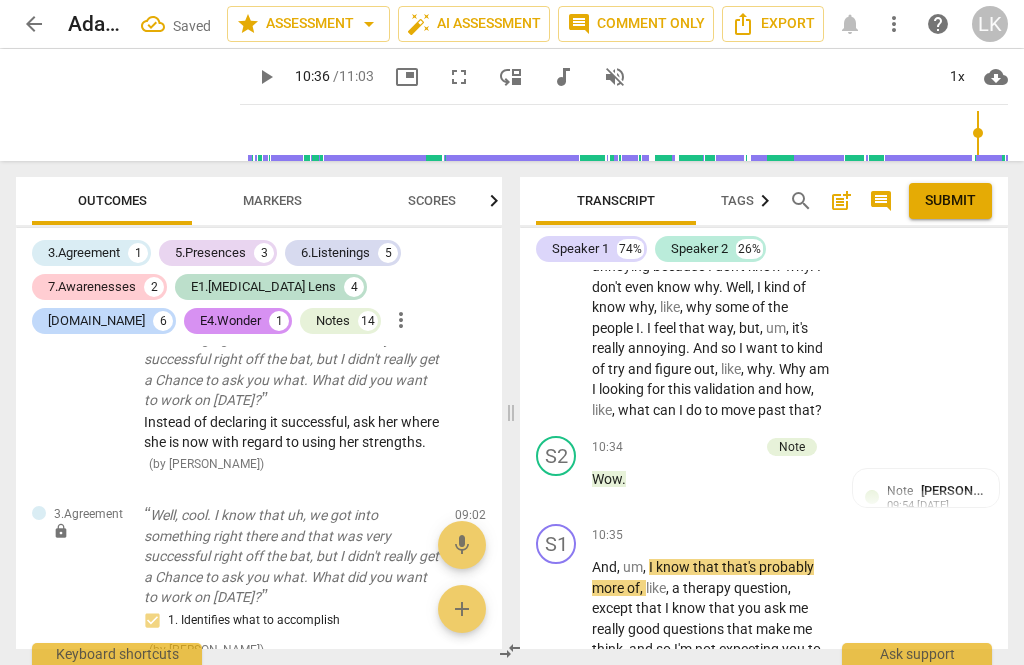 click on "play_arrow" at bounding box center [557, 670] 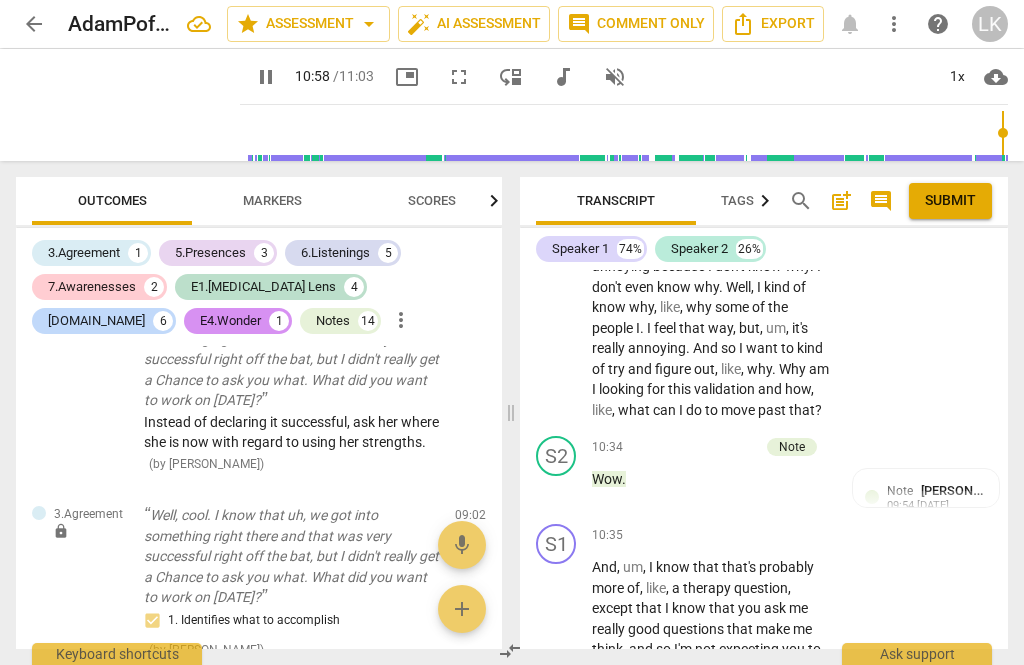 click on "pause" at bounding box center (557, 670) 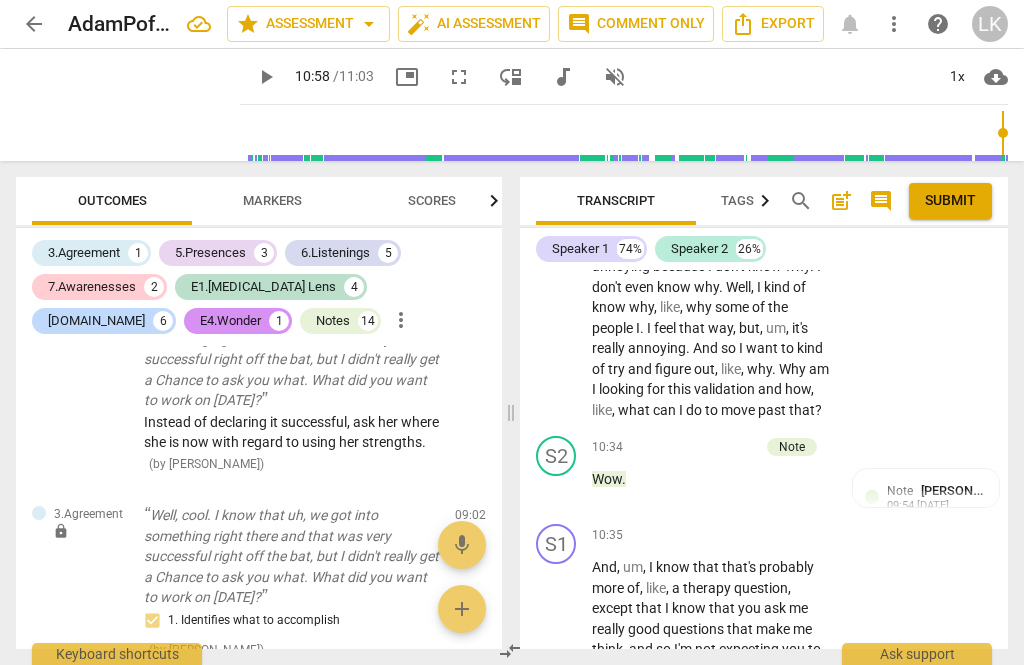 click on "+" at bounding box center [708, 535] 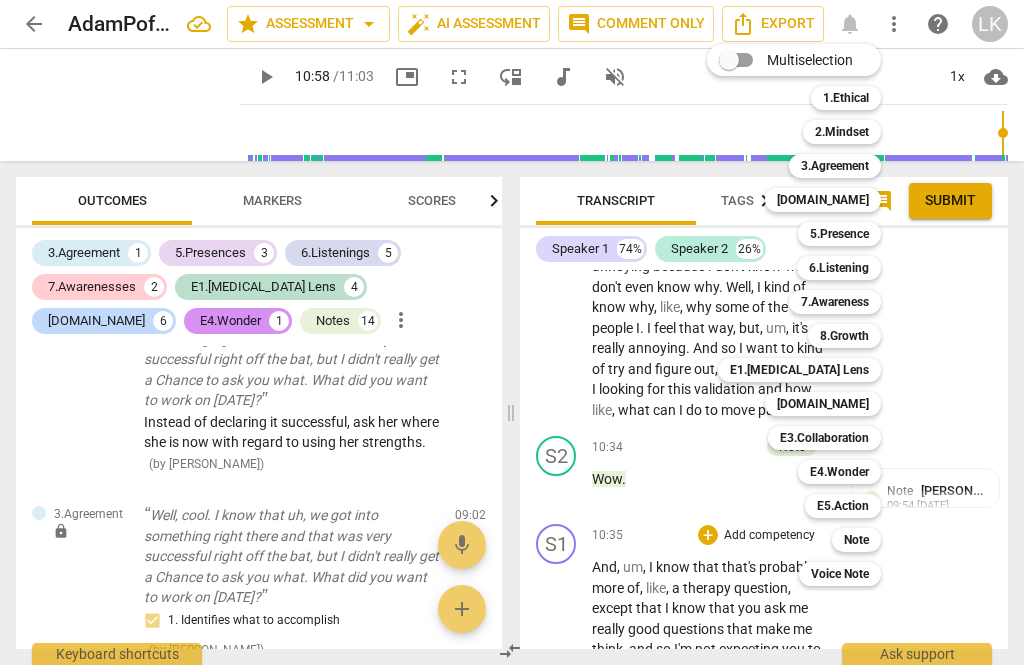 click on "Note" at bounding box center (856, 540) 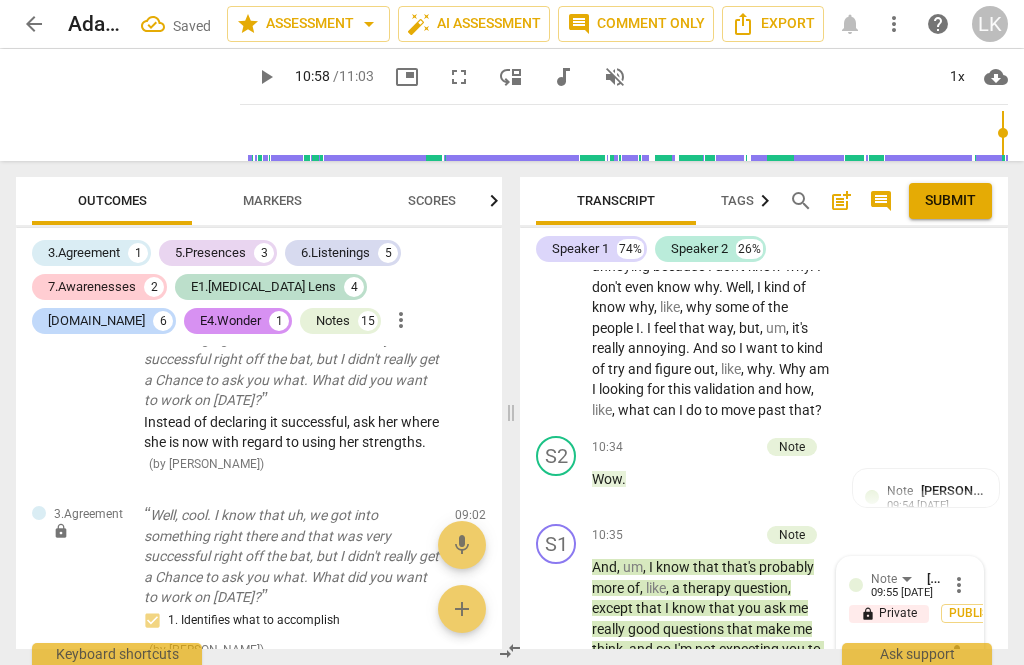 scroll, scrollTop: 8865, scrollLeft: 0, axis: vertical 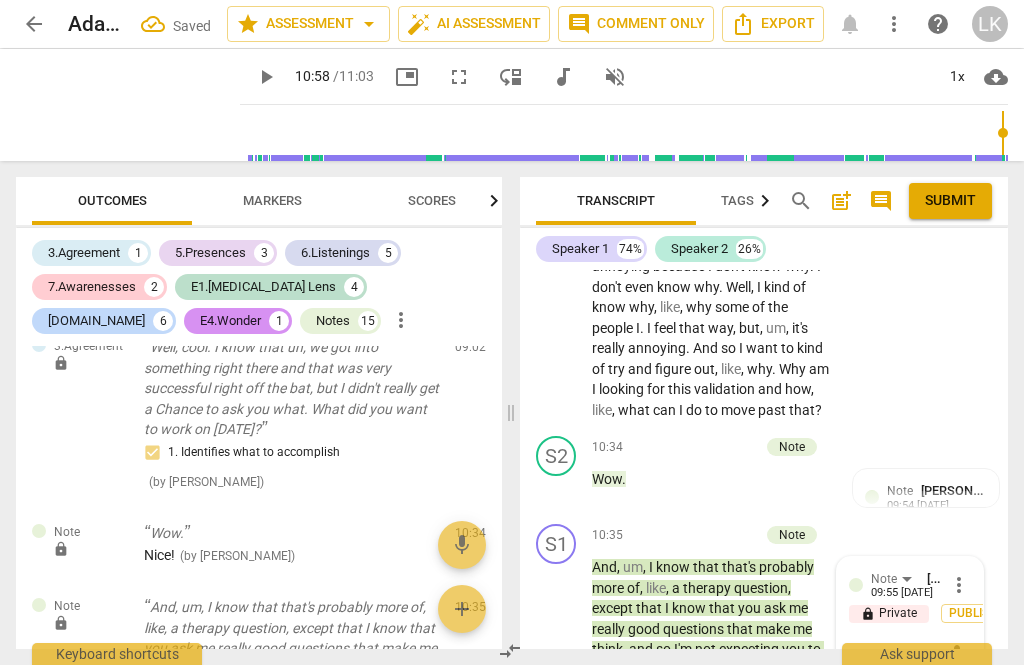 click at bounding box center [894, 654] 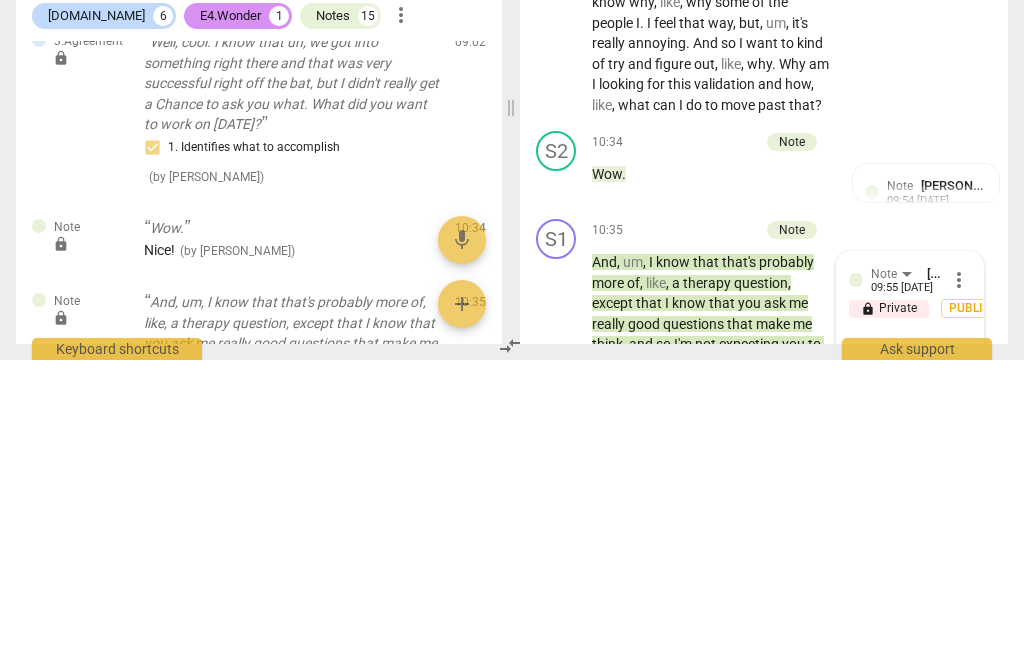 scroll, scrollTop: 19, scrollLeft: 0, axis: vertical 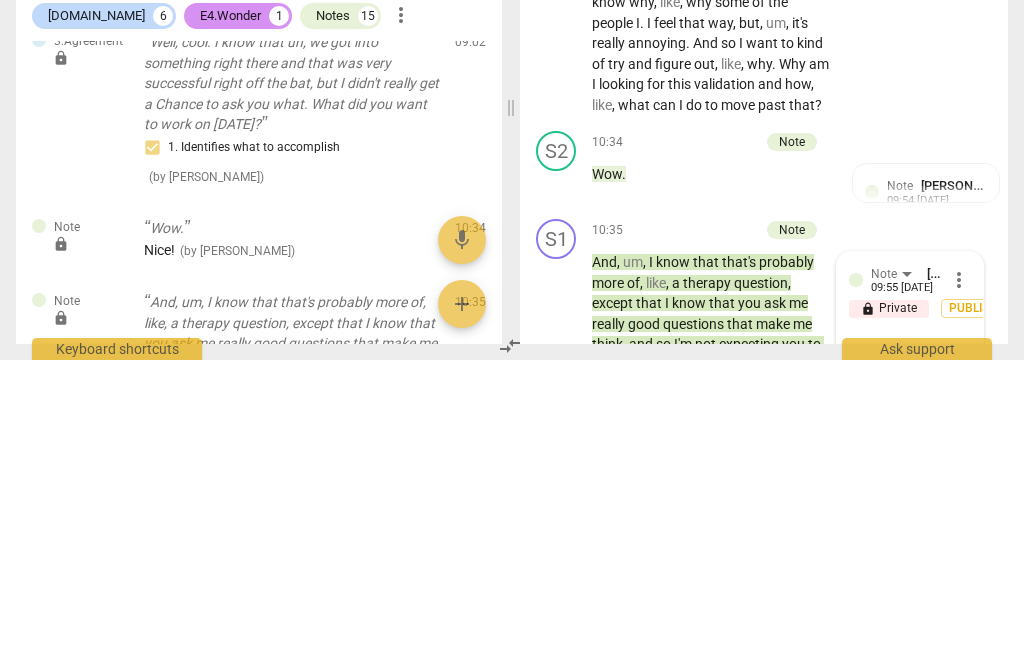 click on "send" at bounding box center [957, 702] 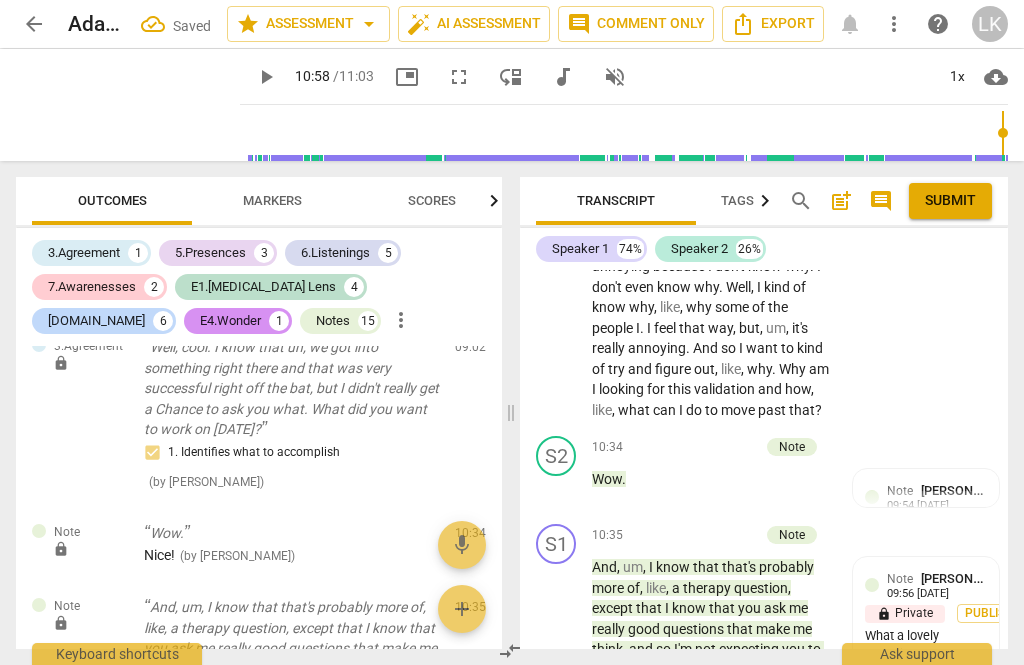 scroll, scrollTop: 7480, scrollLeft: 0, axis: vertical 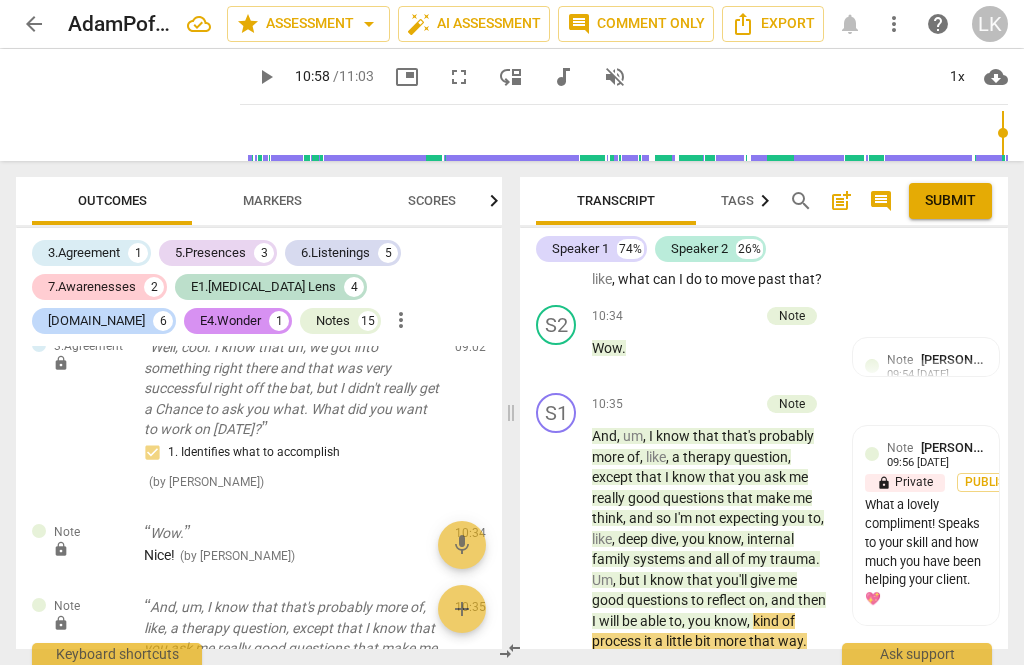 click on "Add competency" at bounding box center [769, 679] 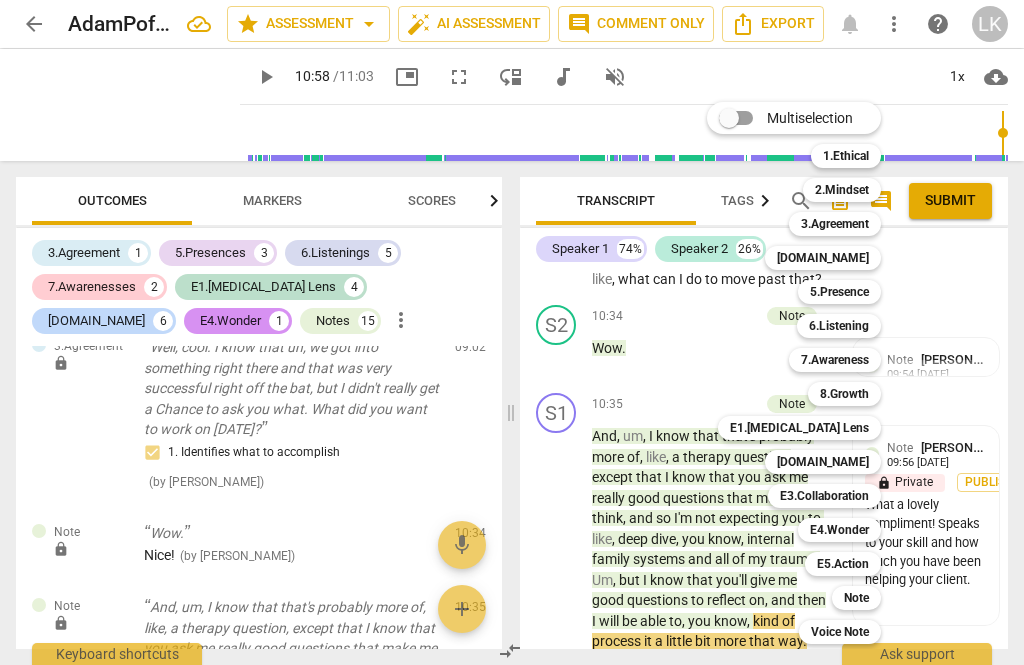 click on "Note t" at bounding box center (867, 598) 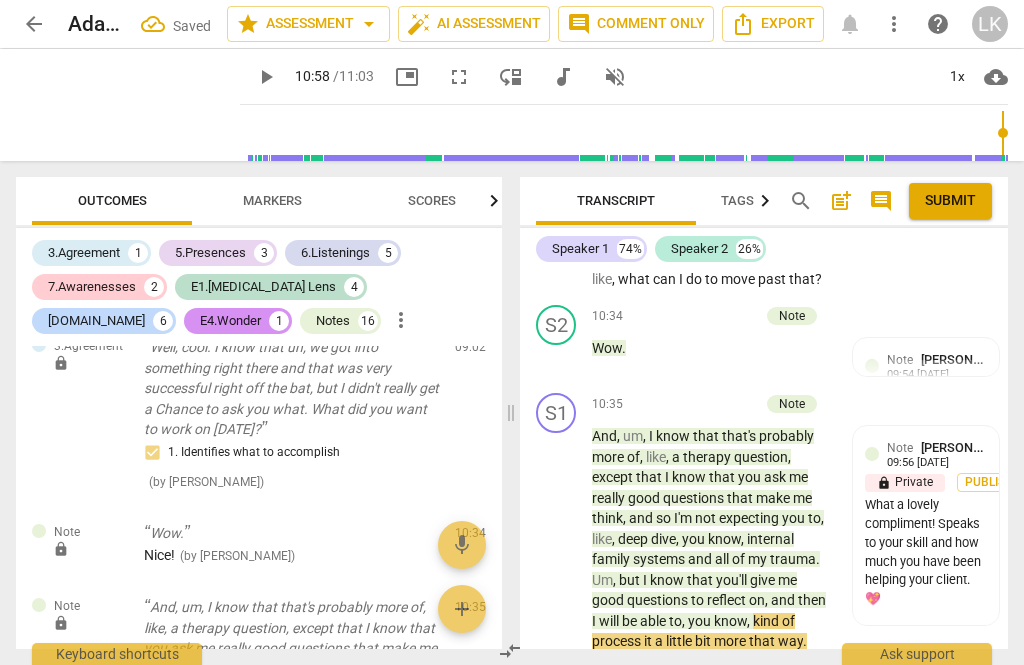 scroll, scrollTop: 9043, scrollLeft: 0, axis: vertical 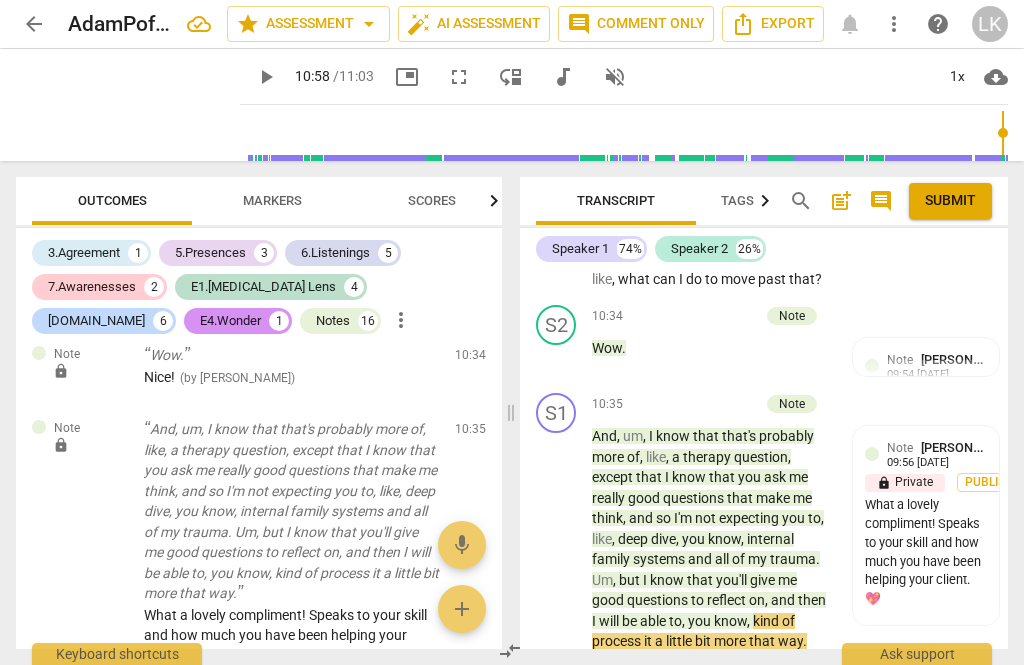 click at bounding box center [894, 798] 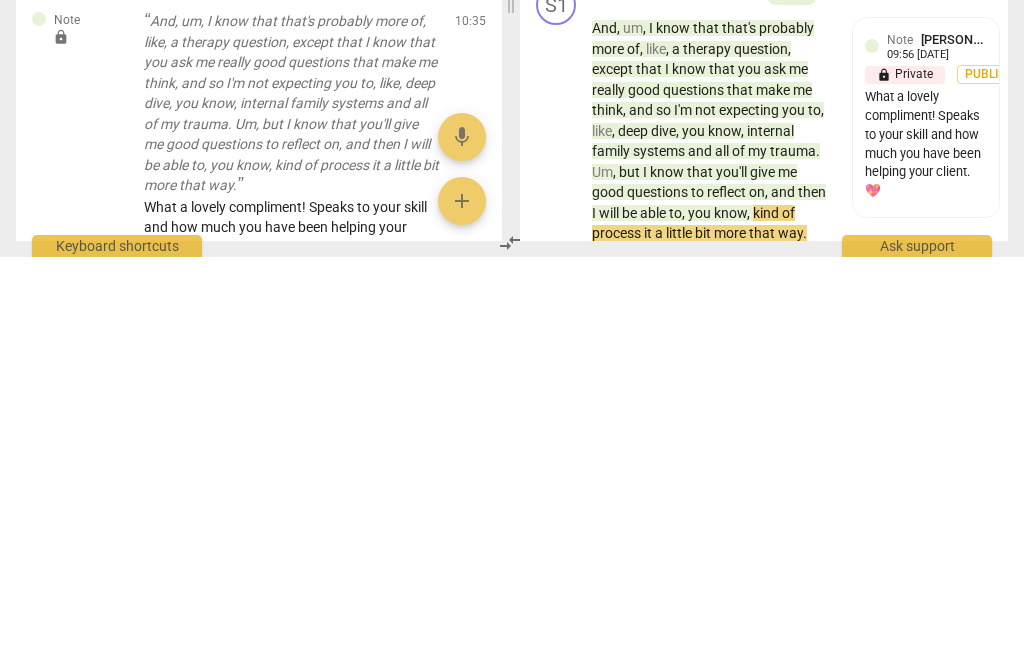 click on "send" at bounding box center [957, 798] 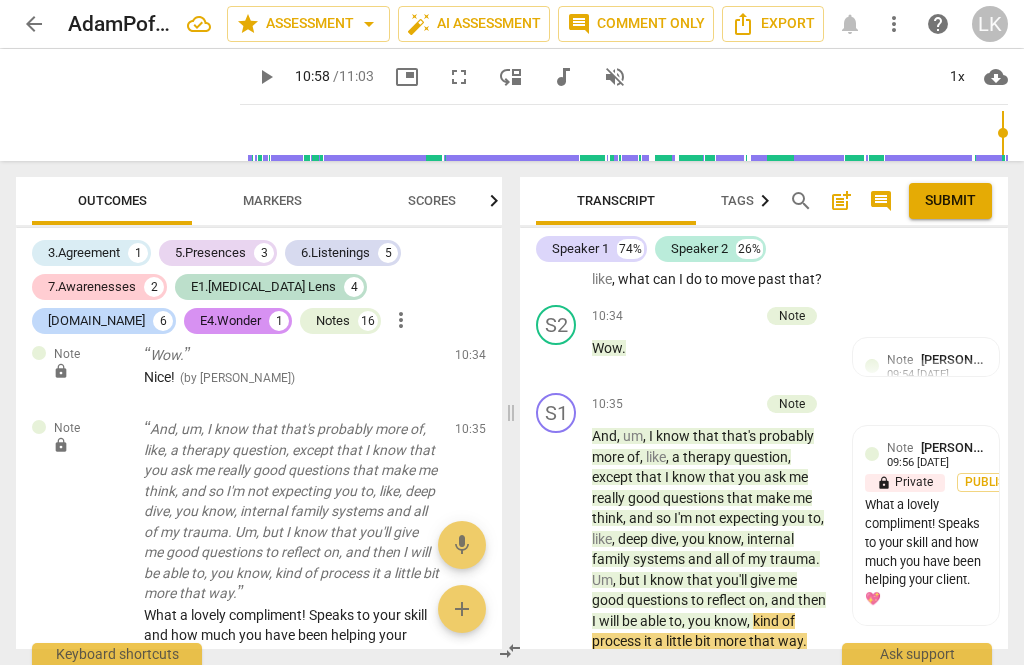 click on "arrow_back" at bounding box center (34, 24) 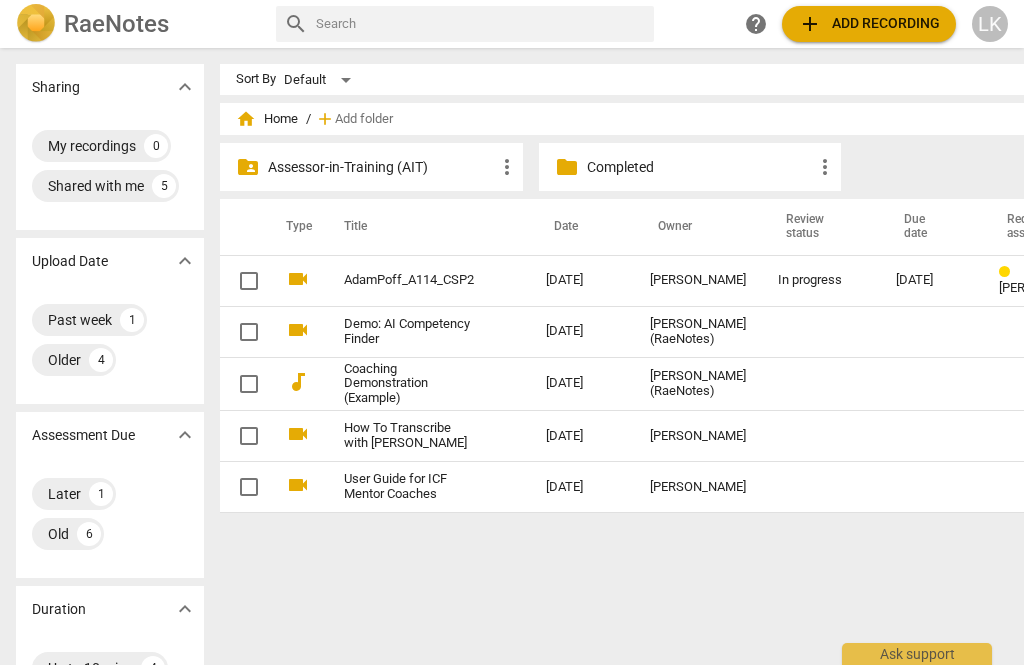 click on "Completed" at bounding box center [700, 167] 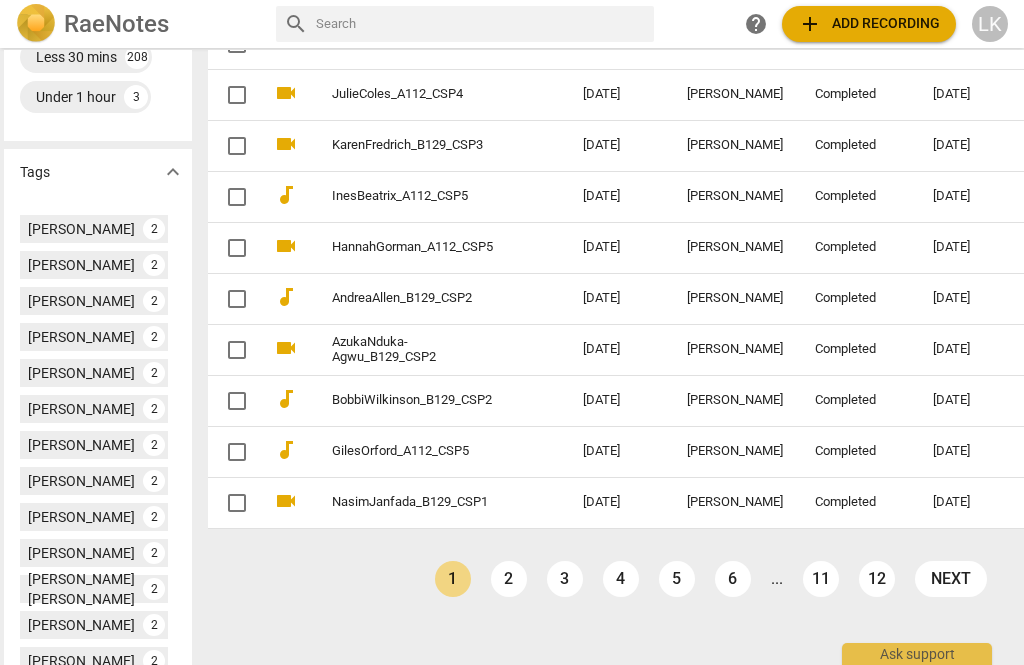 scroll, scrollTop: 695, scrollLeft: 13, axis: both 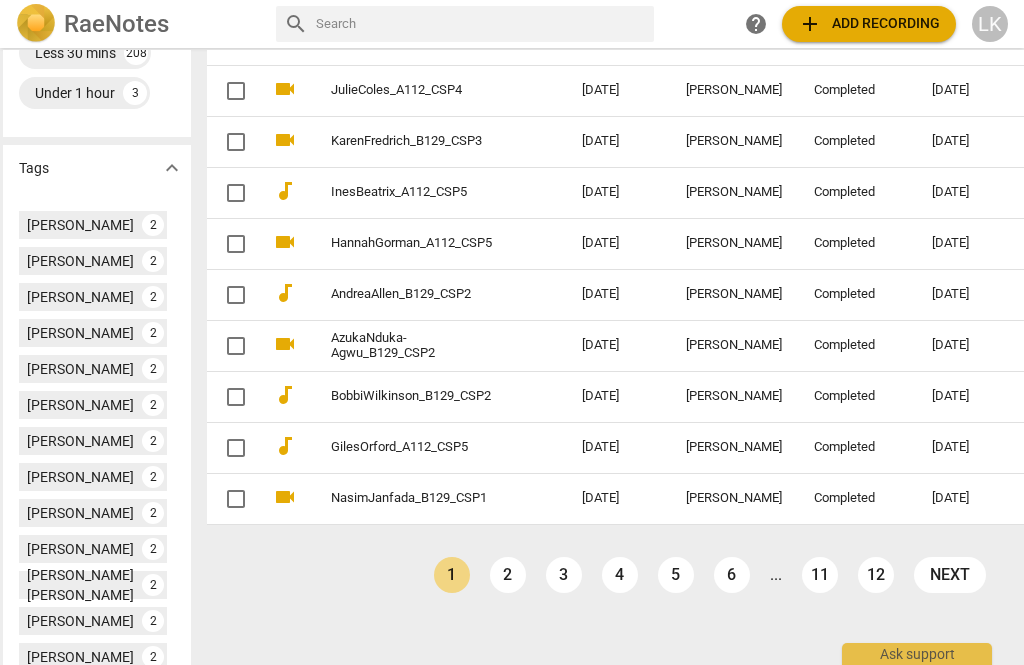 click on "2" at bounding box center (508, 575) 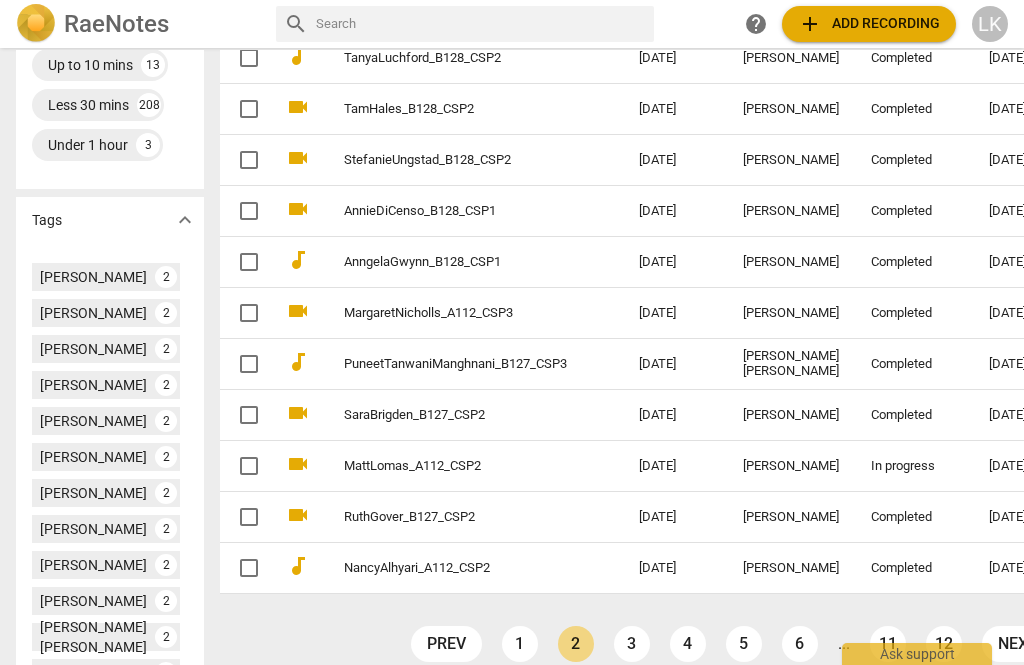 scroll, scrollTop: 643, scrollLeft: 0, axis: vertical 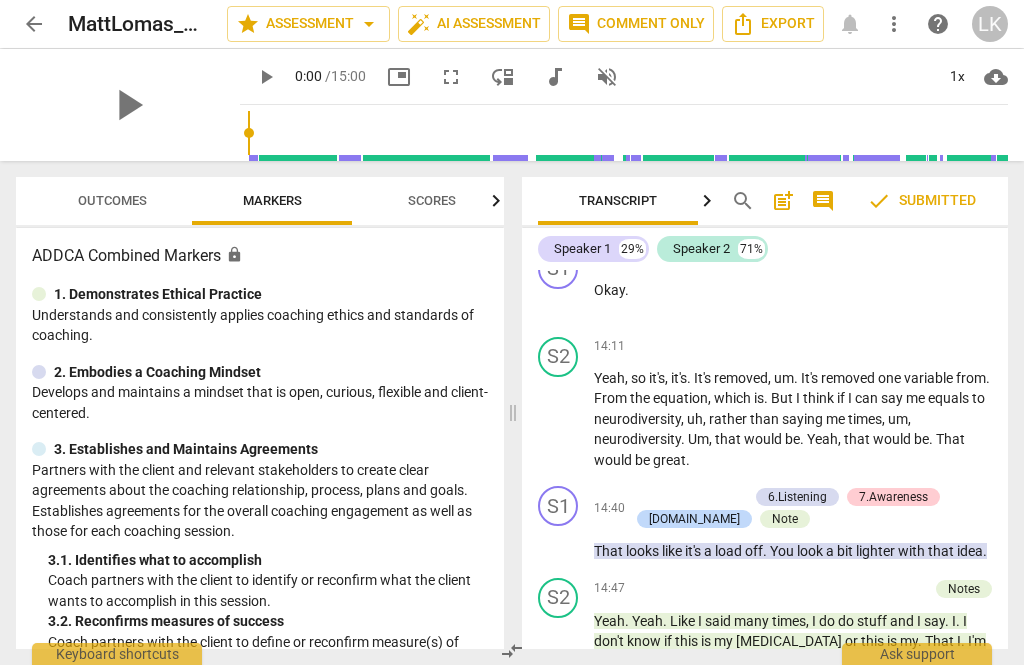 click on "Outcomes" at bounding box center [112, 200] 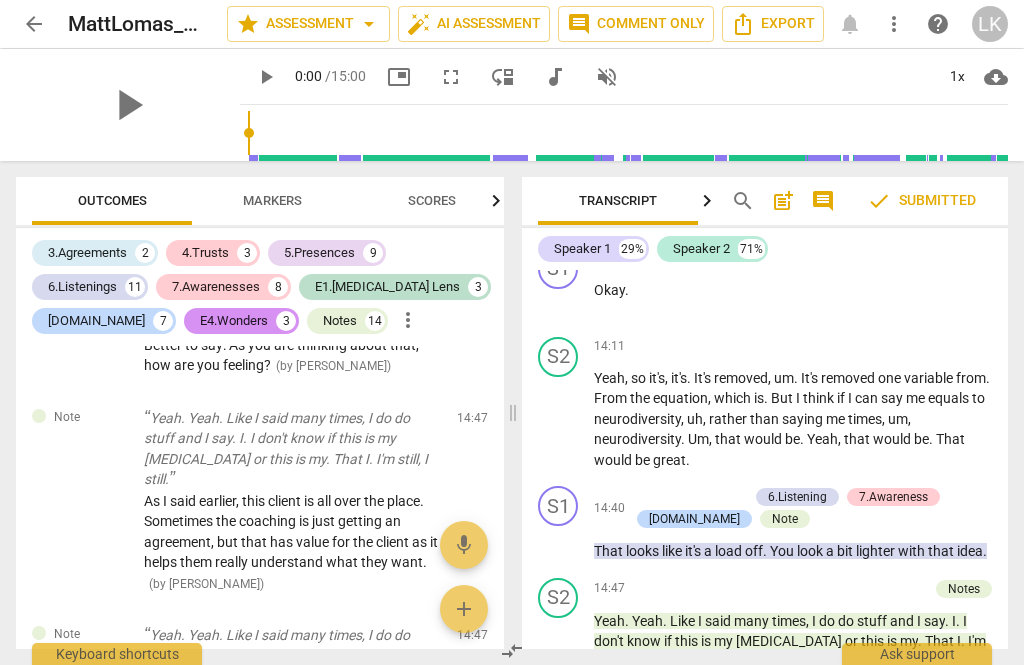 scroll, scrollTop: 14813, scrollLeft: 0, axis: vertical 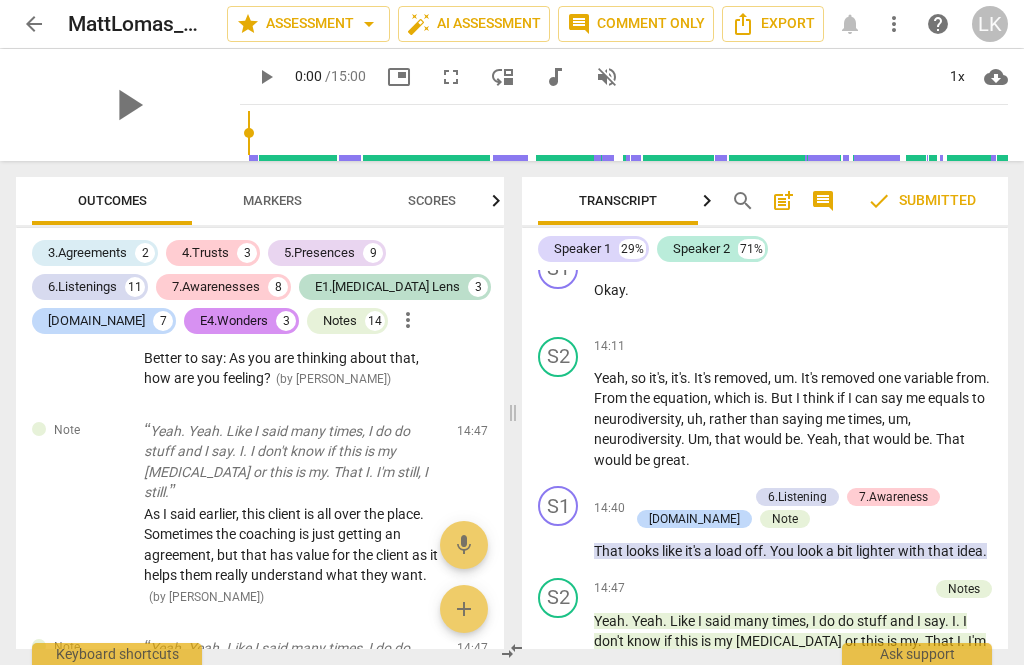 click on "arrow_back MattLomas_A112_CSP2 star    Assessment   arrow_drop_down auto_fix_high    AI Assessment comment    Comment only    Export notifications more_vert help LK" at bounding box center [512, 24] 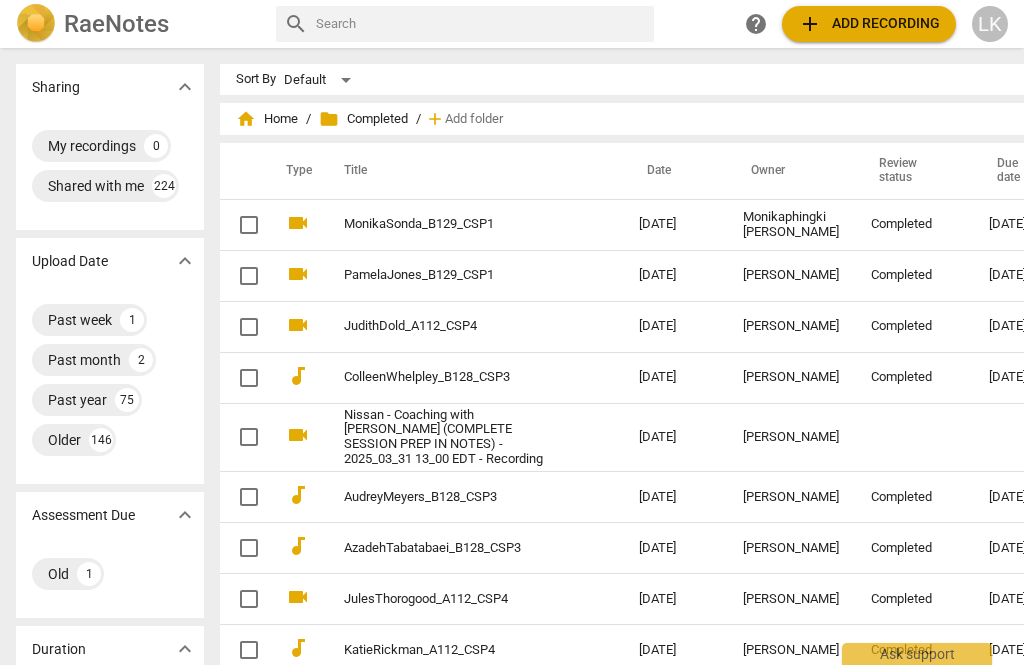 click on "home Home" at bounding box center (267, 119) 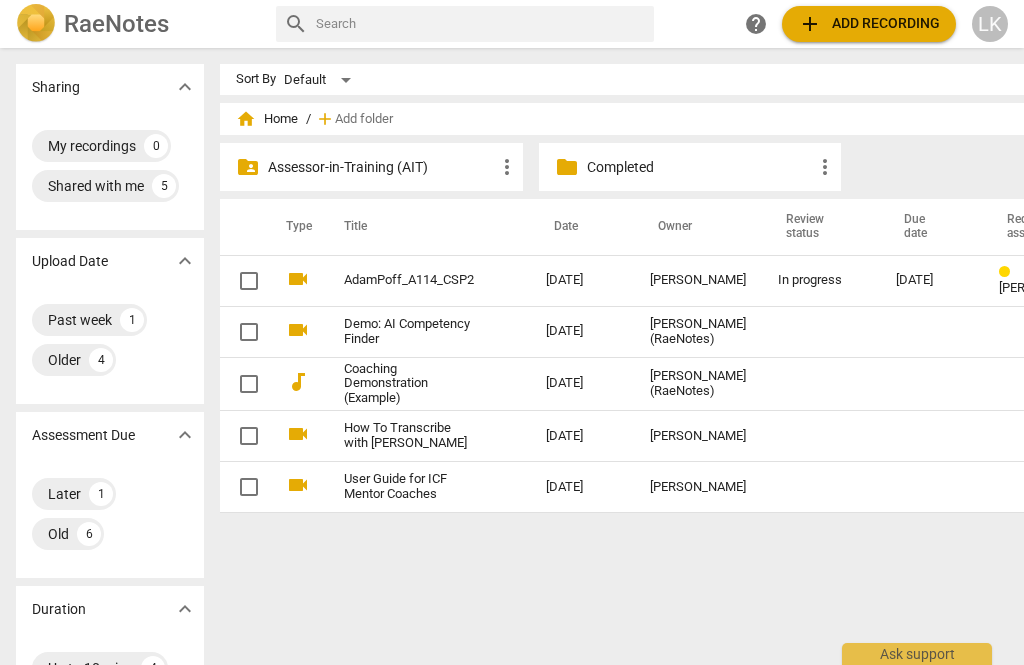 click at bounding box center (1008, 272) 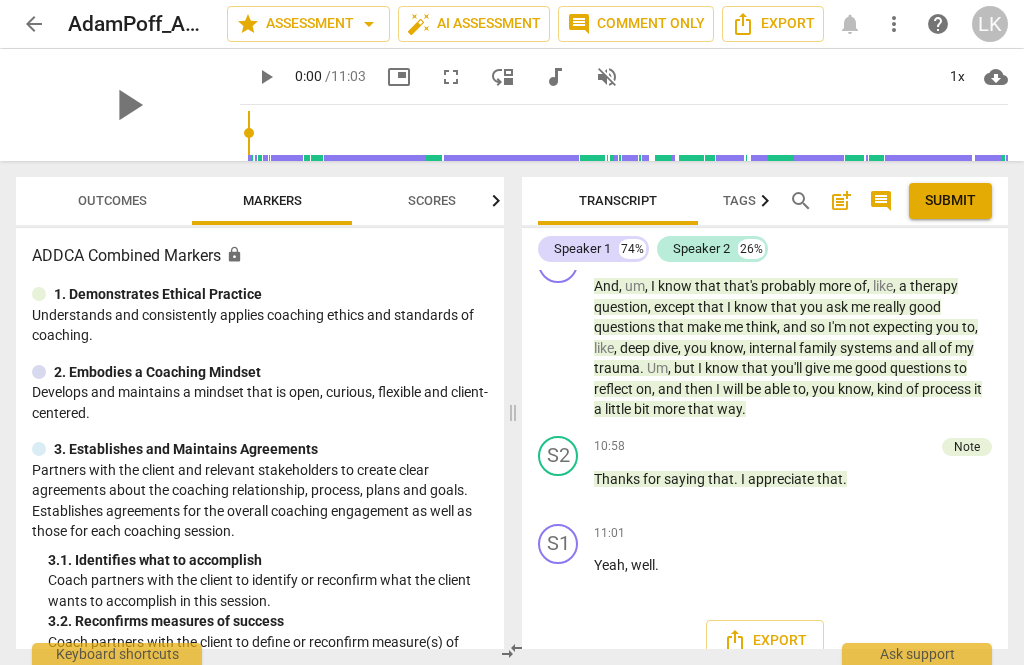 scroll, scrollTop: 5477, scrollLeft: 0, axis: vertical 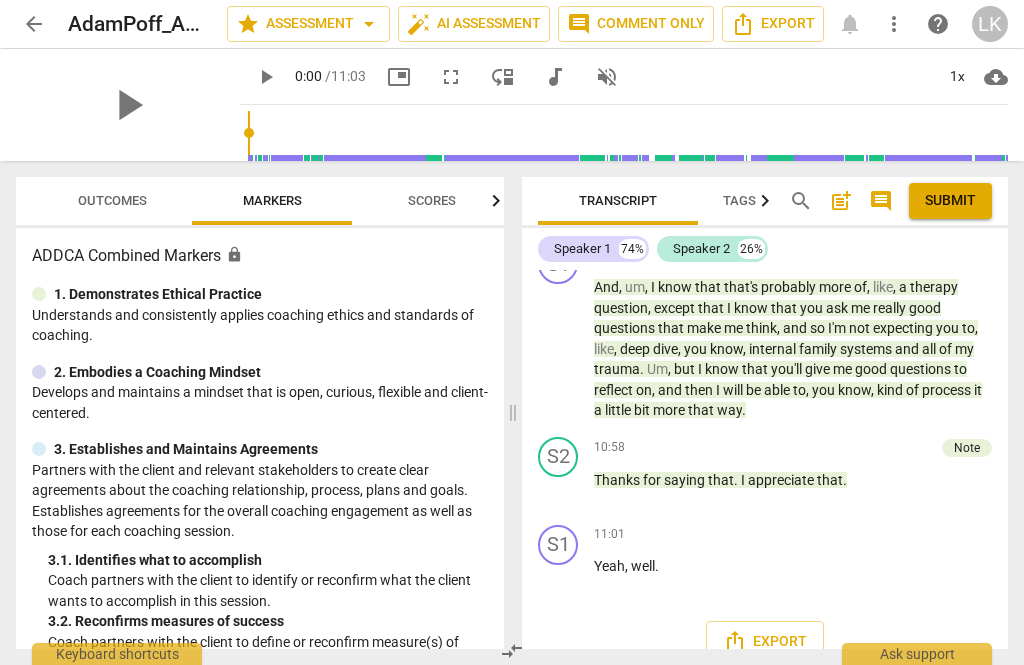 click on "+ Add competency" at bounding box center (932, 535) 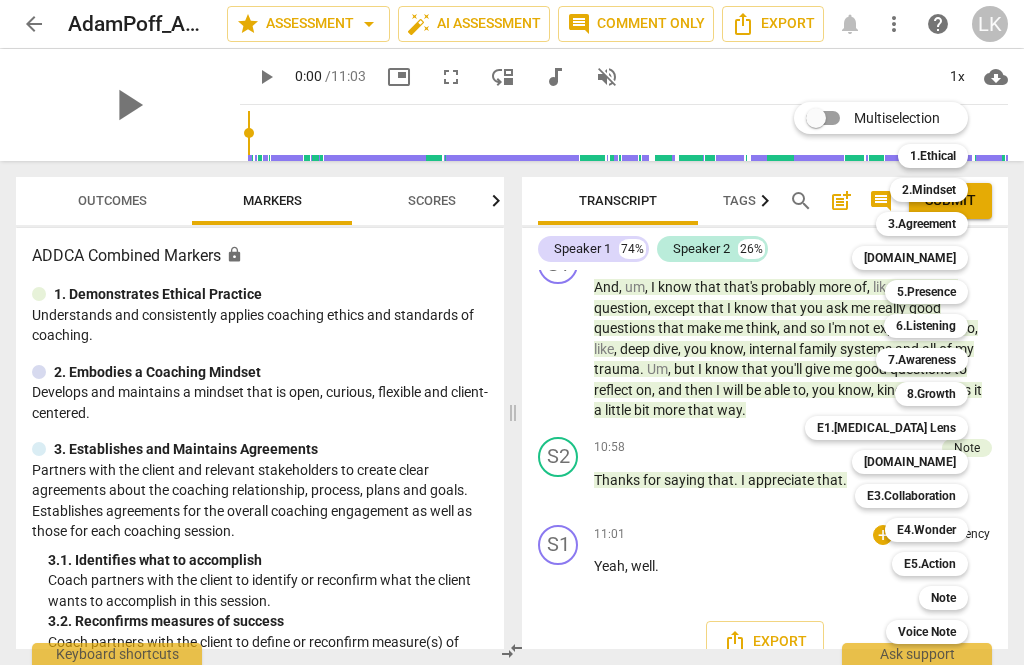 click on "Note t" at bounding box center [954, 598] 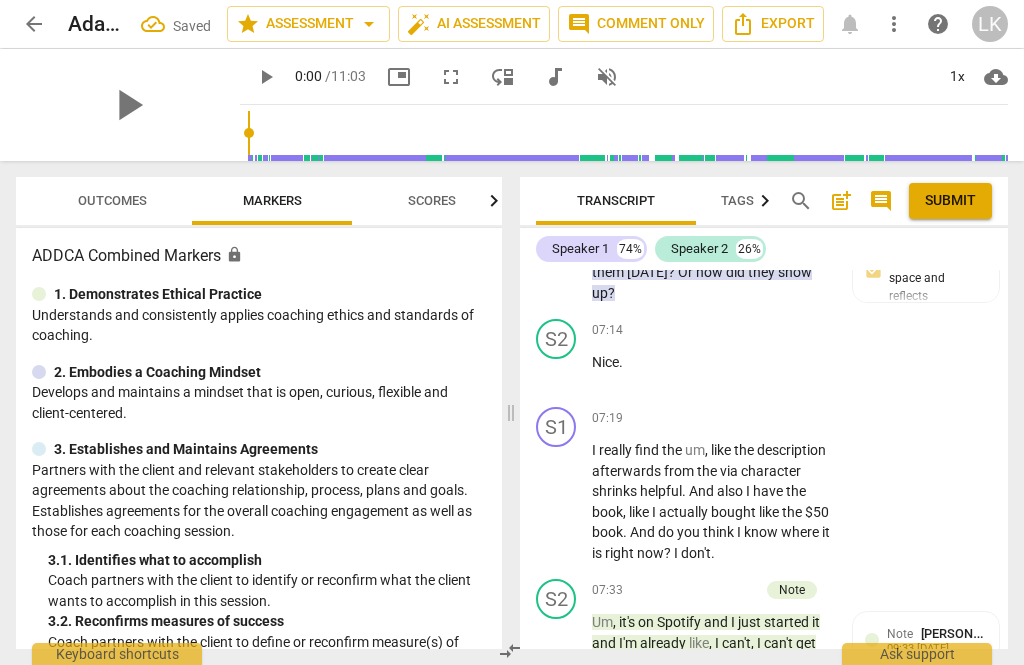 scroll, scrollTop: 7525, scrollLeft: 0, axis: vertical 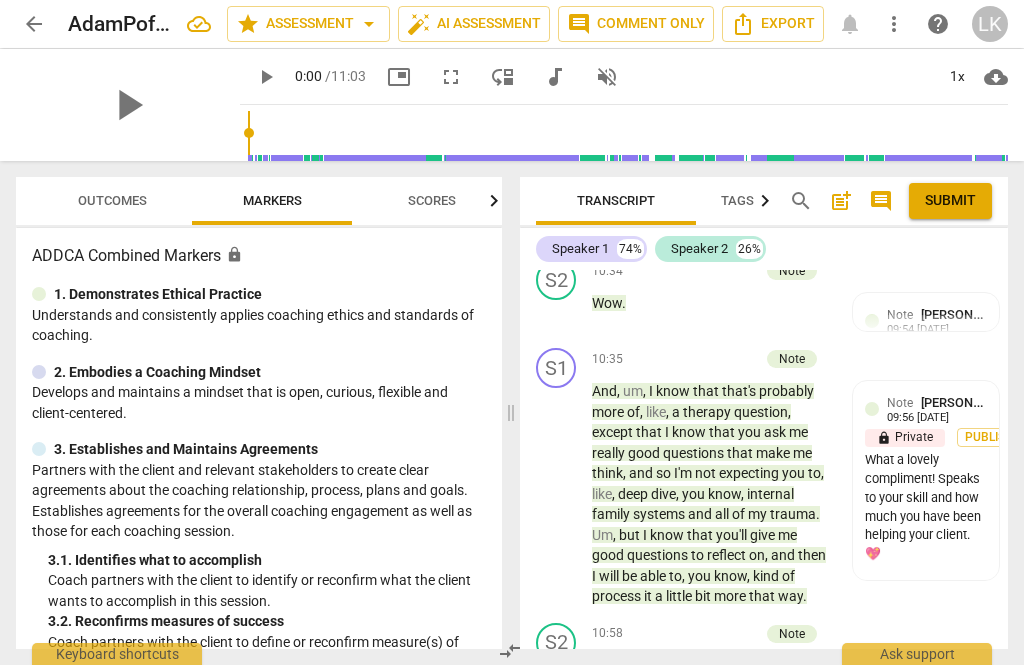 click on "Outcomes" at bounding box center [112, 200] 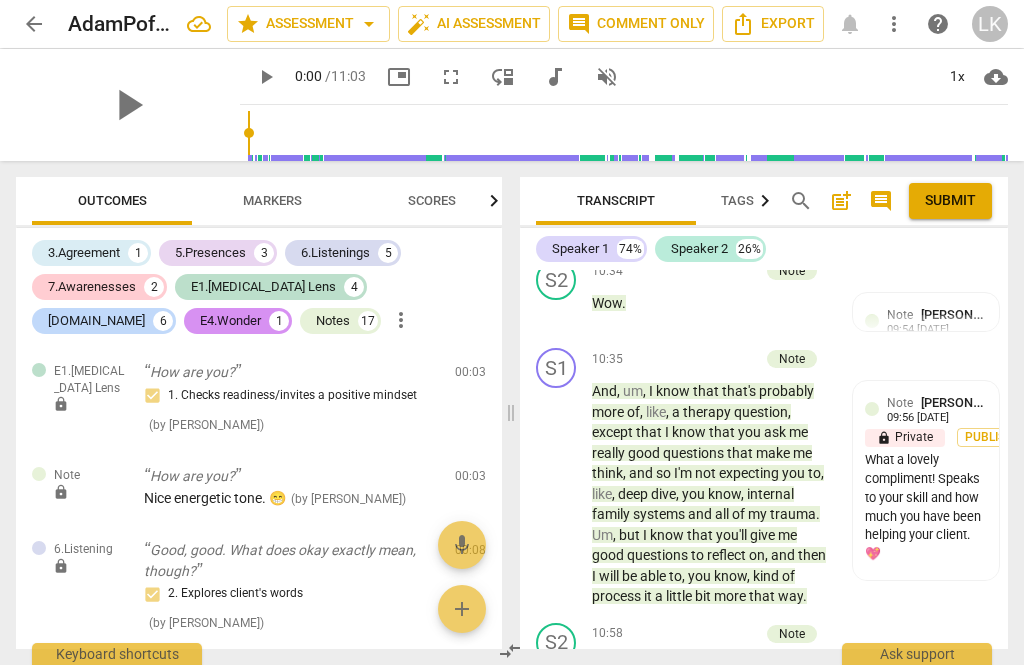 scroll, scrollTop: 7516, scrollLeft: 0, axis: vertical 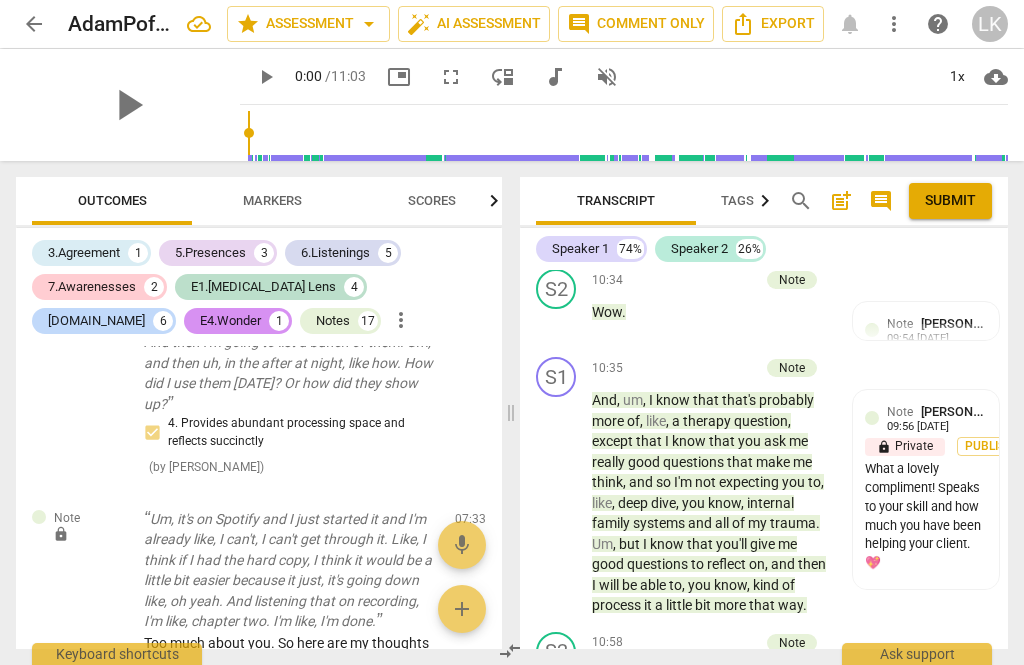 click on "edit" at bounding box center [435, 523] 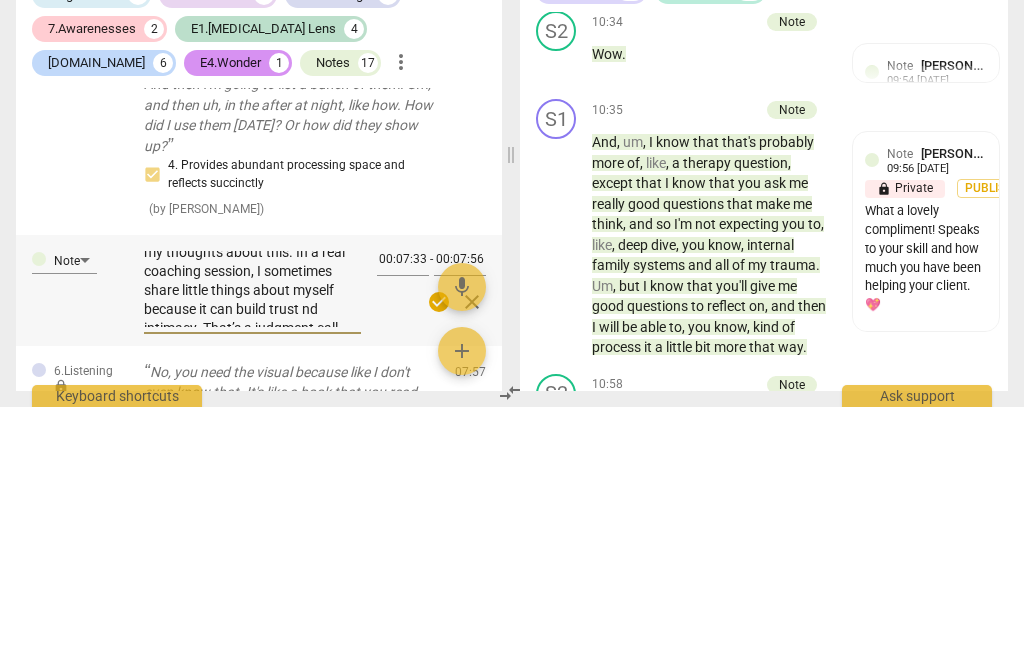 scroll, scrollTop: 28, scrollLeft: 0, axis: vertical 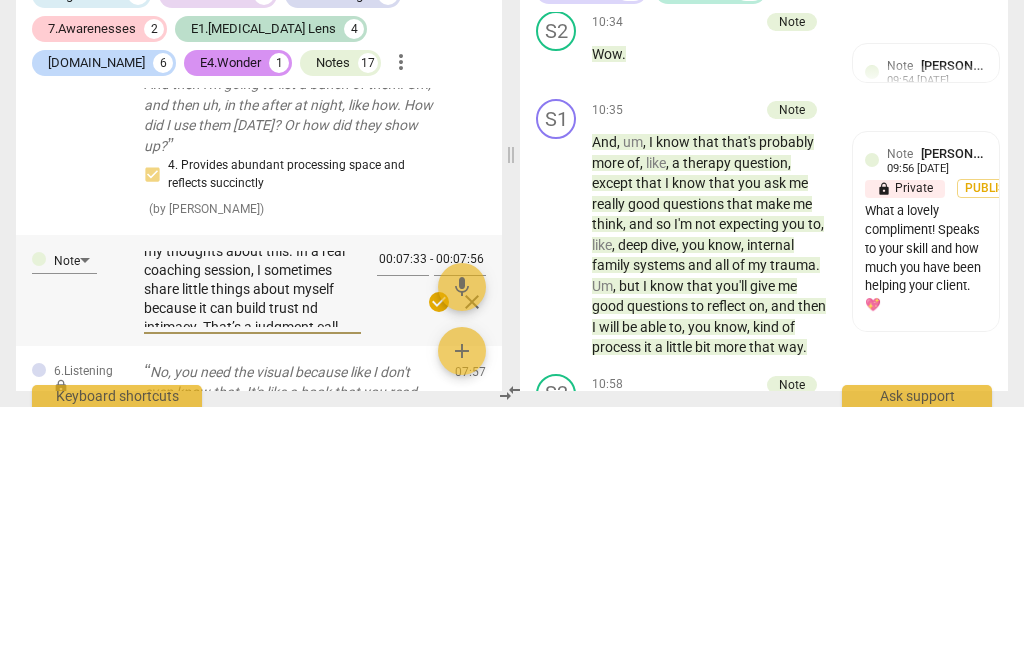 click on "Too much about you. So here are my thoughts about this. In a real coaching session, I sometimes share little things about myself because it can build trust nd intimacy. That’s a judgment call. Just don’t do it when you are being assessed for a certification! 🤣🤣🤣" at bounding box center [252, 547] 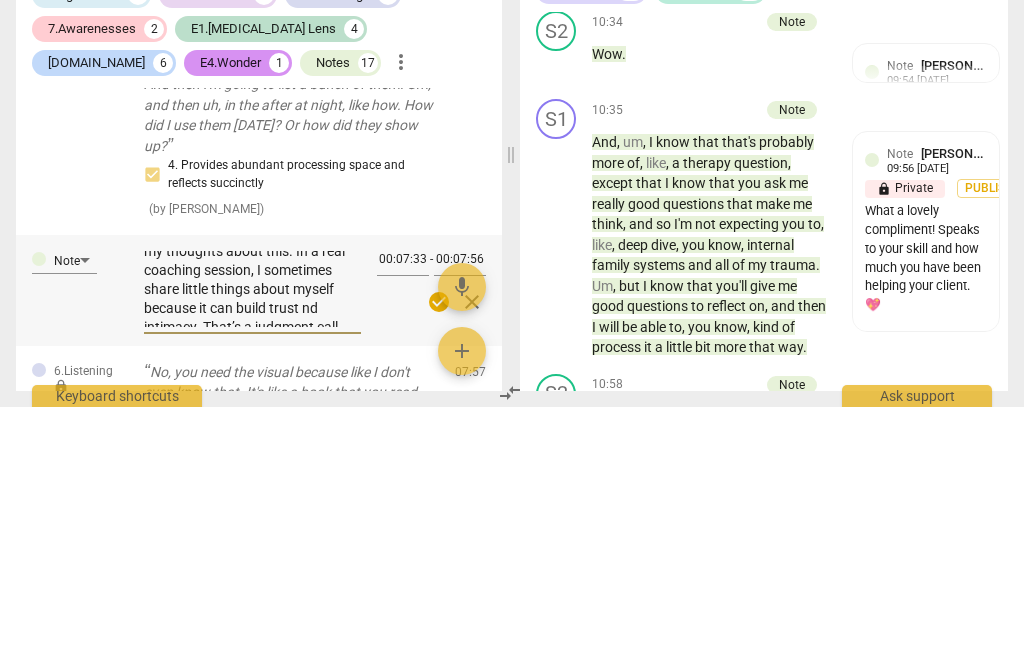 click on "Too much about you. So here are my thoughts about this. In a real coaching session, I sometimes share little things about myself because it can build trust nd intimacy. That’s a judgment call. Just don’t do it when you are being assessed for a certification! 🤣🤣🤣" at bounding box center [252, 547] 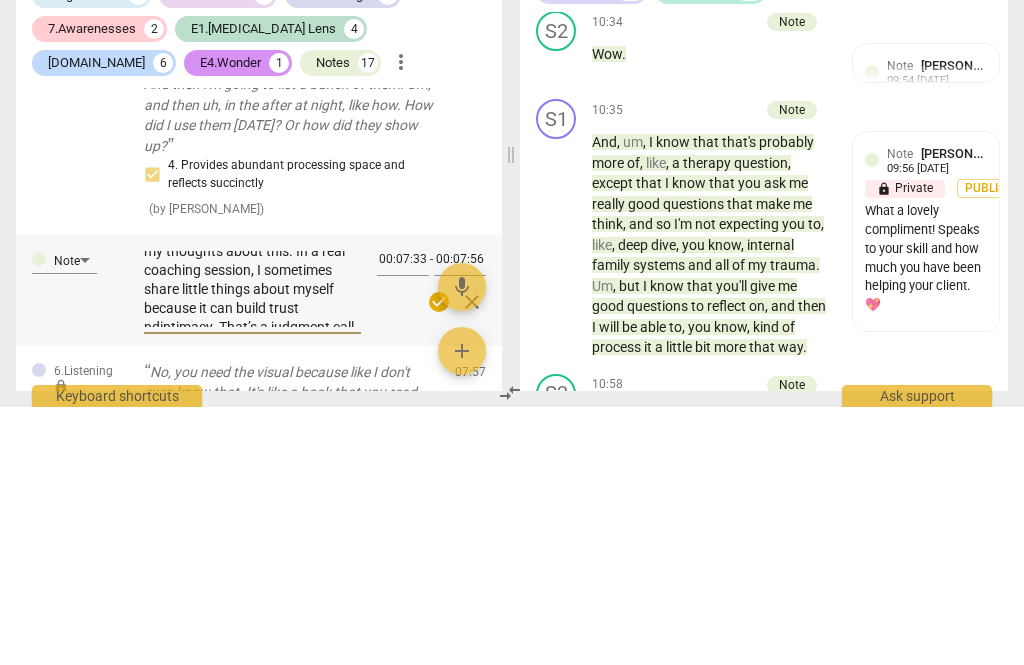scroll, scrollTop: 37, scrollLeft: 0, axis: vertical 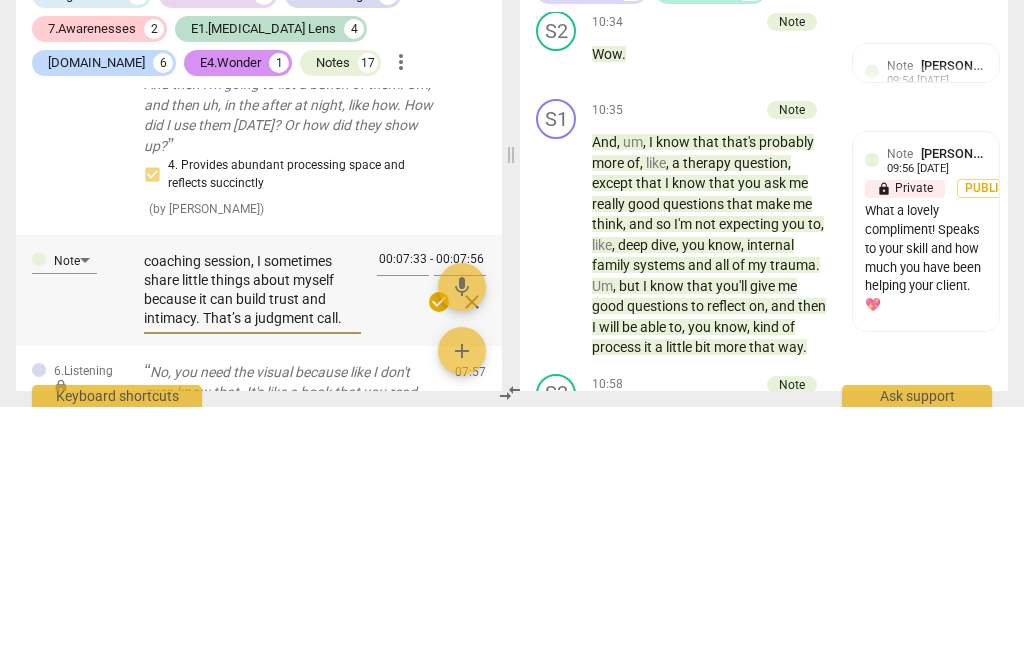 click on "check_circle" at bounding box center [439, 560] 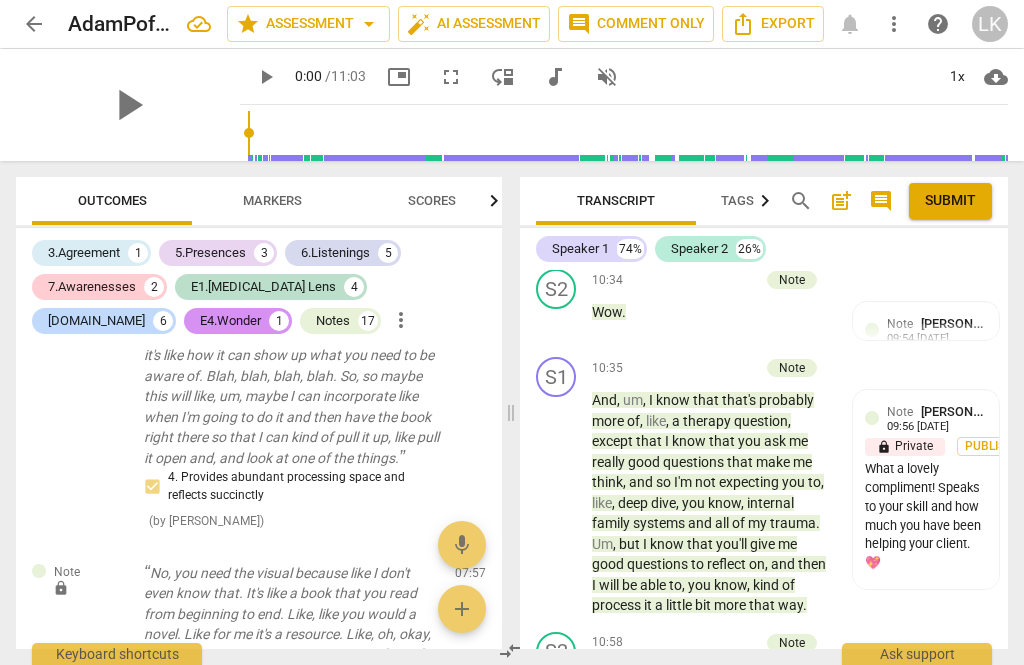 scroll, scrollTop: 7907, scrollLeft: 0, axis: vertical 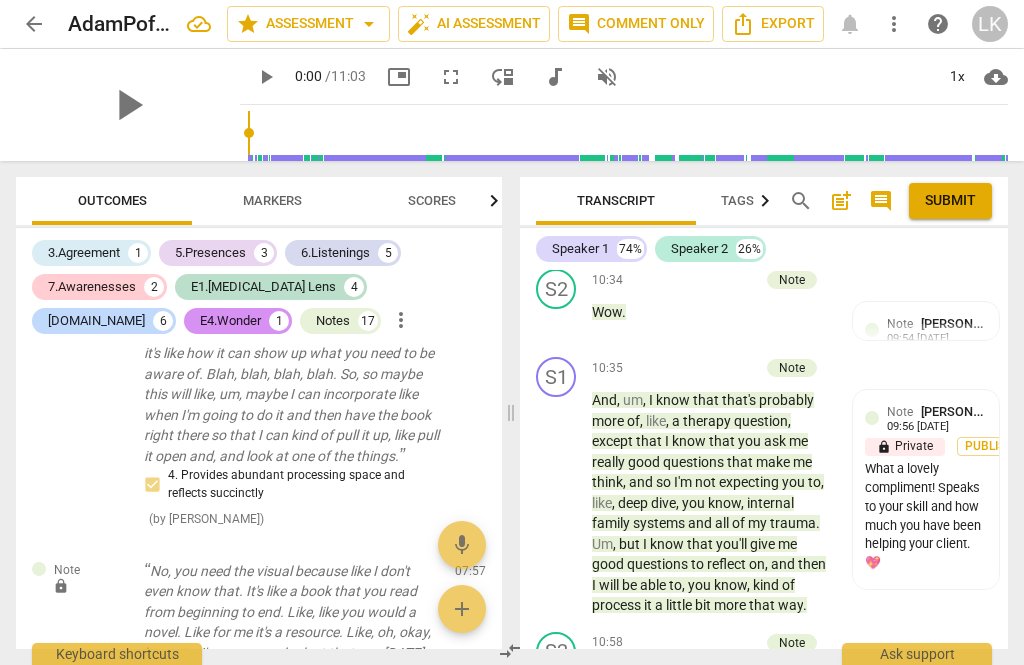 click on "edit" at bounding box center [435, 575] 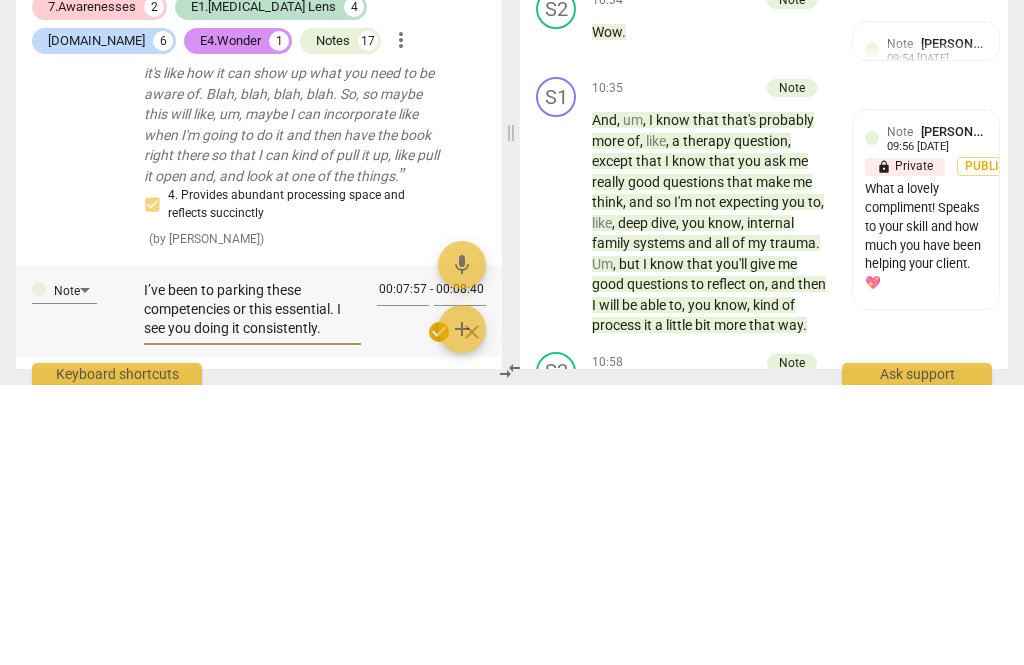 click on "I’ve been to parking these competencies or this essential. I see you doing it consistently." at bounding box center [252, 589] 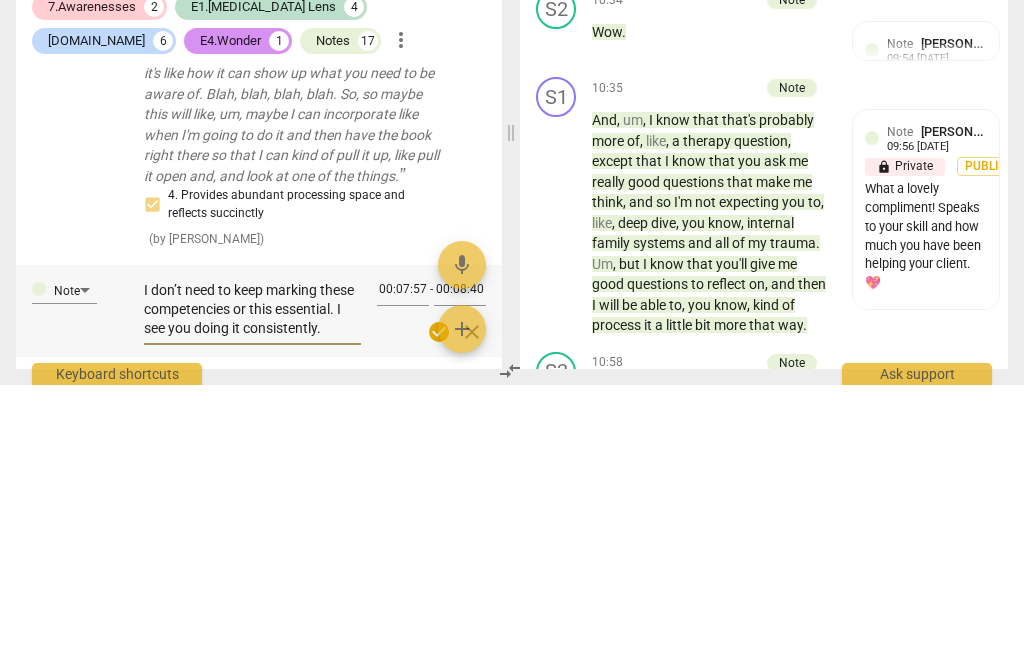 click on "I don’t need to keep marking these competencies or this essential. I see you doing it consistently." at bounding box center (252, 589) 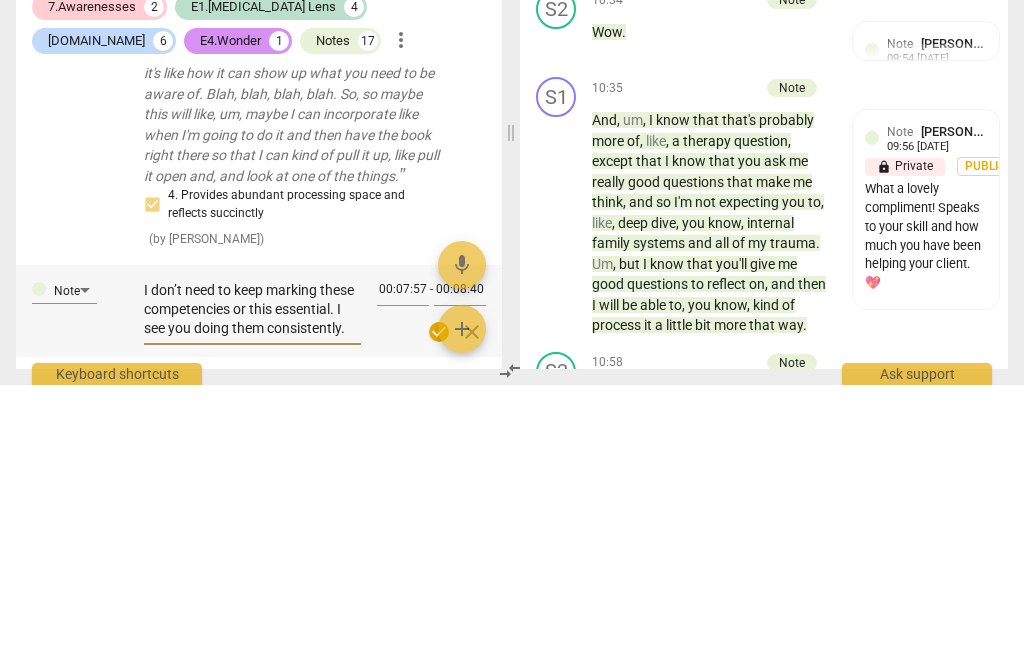 click on "check_circle close" at bounding box center (431, 612) 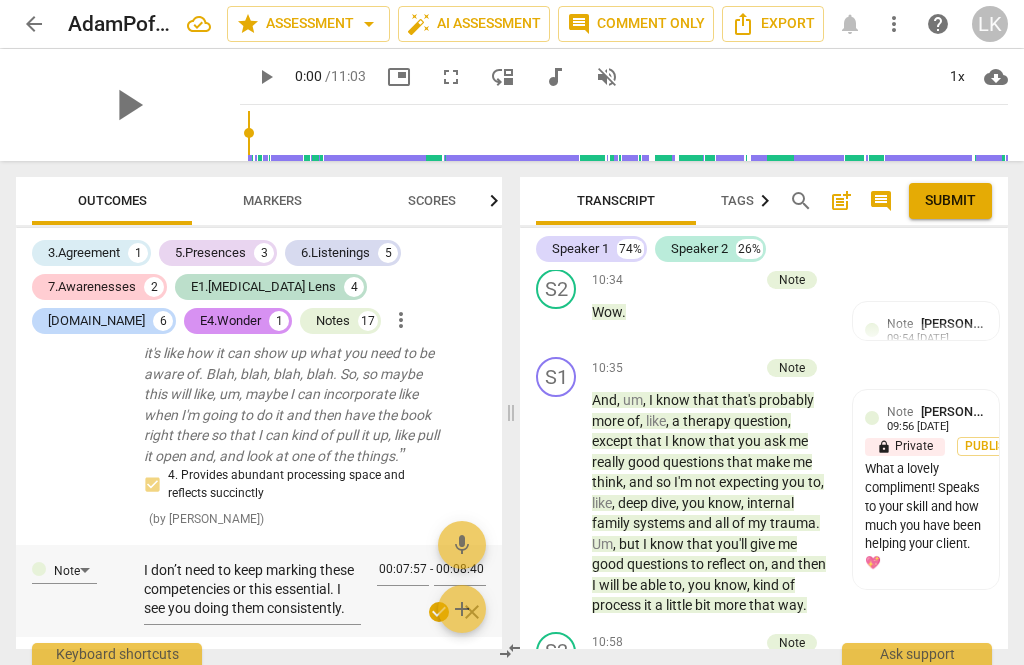 click on "Note I don’t need to keep marking these competencies or this essential. I see you doing them consistently. I don’t need to keep marking these competencies or this essential. I see you doing them consistently. 00:07:57  -  00:08:40 check_circle close" at bounding box center (259, 591) 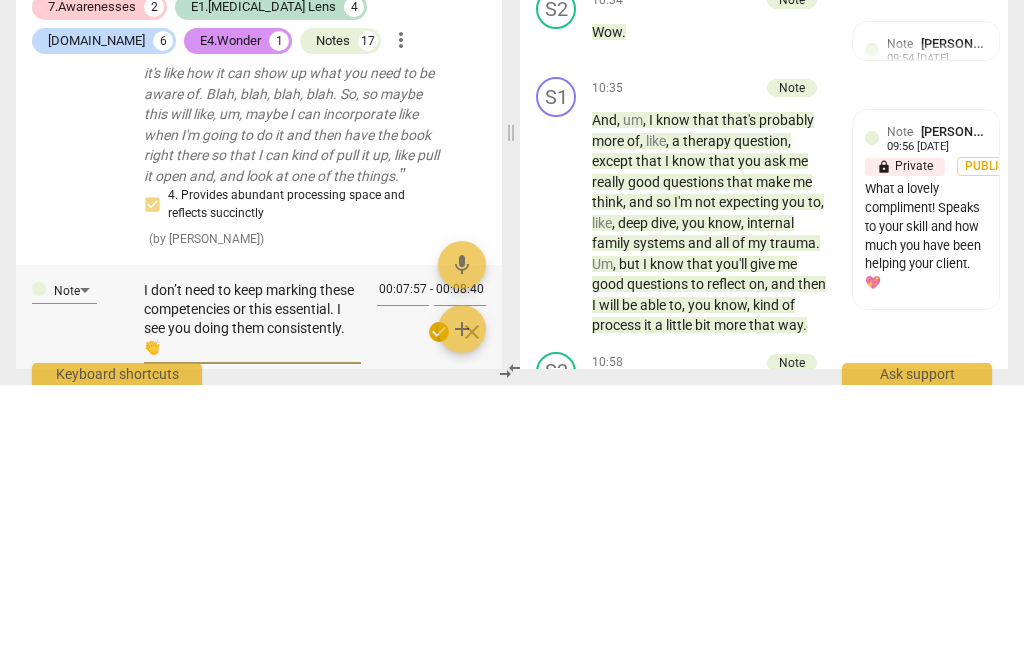 click on "check_circle" at bounding box center (439, 612) 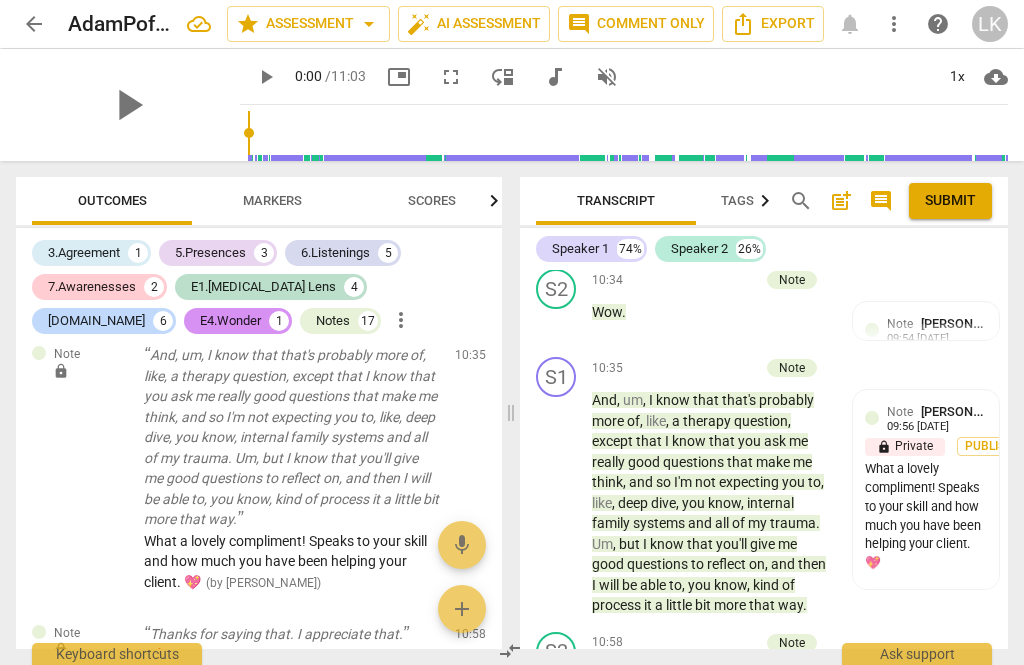 scroll, scrollTop: 9116, scrollLeft: 0, axis: vertical 